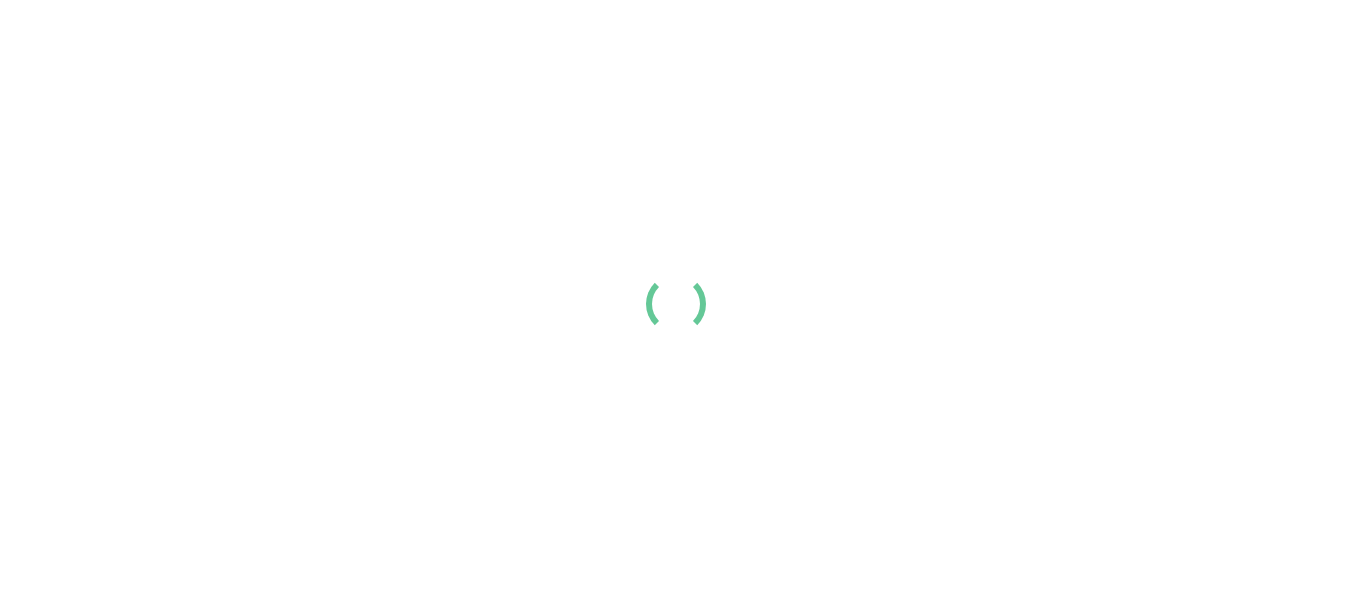 scroll, scrollTop: 0, scrollLeft: 0, axis: both 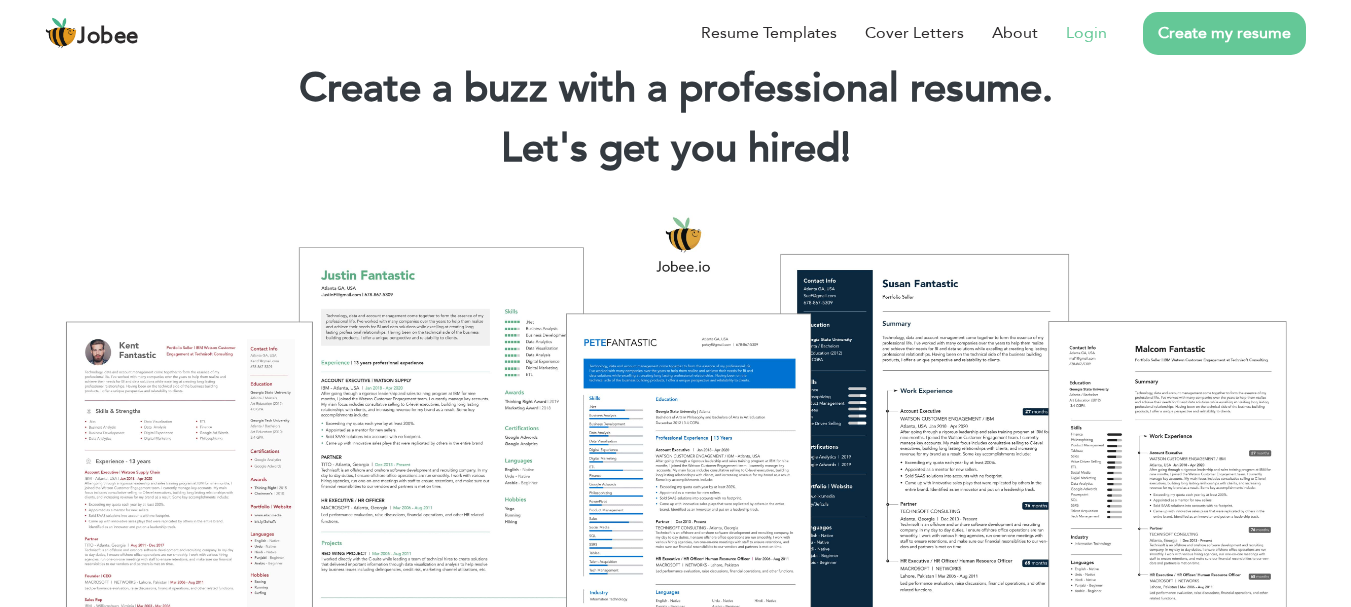 click on "Login" at bounding box center (1086, 33) 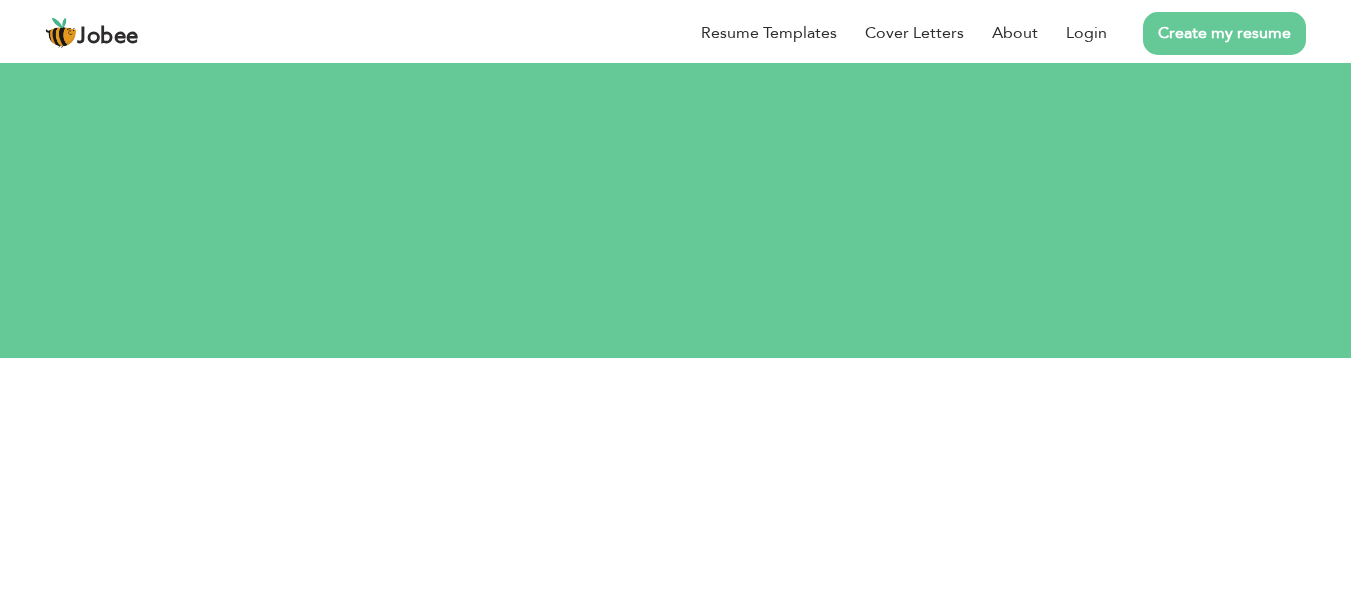 scroll, scrollTop: 0, scrollLeft: 0, axis: both 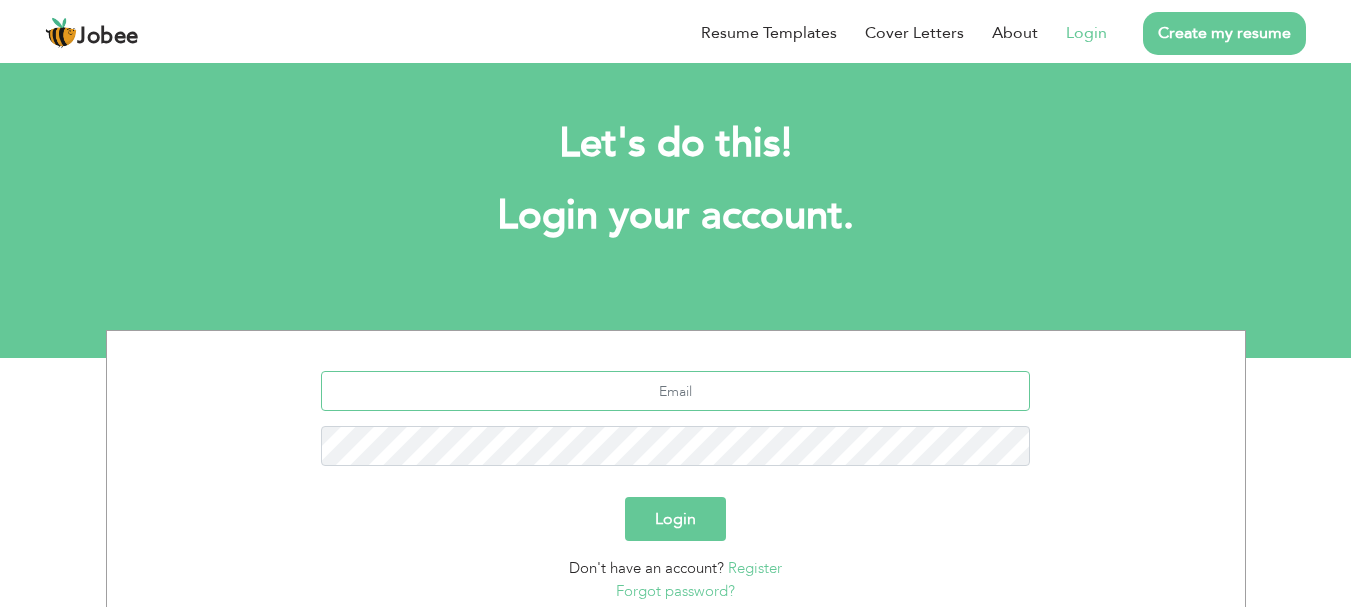 click at bounding box center (675, 391) 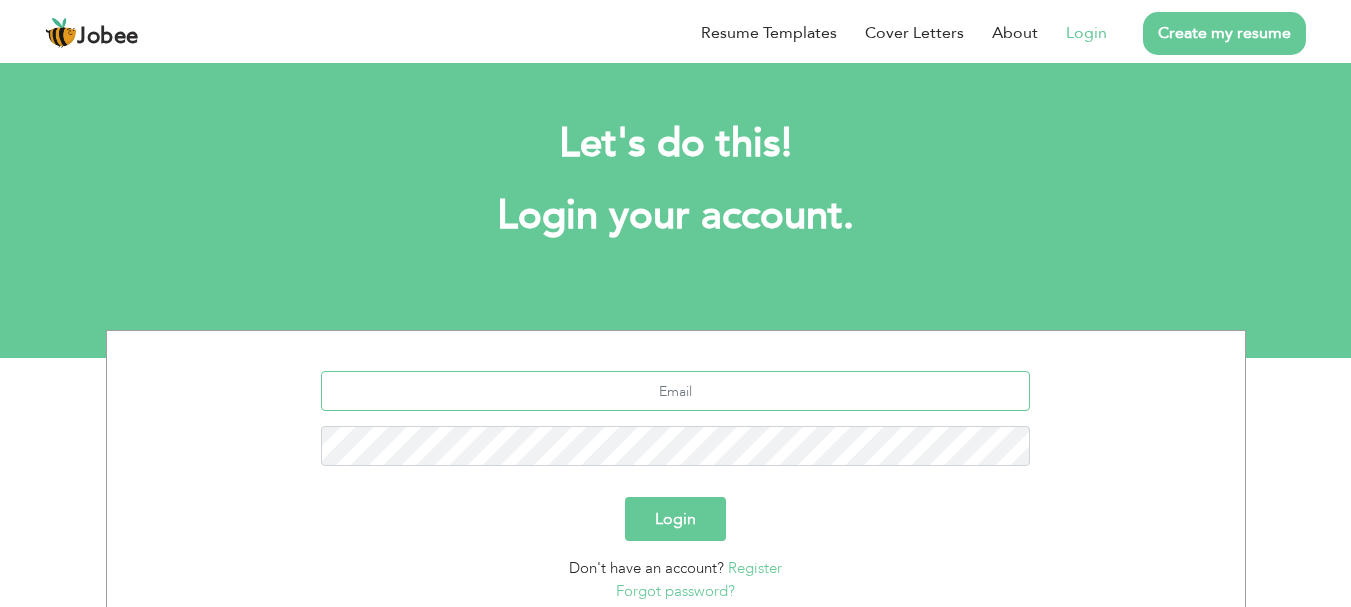 type on "rabia.amir.90@gmail.com" 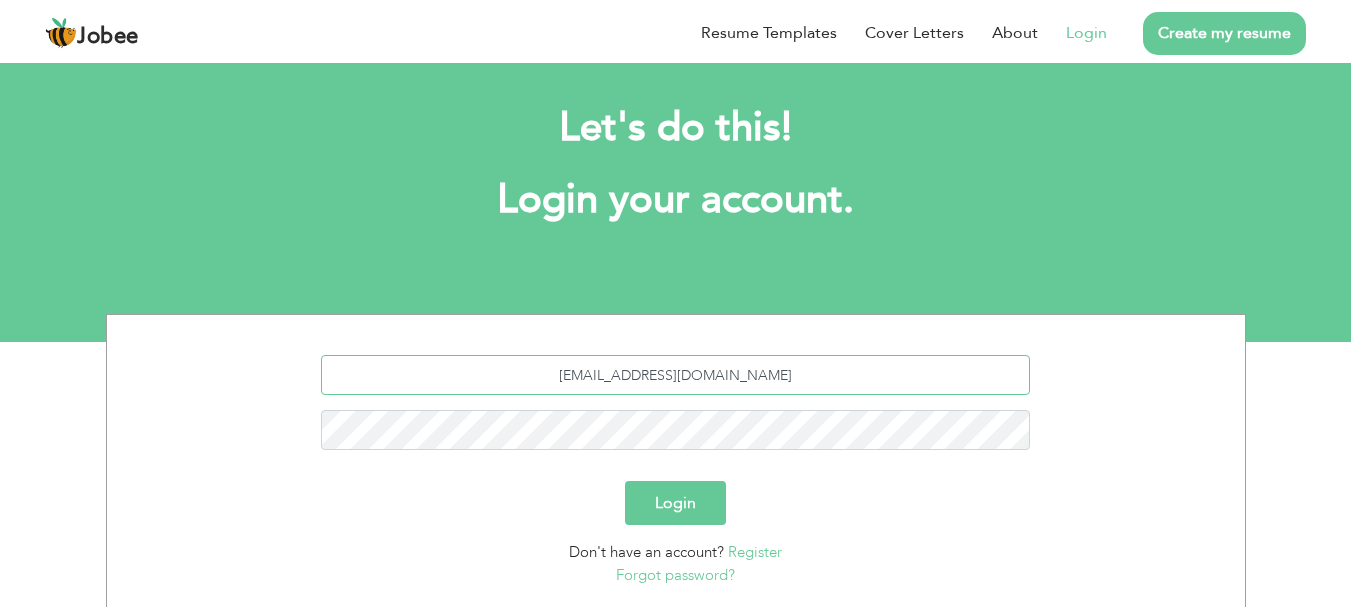 scroll, scrollTop: 17, scrollLeft: 0, axis: vertical 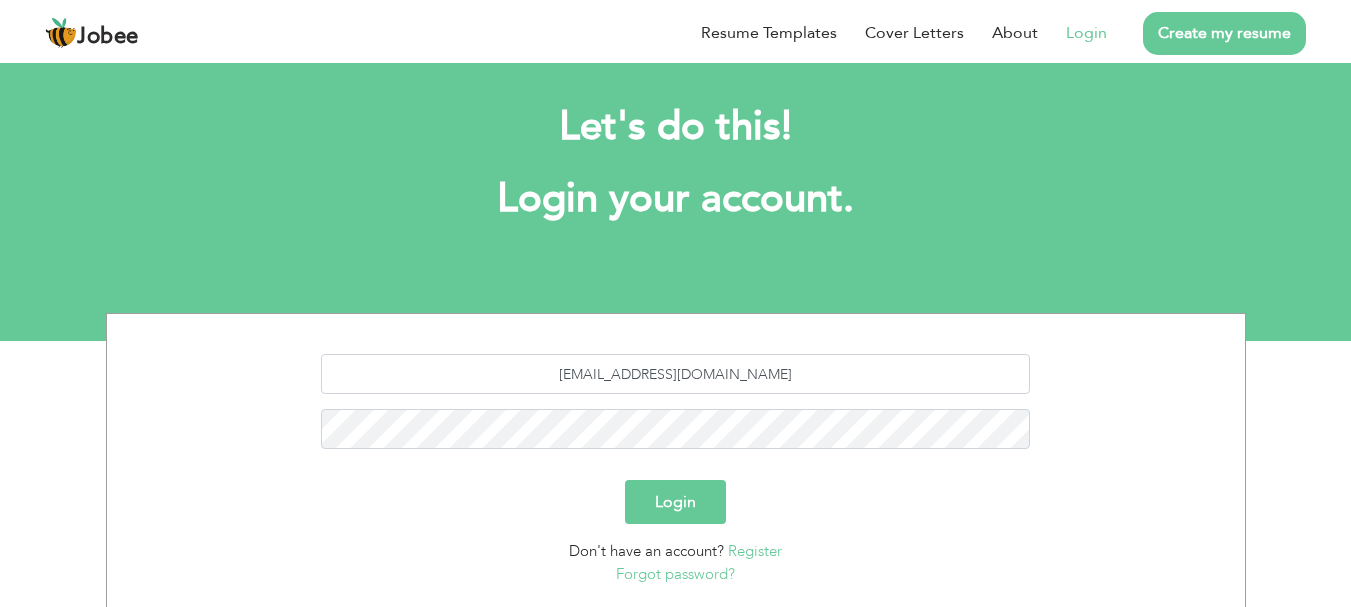 click on "Forgot password?" at bounding box center [675, 574] 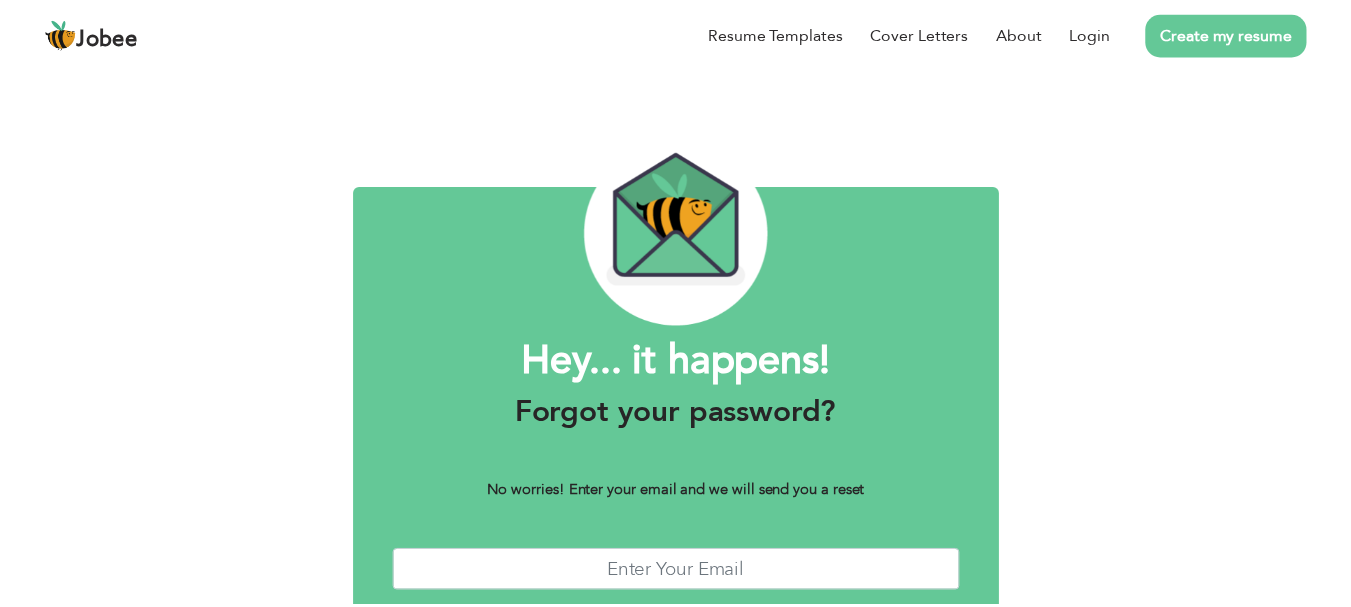 scroll, scrollTop: 0, scrollLeft: 0, axis: both 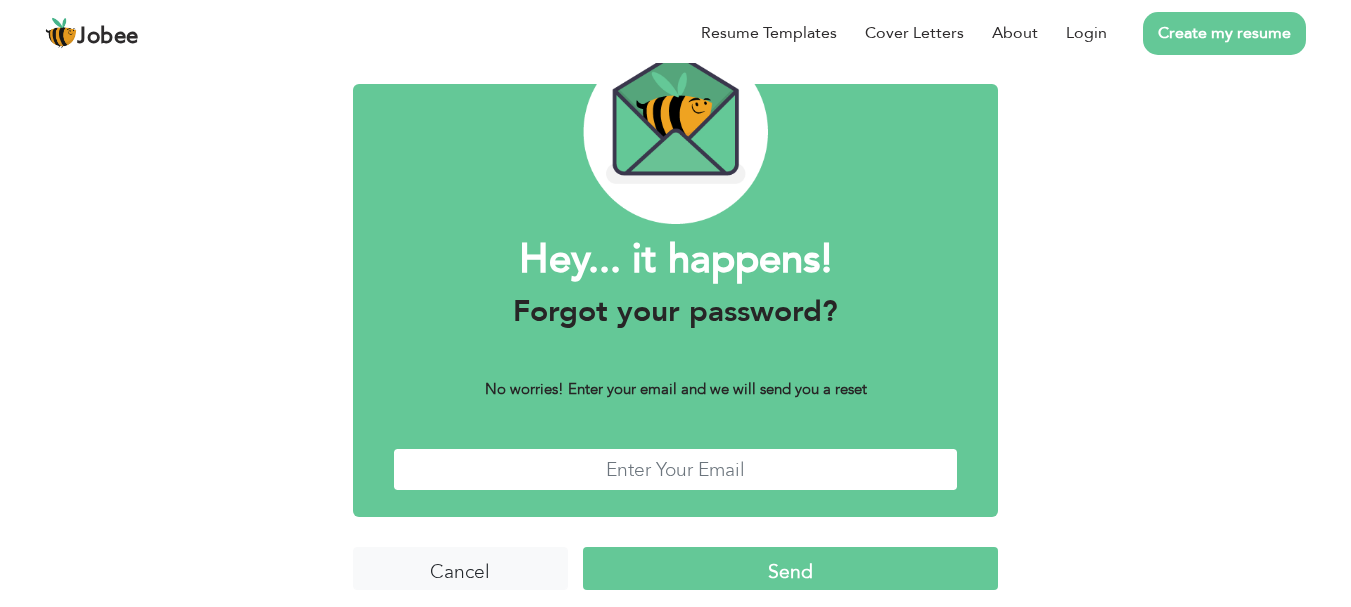 click at bounding box center (676, 469) 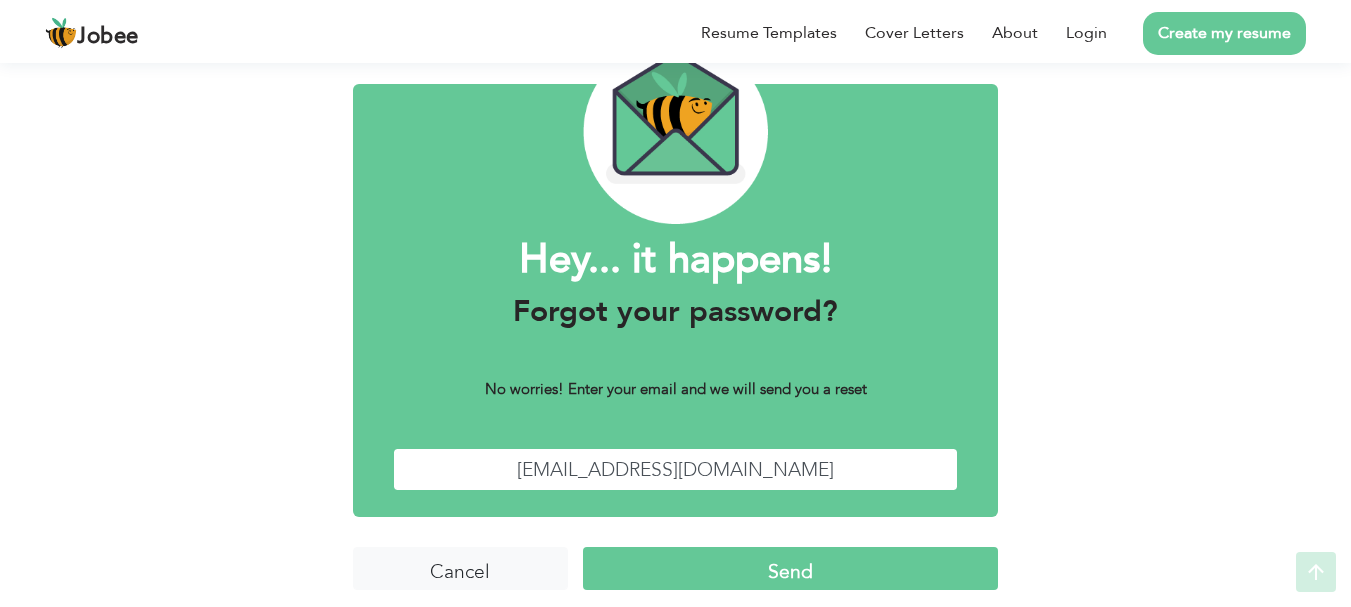 scroll, scrollTop: 113, scrollLeft: 0, axis: vertical 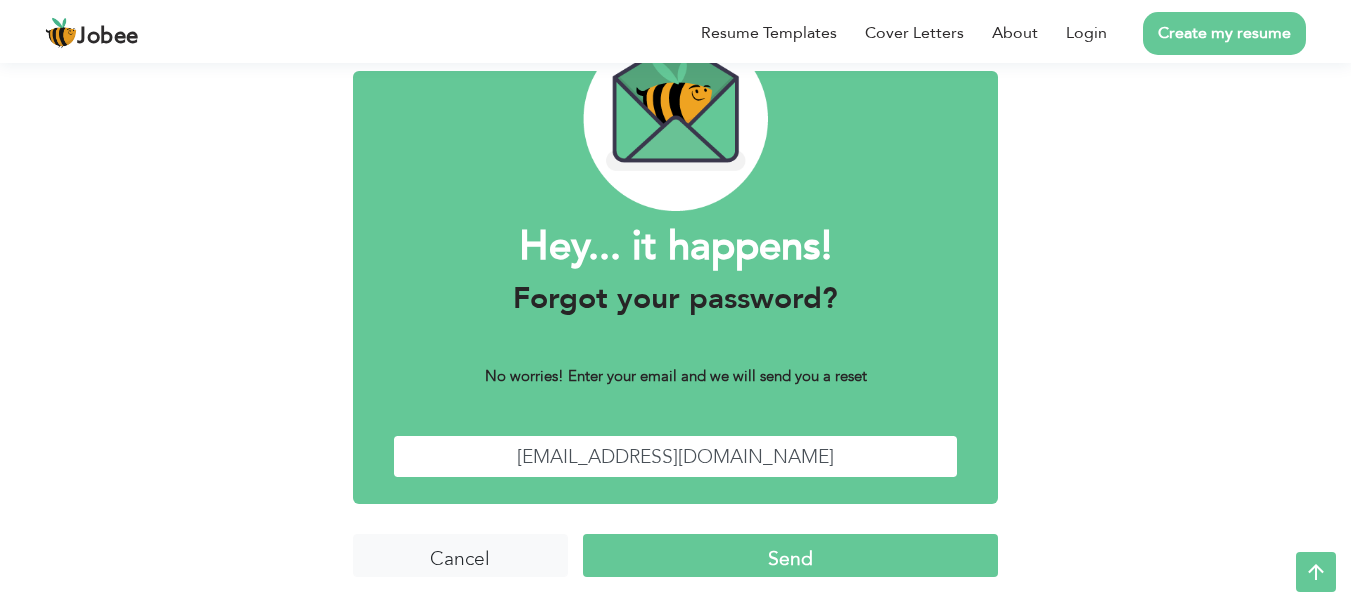 type on "[EMAIL_ADDRESS][DOMAIN_NAME]" 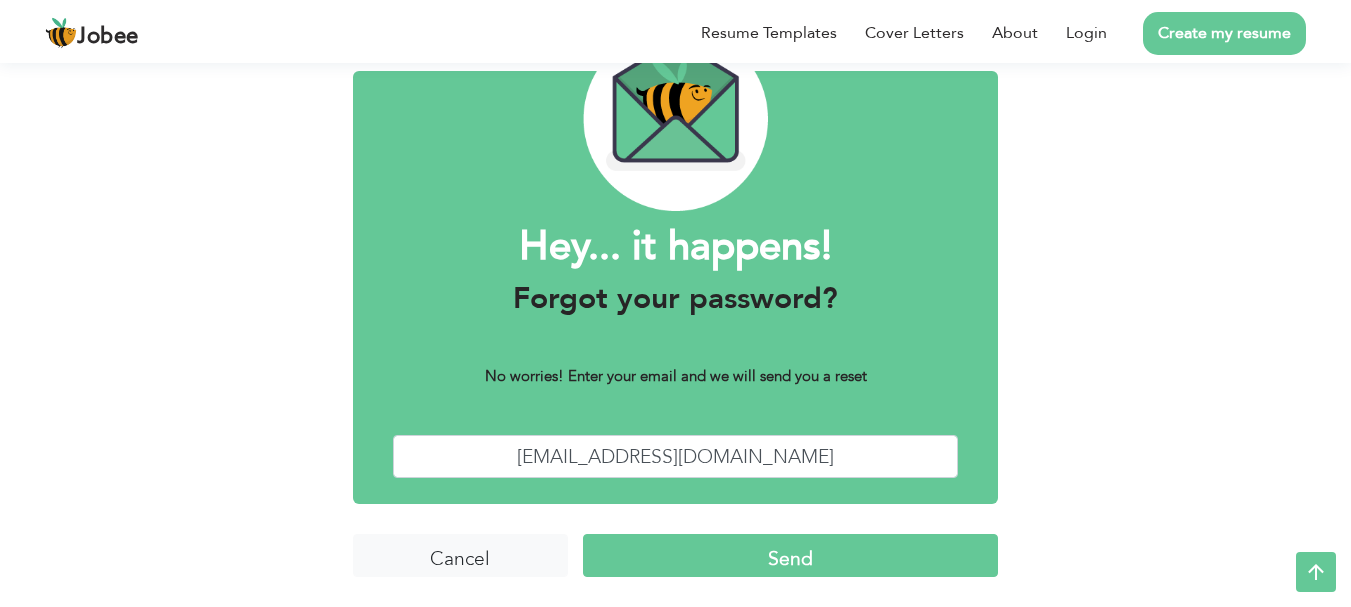 click on "Send" at bounding box center [790, 555] 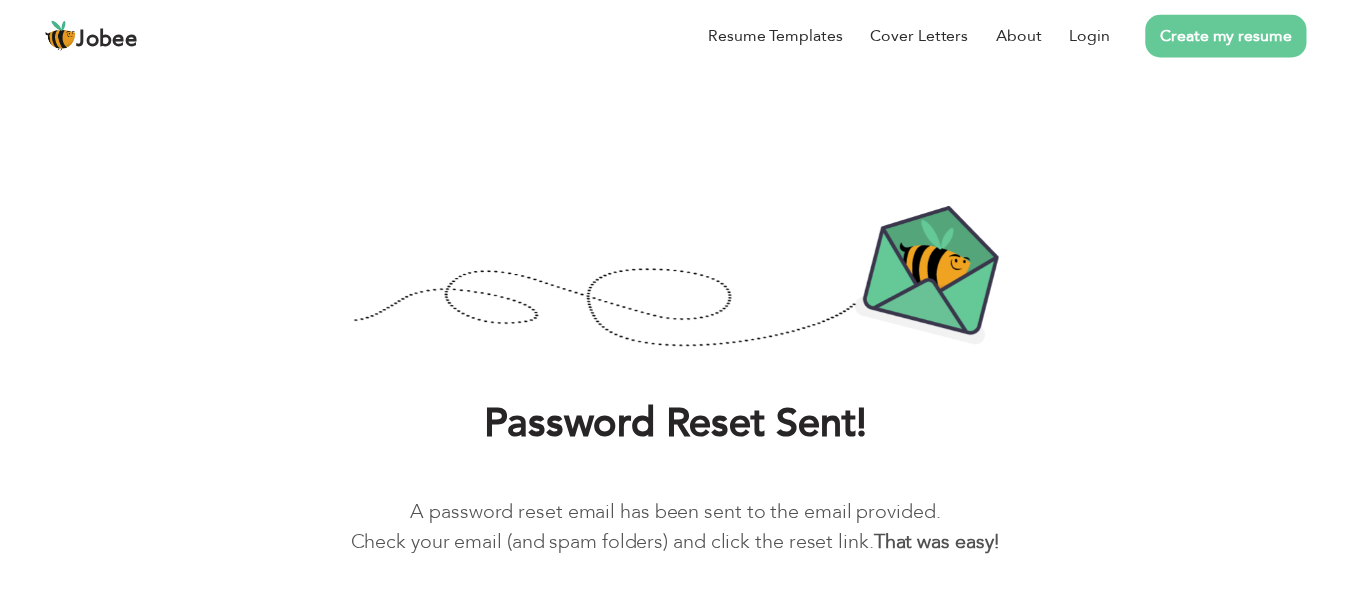 scroll, scrollTop: 0, scrollLeft: 0, axis: both 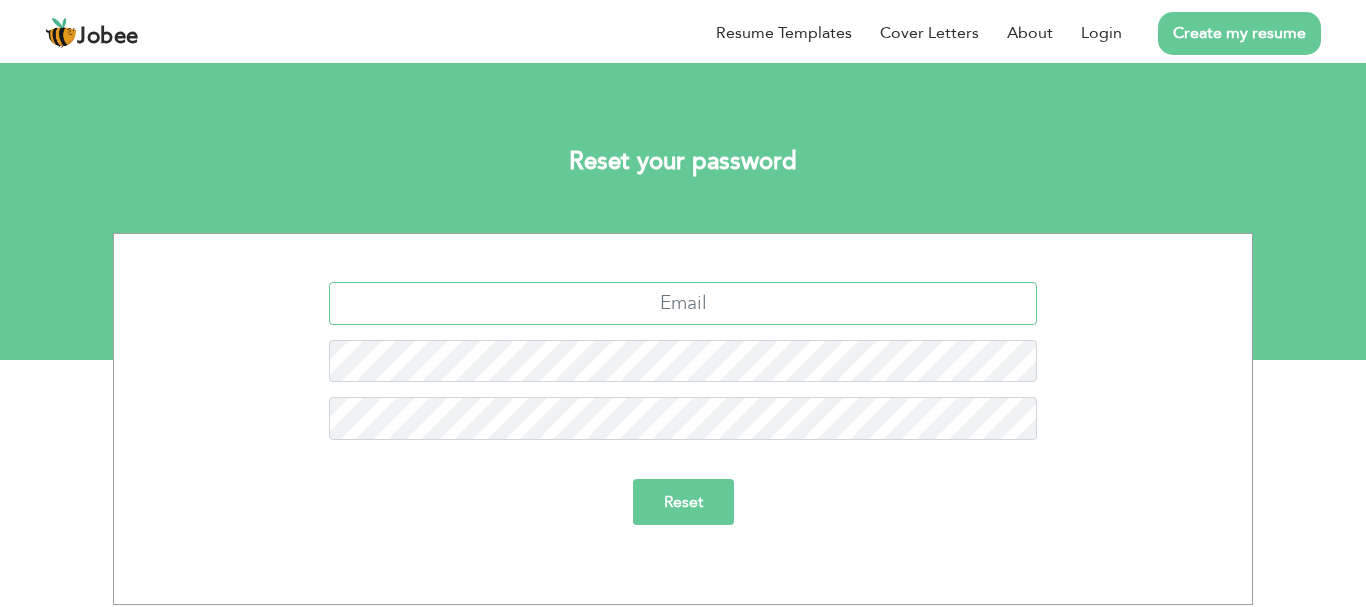 click at bounding box center (683, 303) 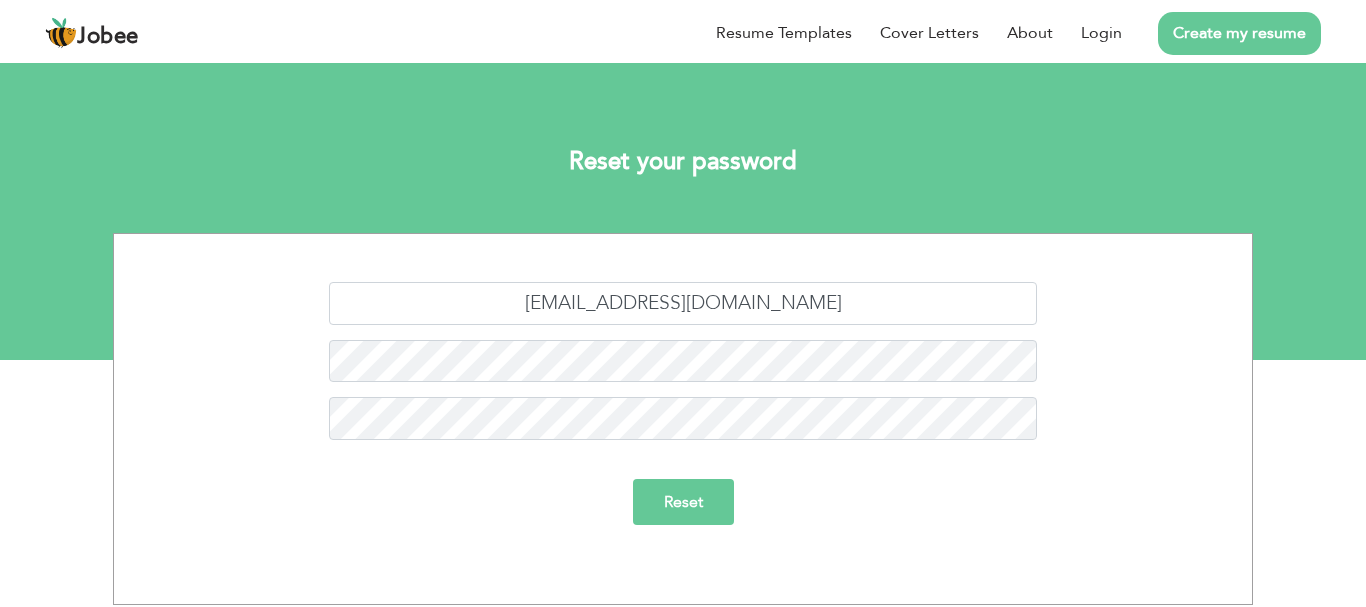 click on "Reset" at bounding box center [683, 502] 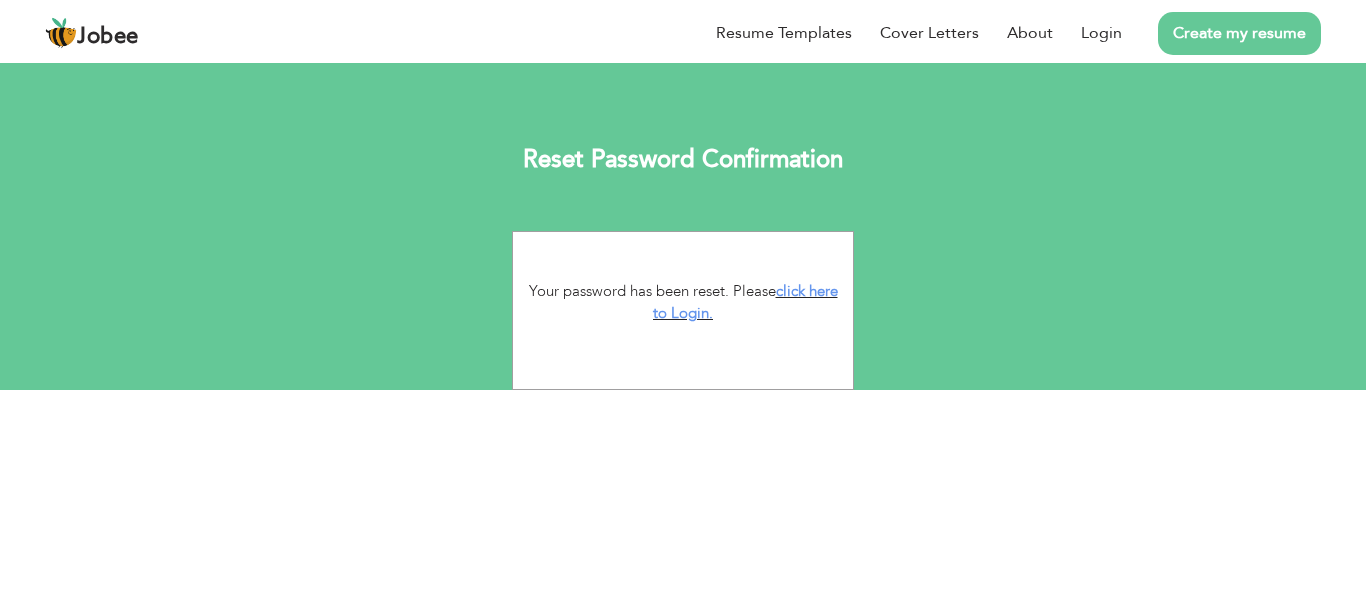 scroll, scrollTop: 0, scrollLeft: 0, axis: both 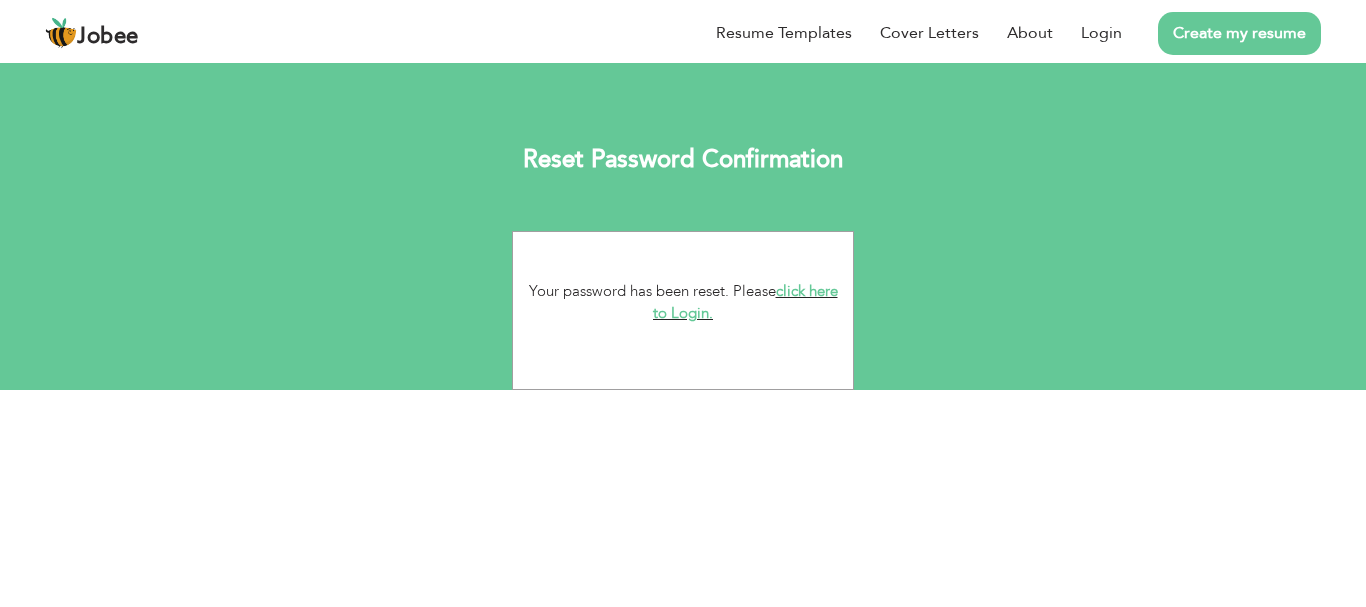 click on "click here to Login." at bounding box center [745, 302] 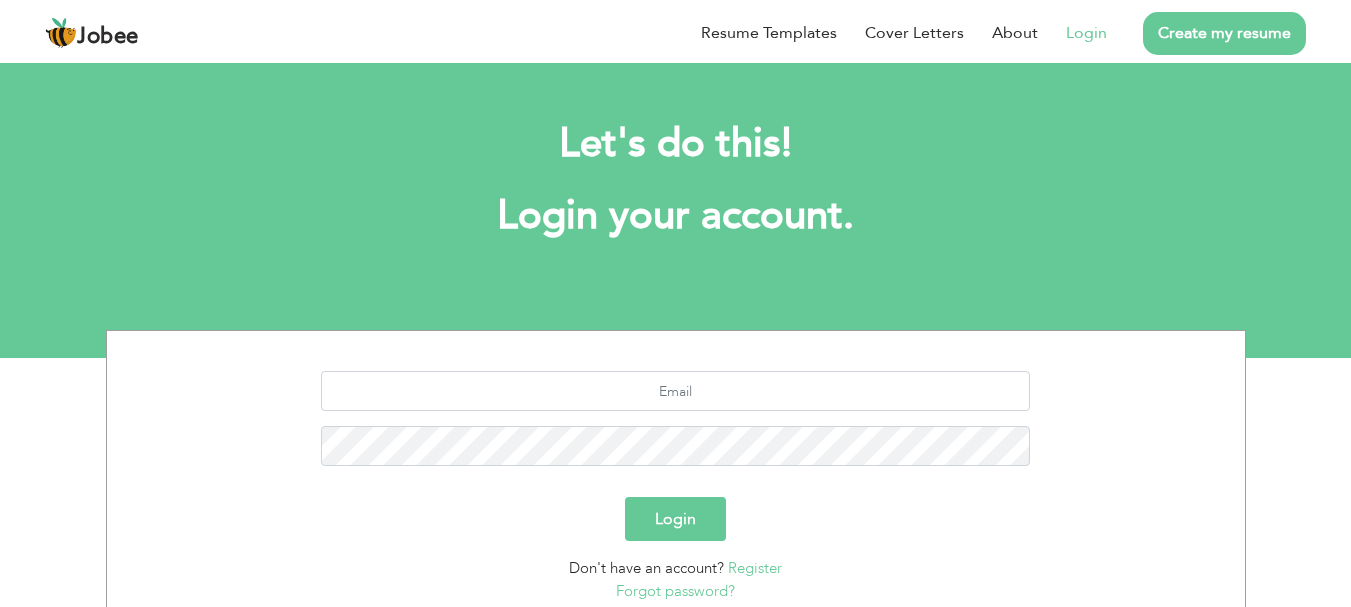 scroll, scrollTop: 0, scrollLeft: 0, axis: both 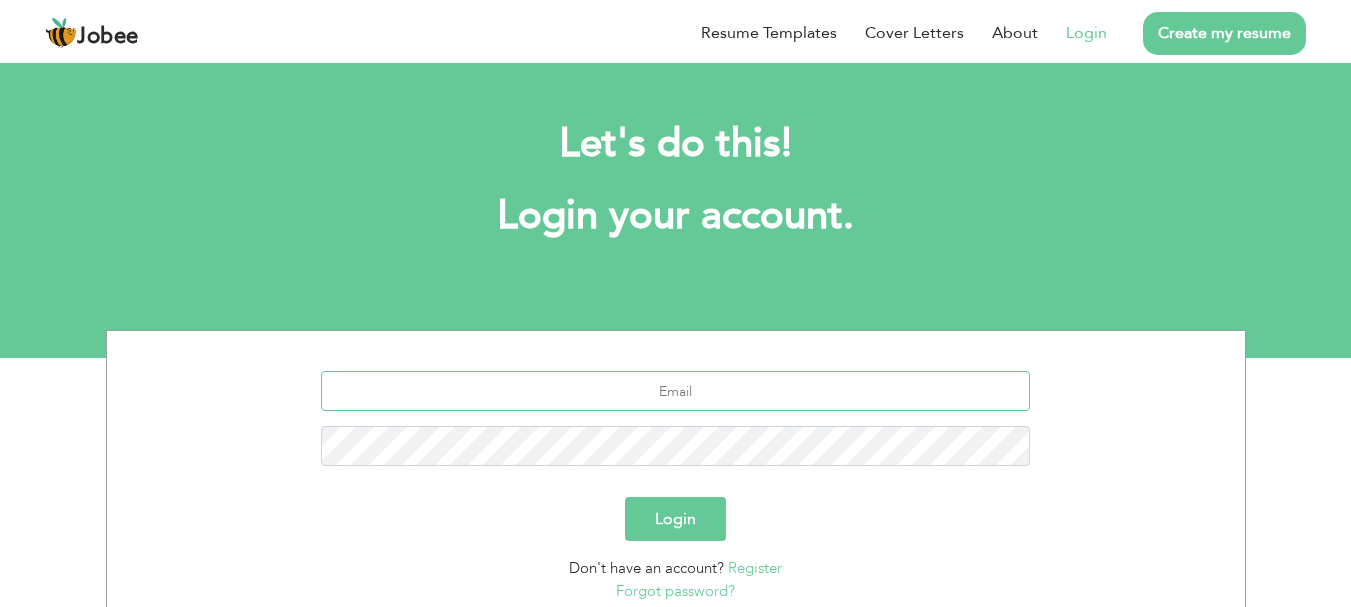 type on "[EMAIL_ADDRESS][DOMAIN_NAME]" 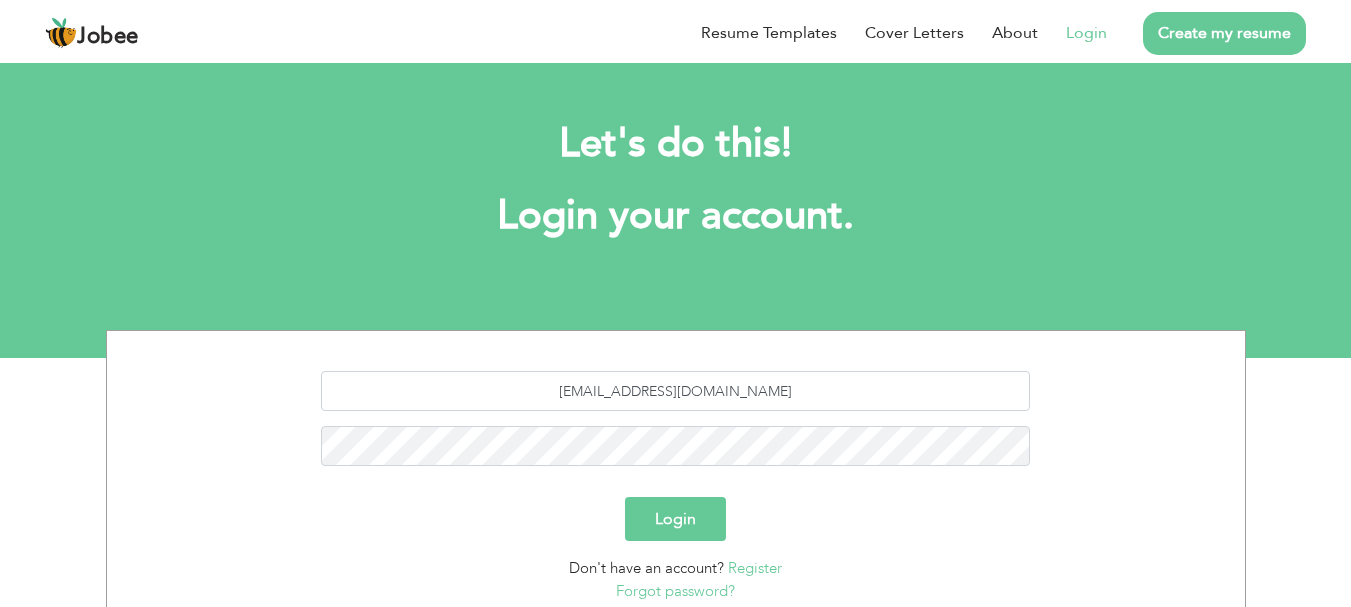 click on "Login" at bounding box center [675, 519] 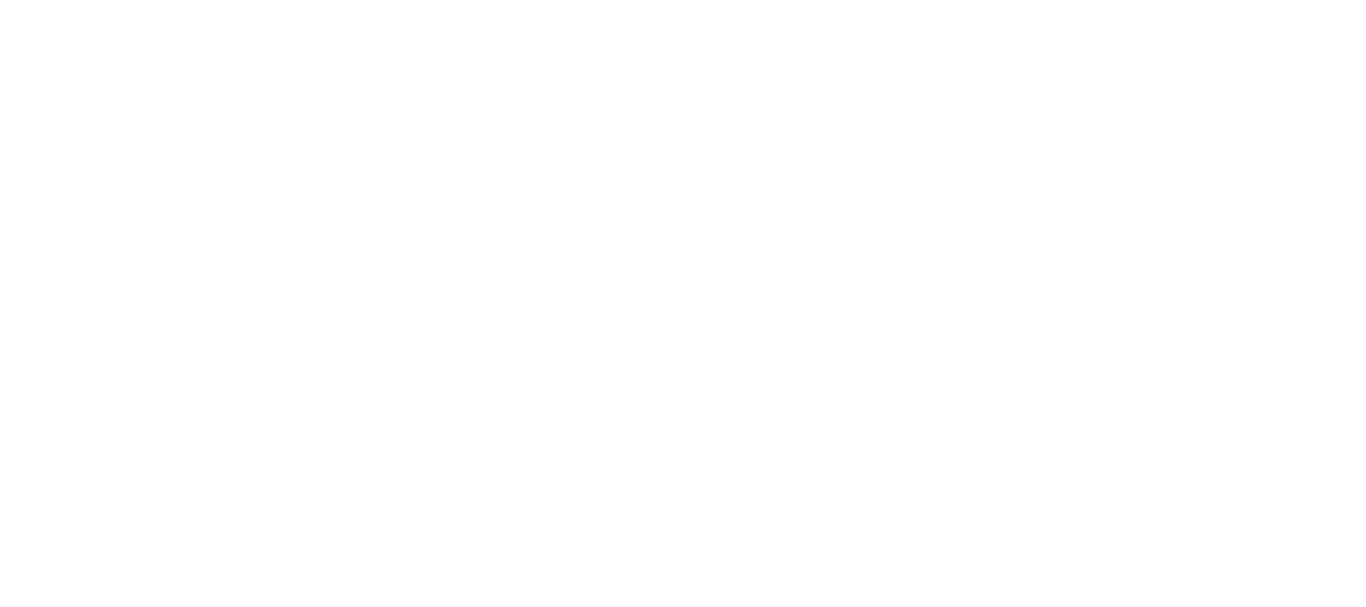 scroll, scrollTop: 0, scrollLeft: 0, axis: both 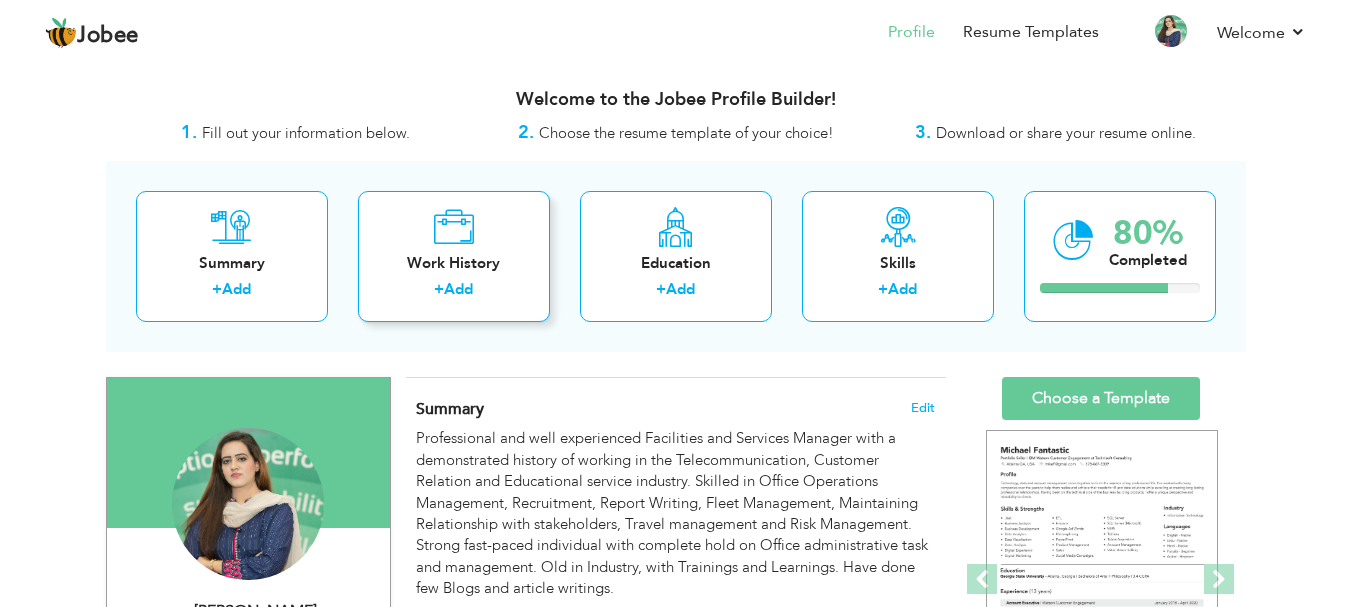 click on "+  Add" at bounding box center [454, 292] 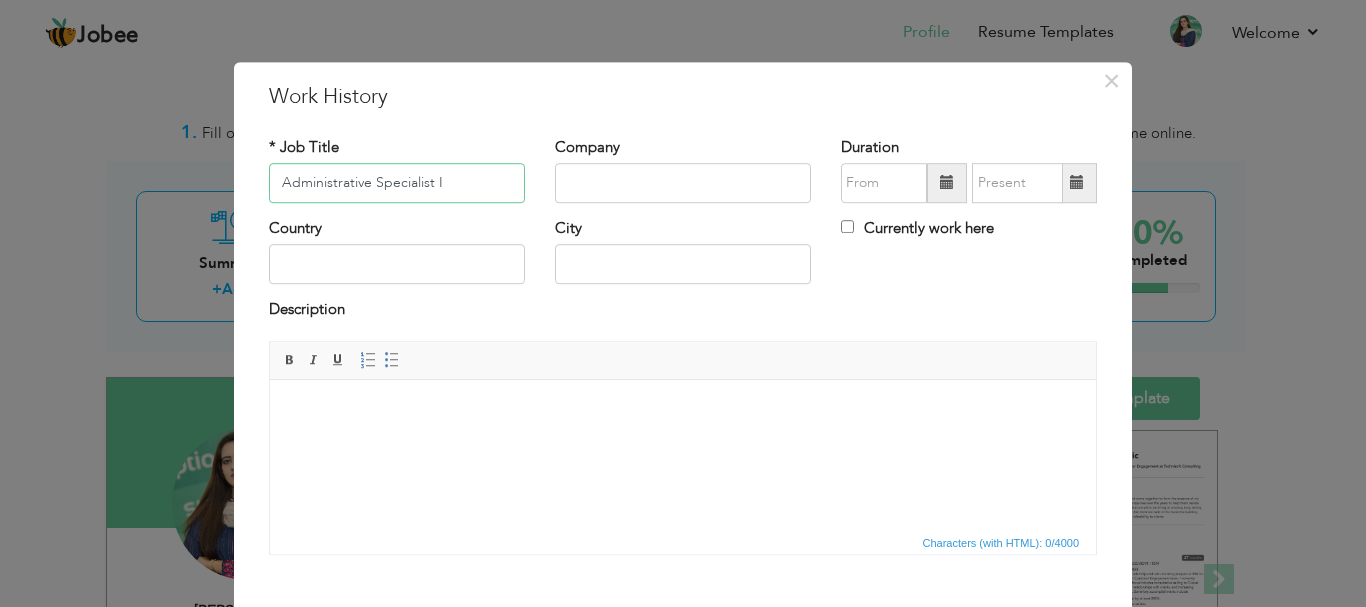 type on "Administrative Specialist I" 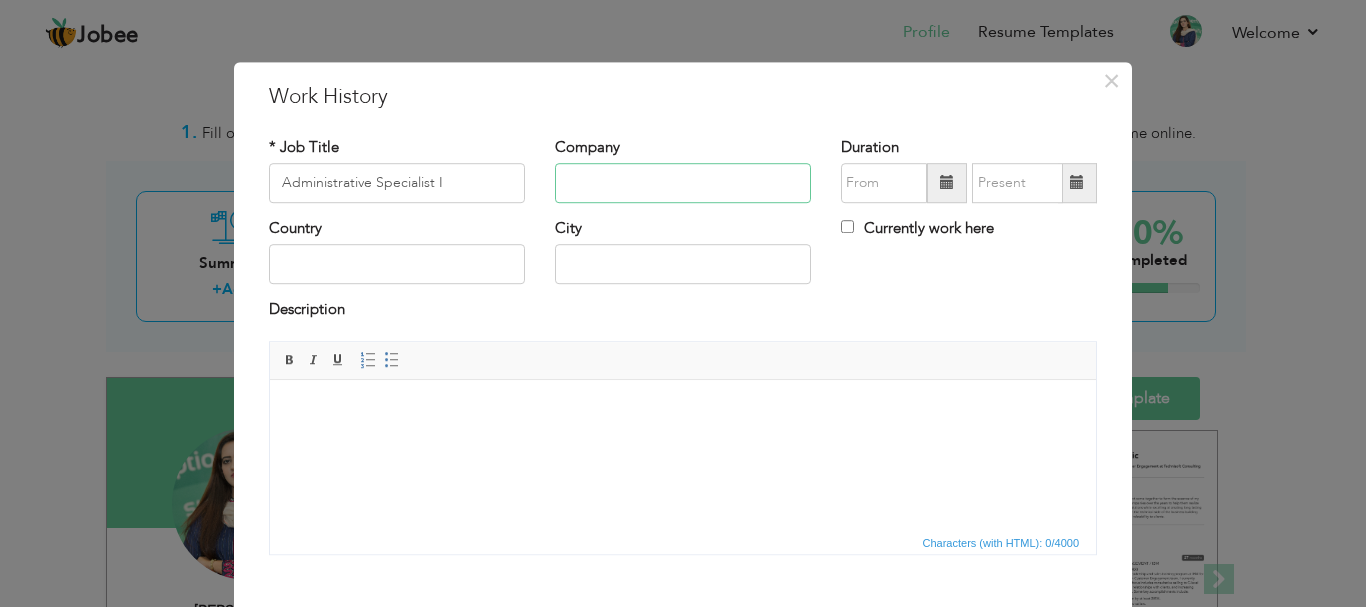 click at bounding box center [683, 183] 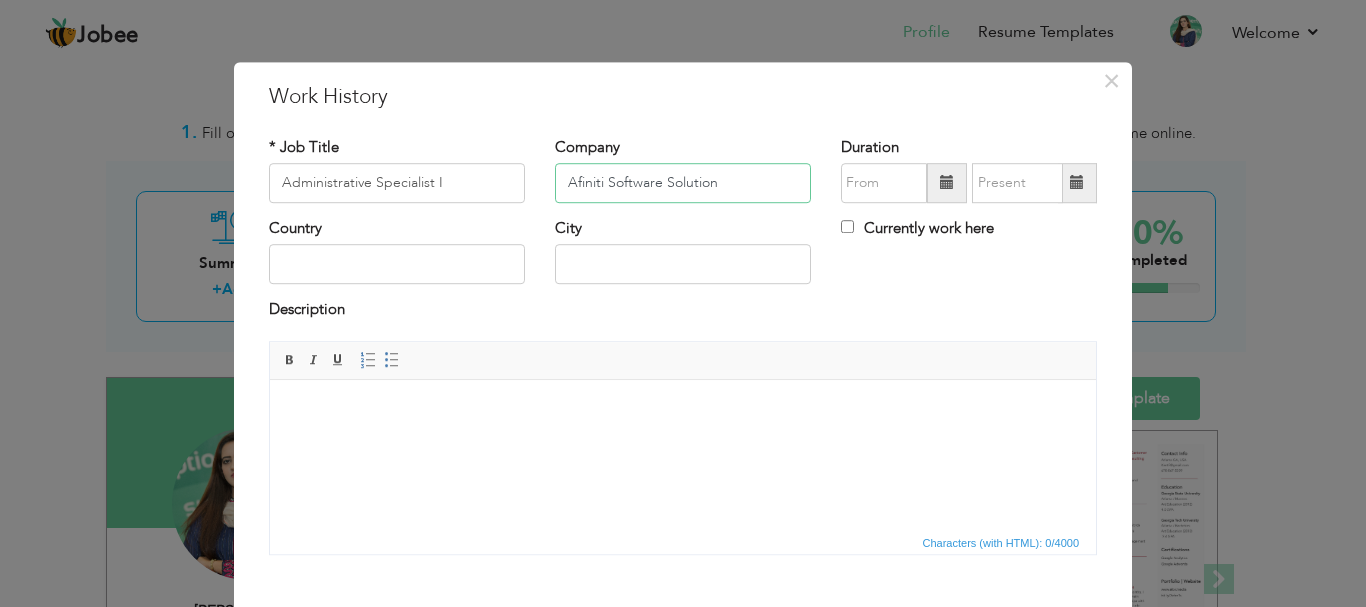 type on "Afiniti Software Solution" 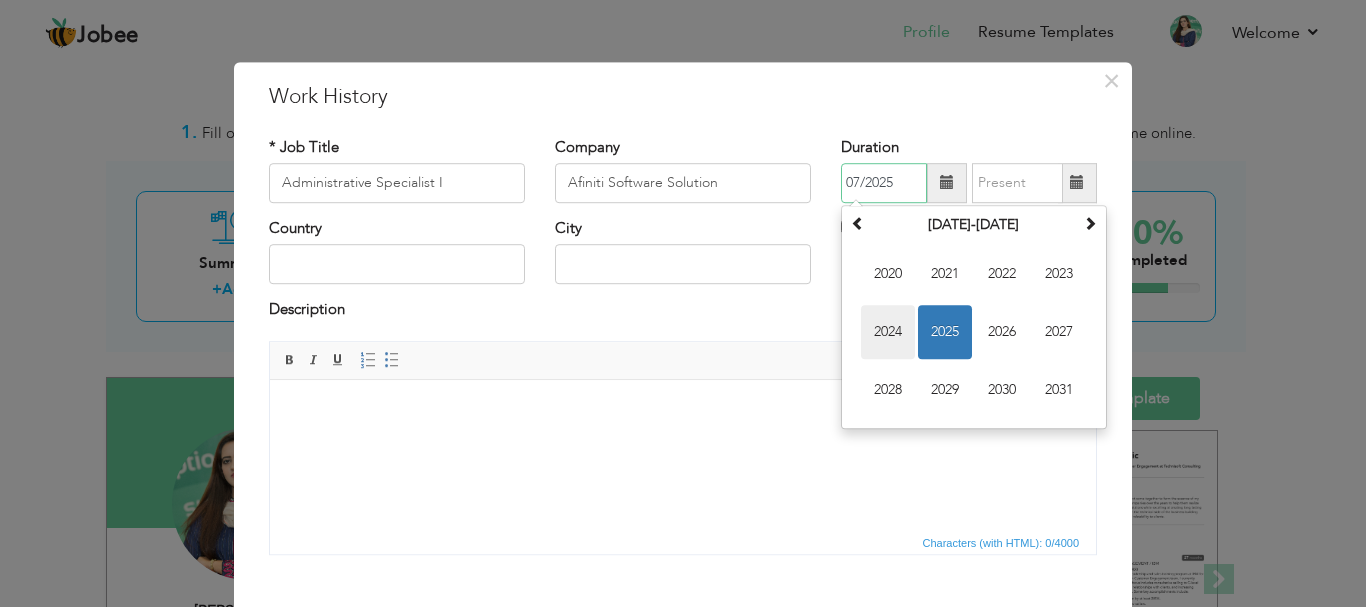 click on "2024" at bounding box center (888, 332) 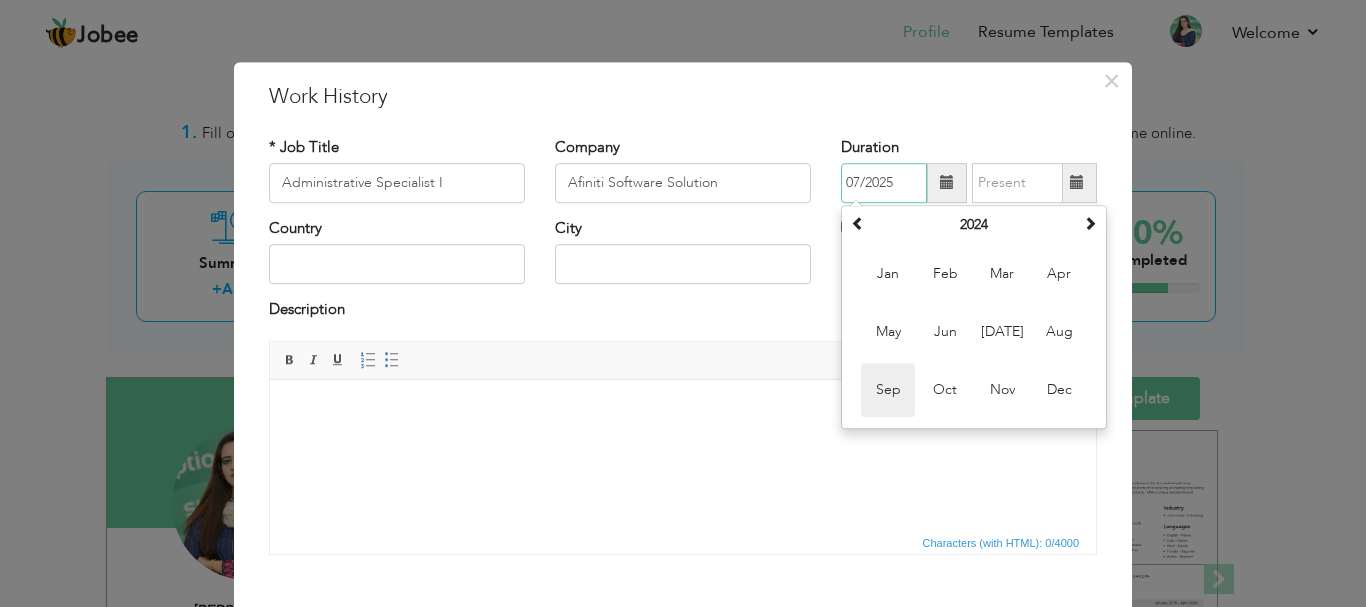 click on "Sep" at bounding box center (888, 390) 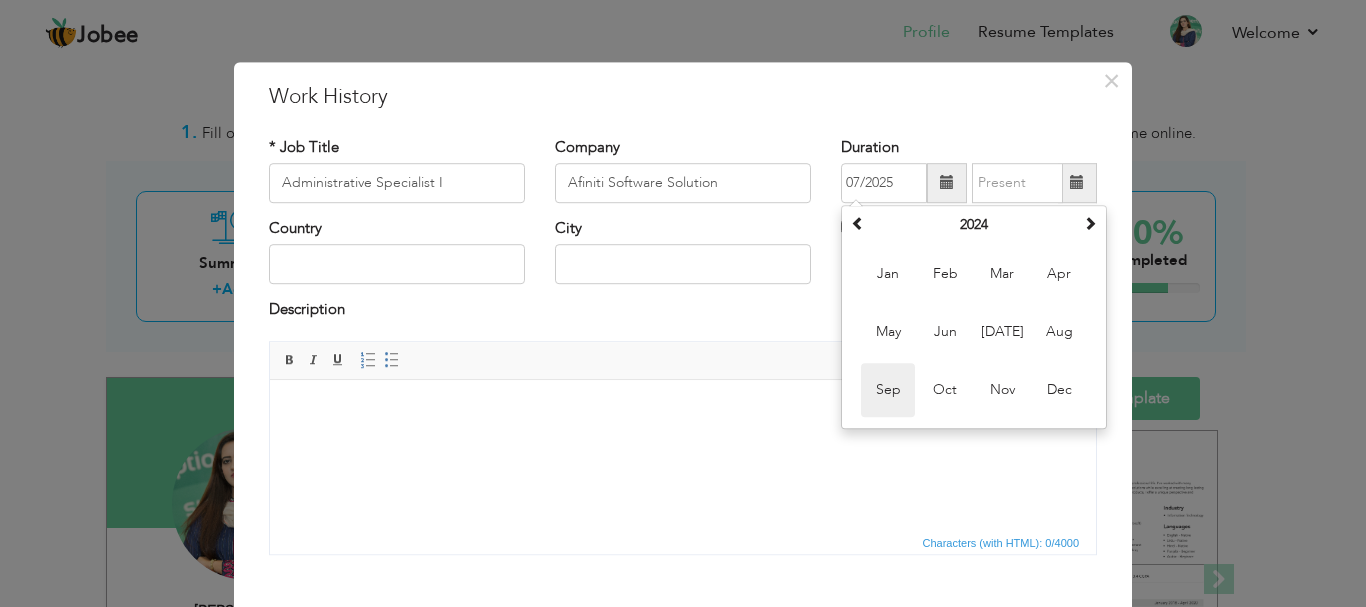 type on "09/2024" 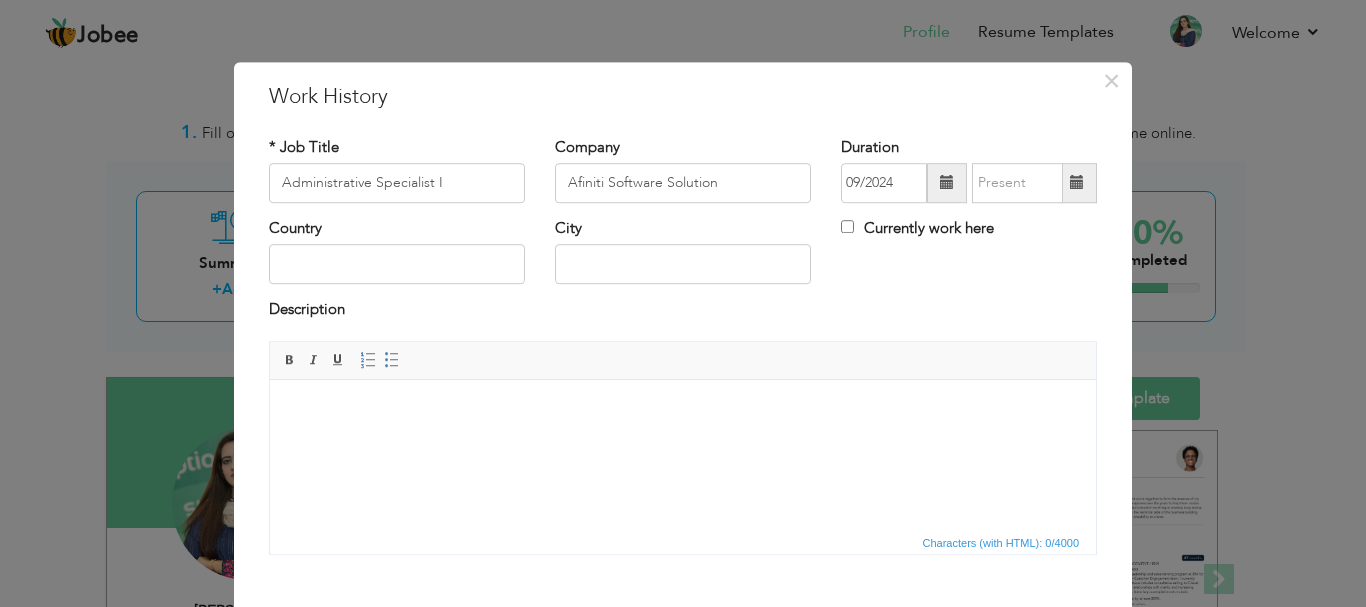 click at bounding box center (1077, 183) 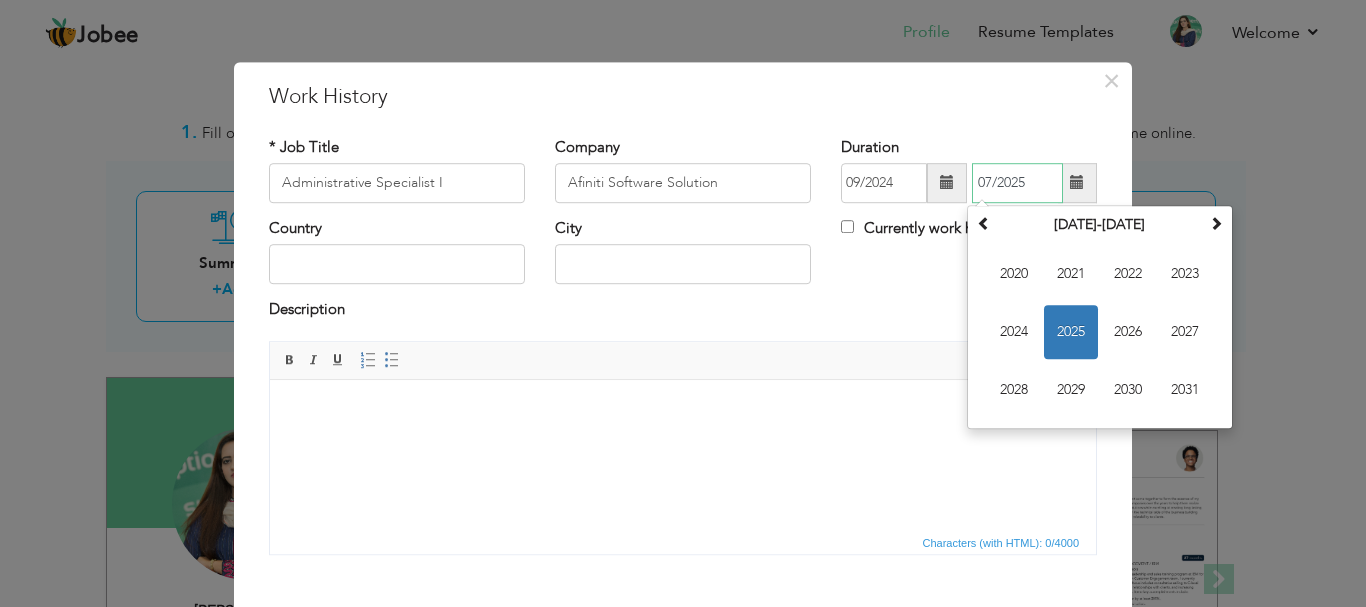 click on "2025" at bounding box center [1071, 332] 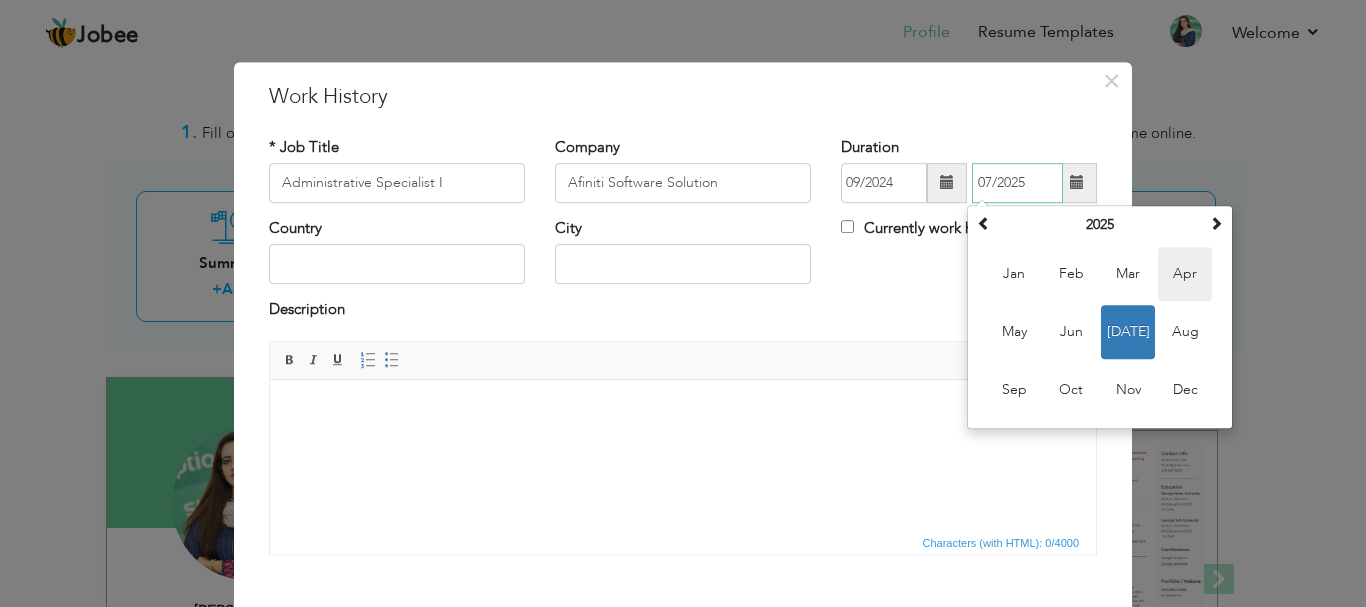click on "Apr" at bounding box center (1185, 274) 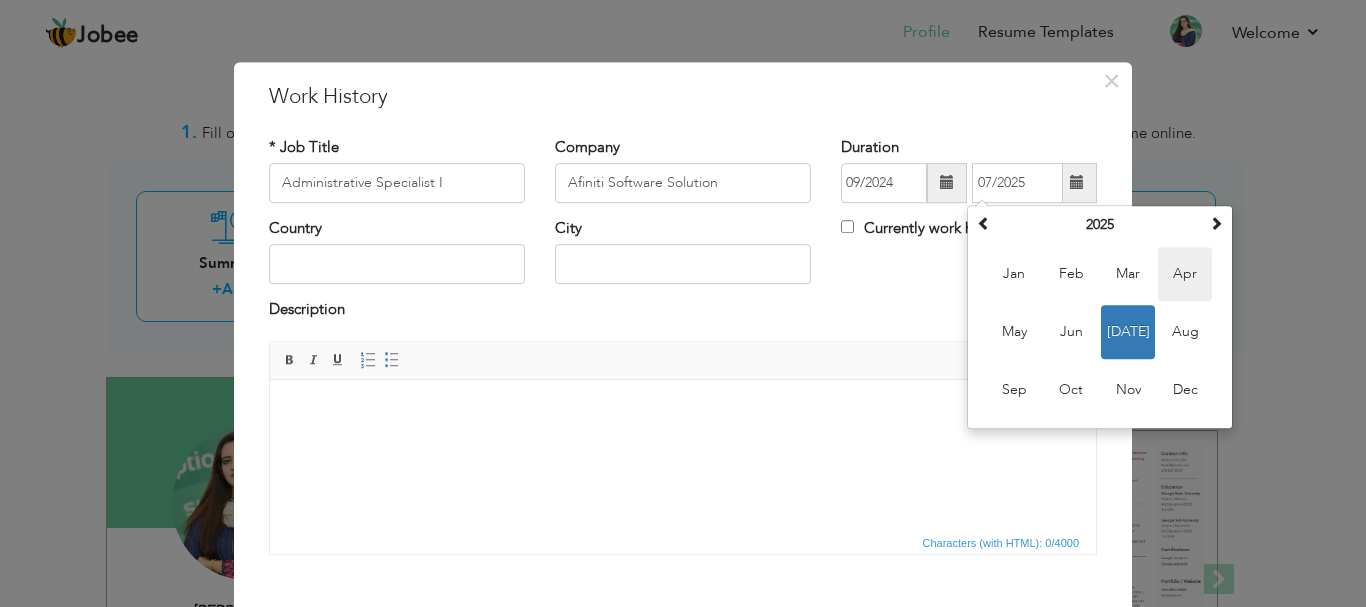 type on "04/2025" 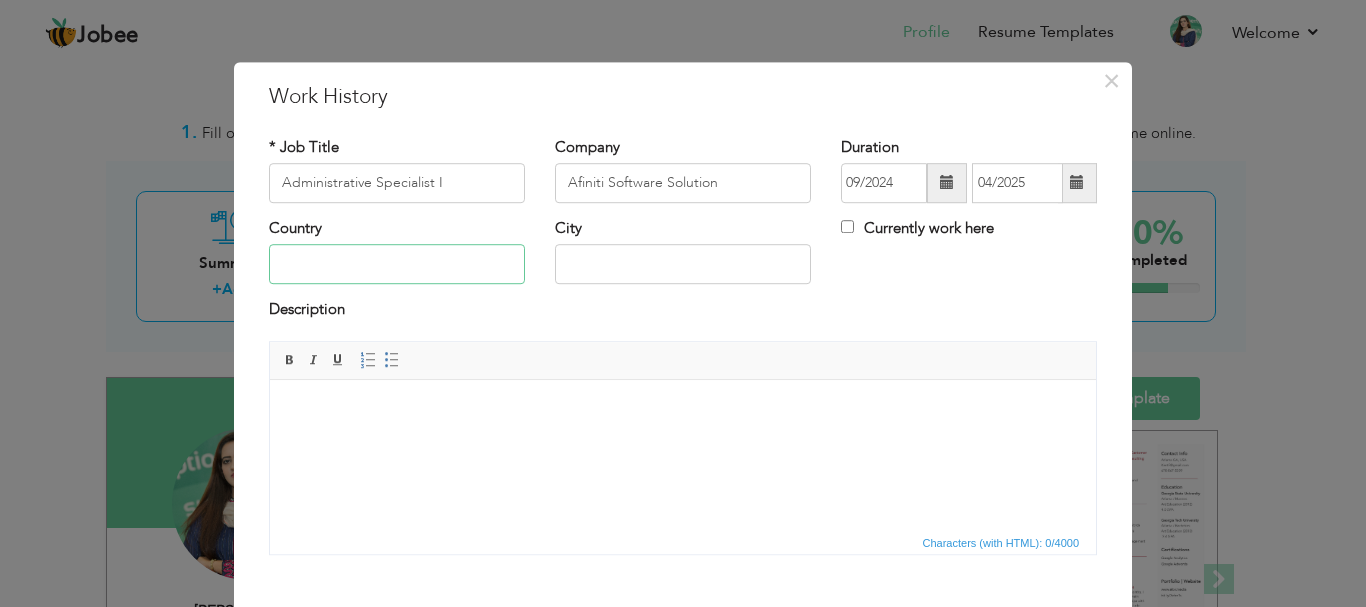 click at bounding box center [397, 265] 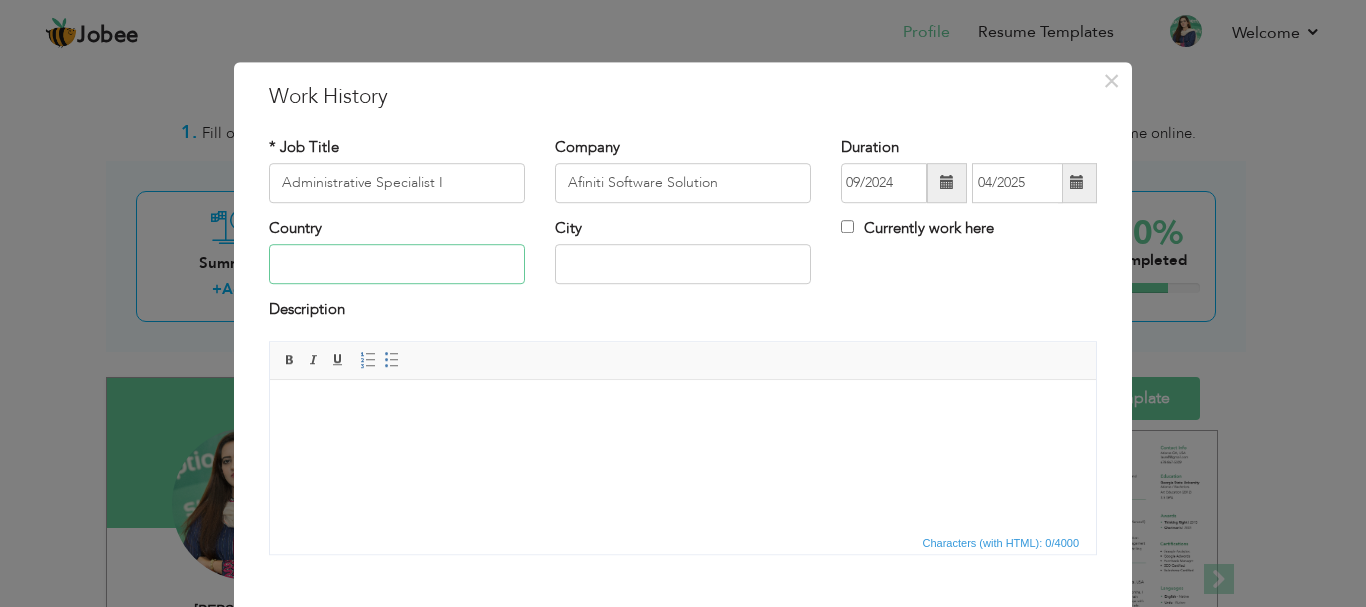 type on "Pakistan" 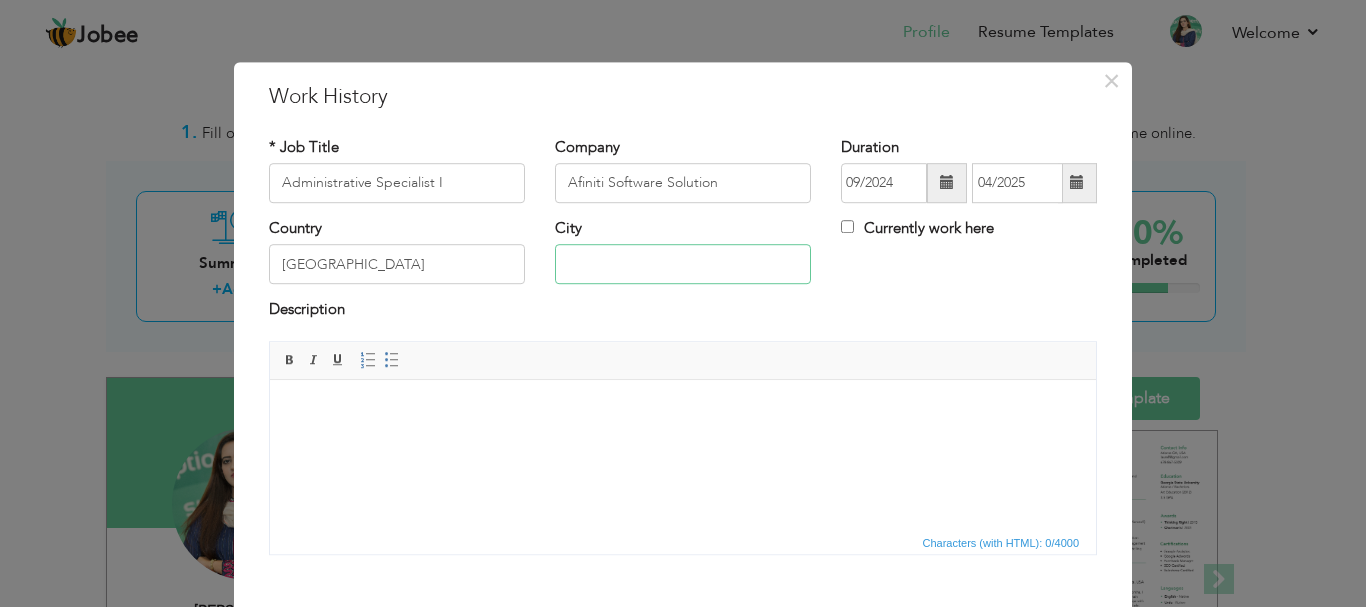 type on "Lahore" 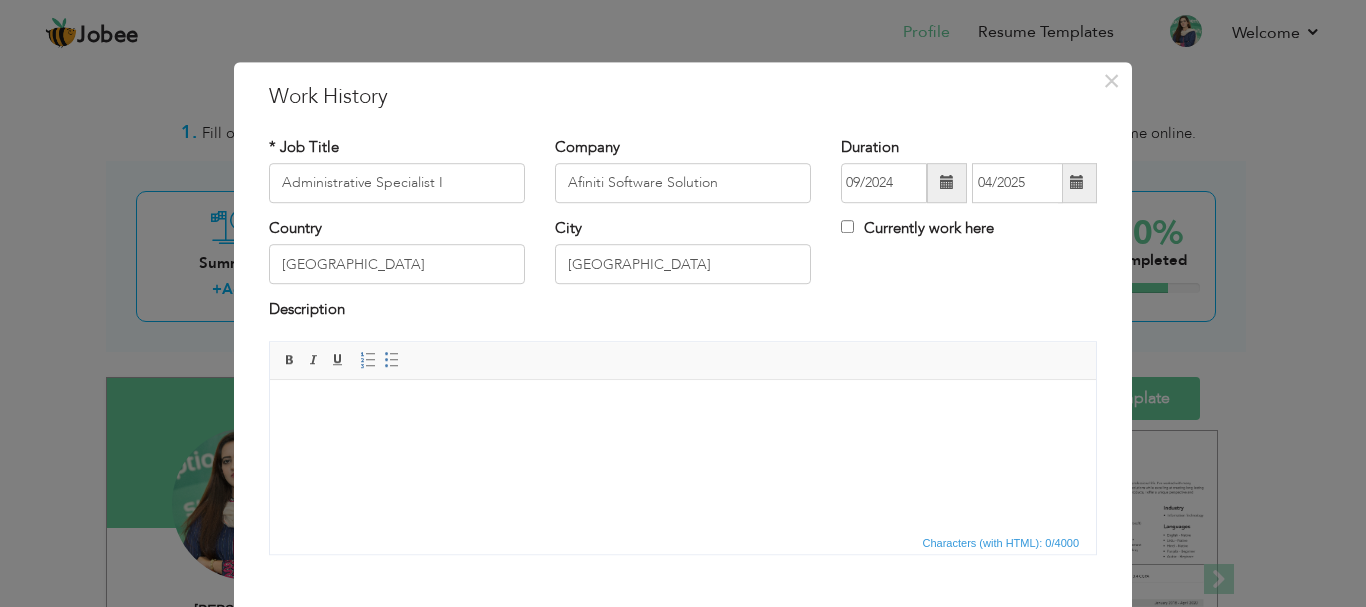 click at bounding box center (683, 409) 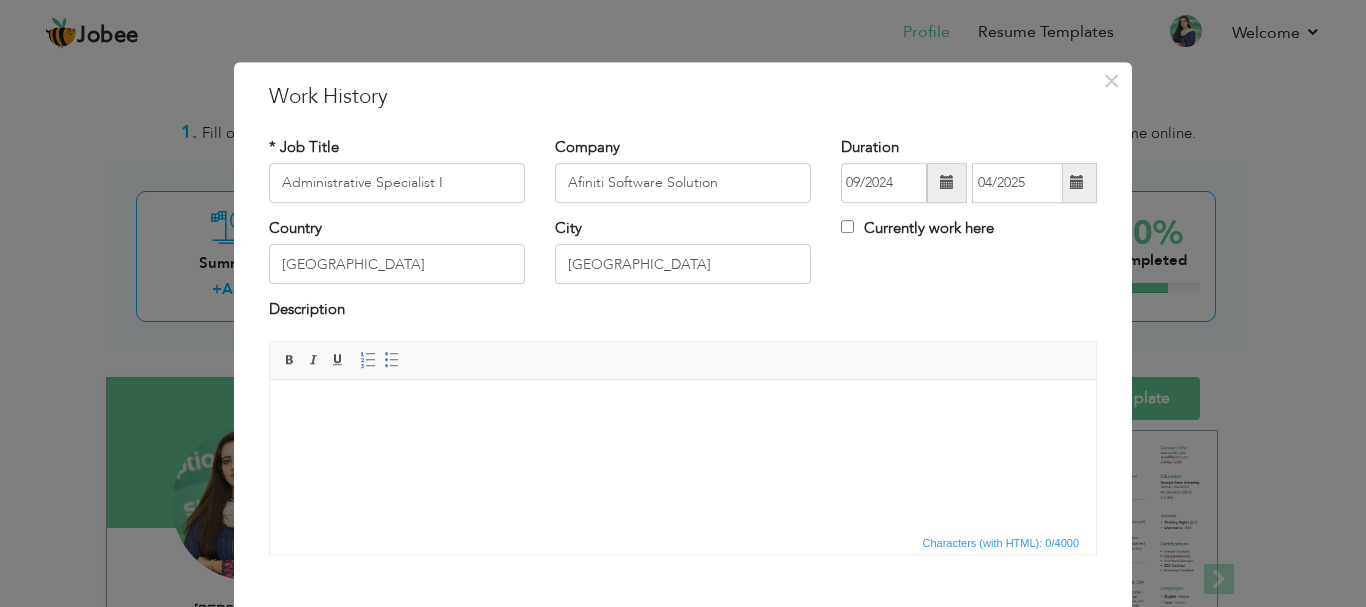 type 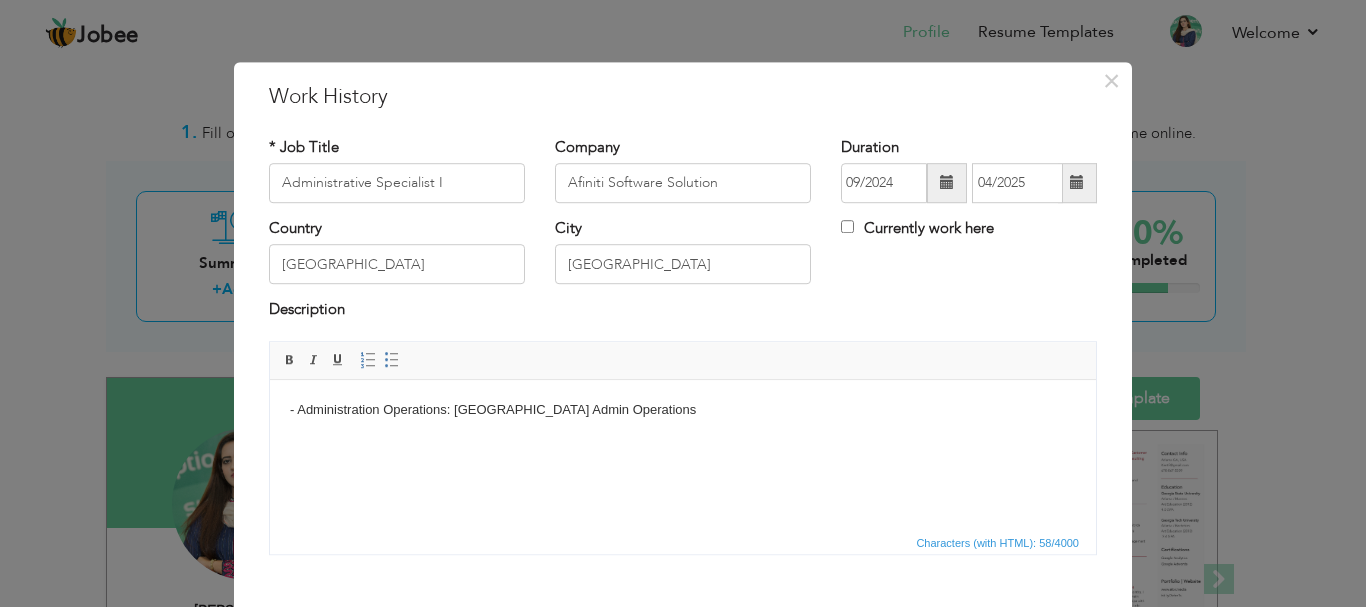 click on "- Administration Operations: Lahore Admin Operations" at bounding box center [683, 409] 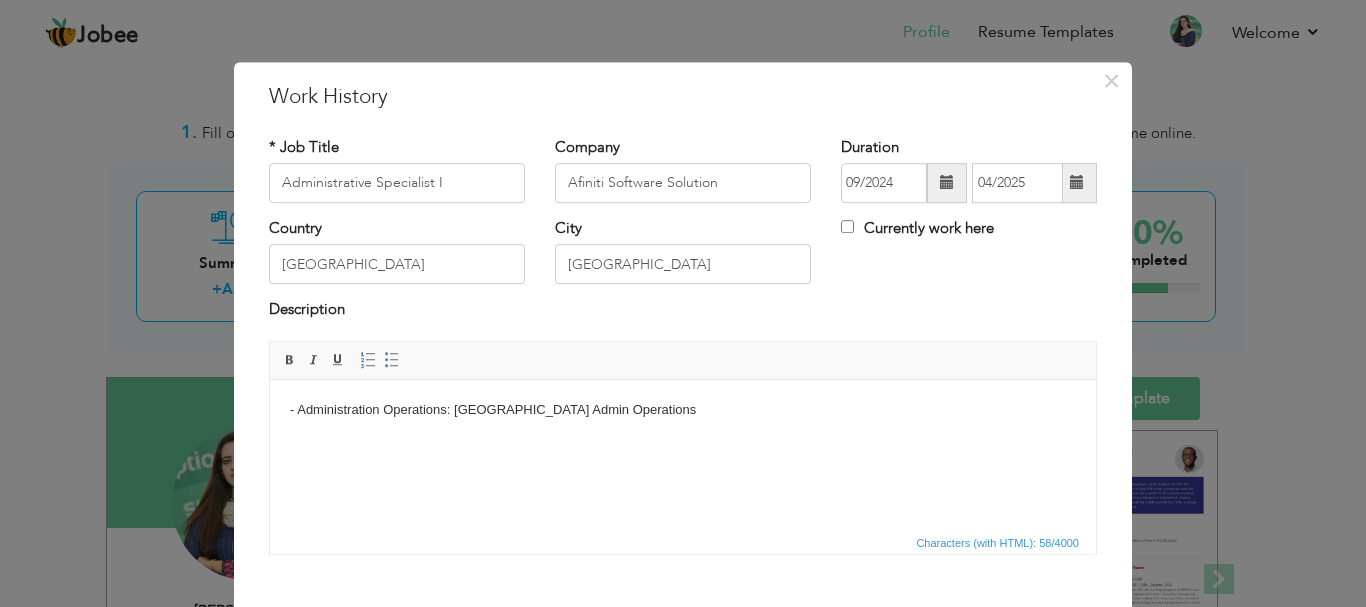 click on "- Administration Operations: Lahore Admin Operations" at bounding box center (683, 409) 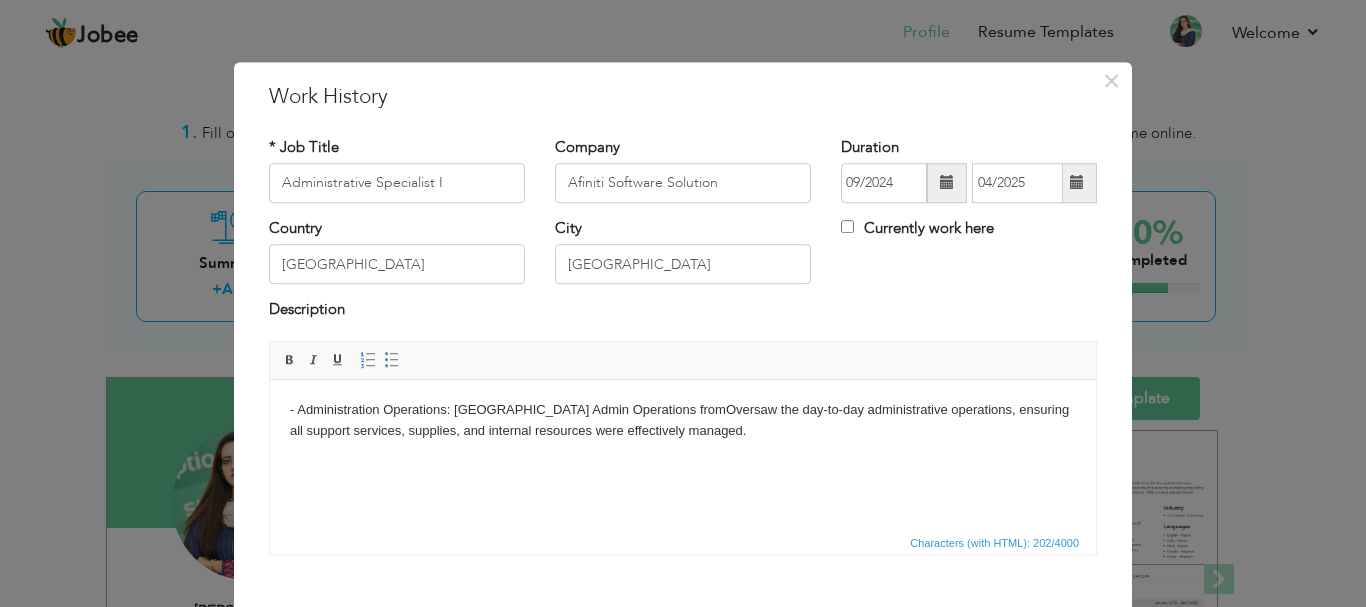 click on "- Administration Operations: Lahore Admin Operations from  Oversaw the day-to-day administrative operations, ensuring all support services, supplies, and internal resources were effectively managed." at bounding box center (683, 420) 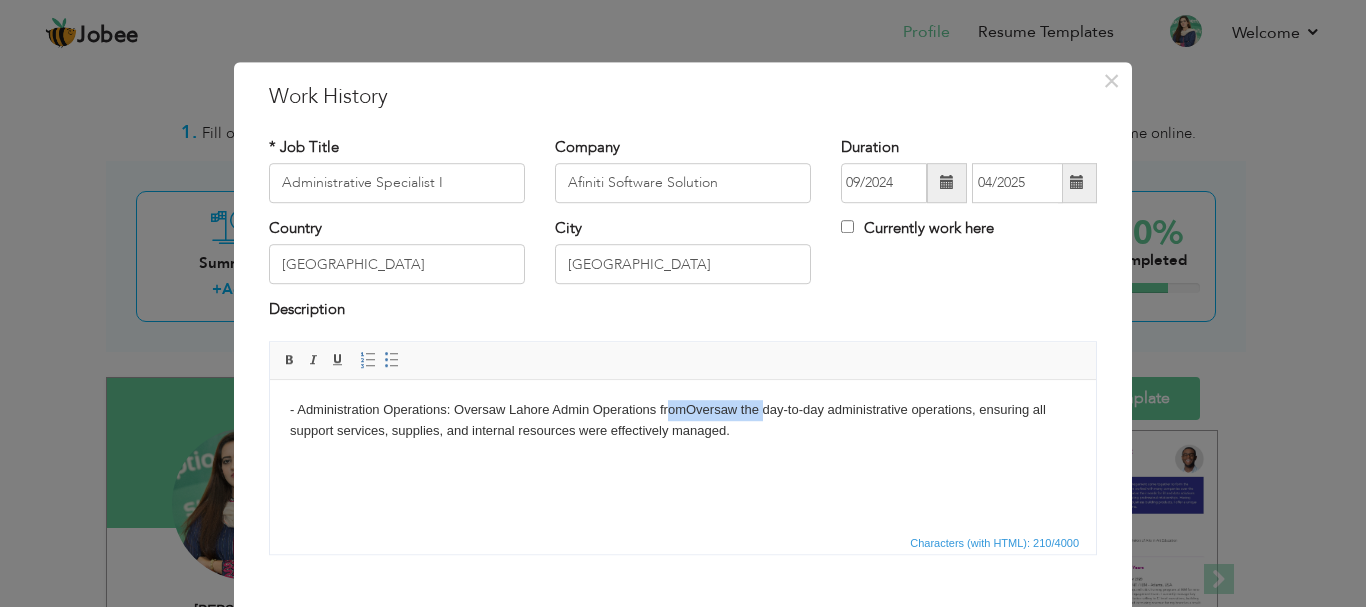 drag, startPoint x: 764, startPoint y: 406, endPoint x: 670, endPoint y: 408, distance: 94.02127 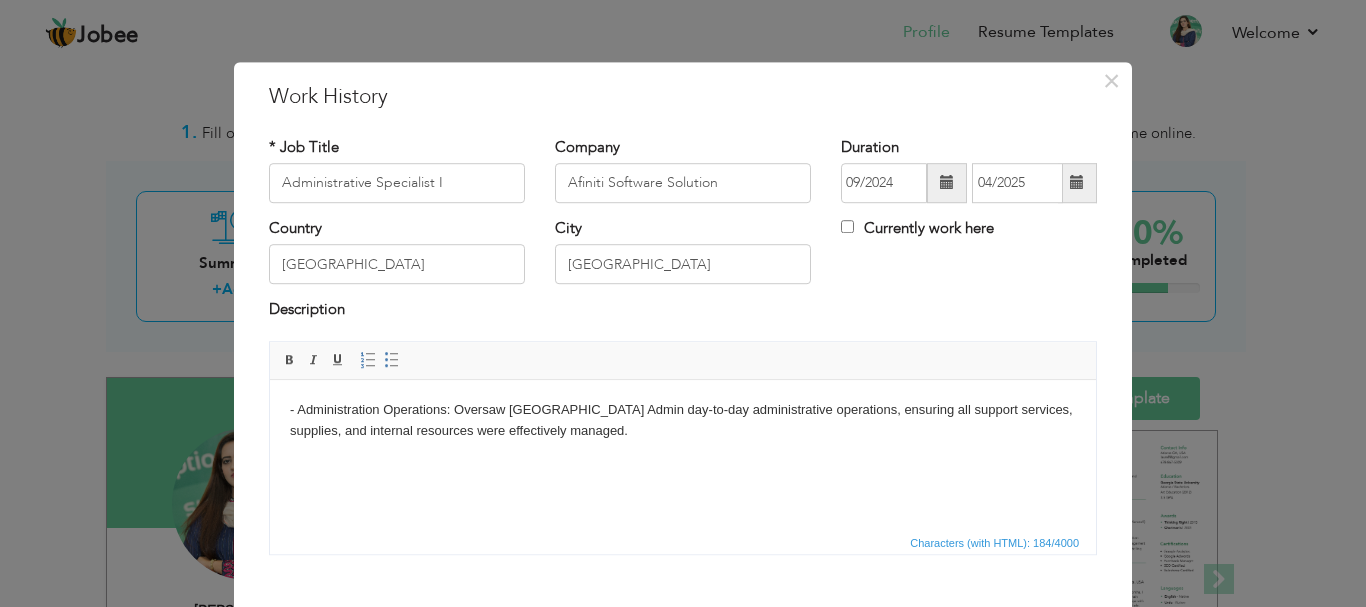 click on "- Administration Operations: Oversaw Lahore Admin day -to-day administrative operations, ensuring all support services, supplies, and internal resources were effectively managed." at bounding box center (683, 420) 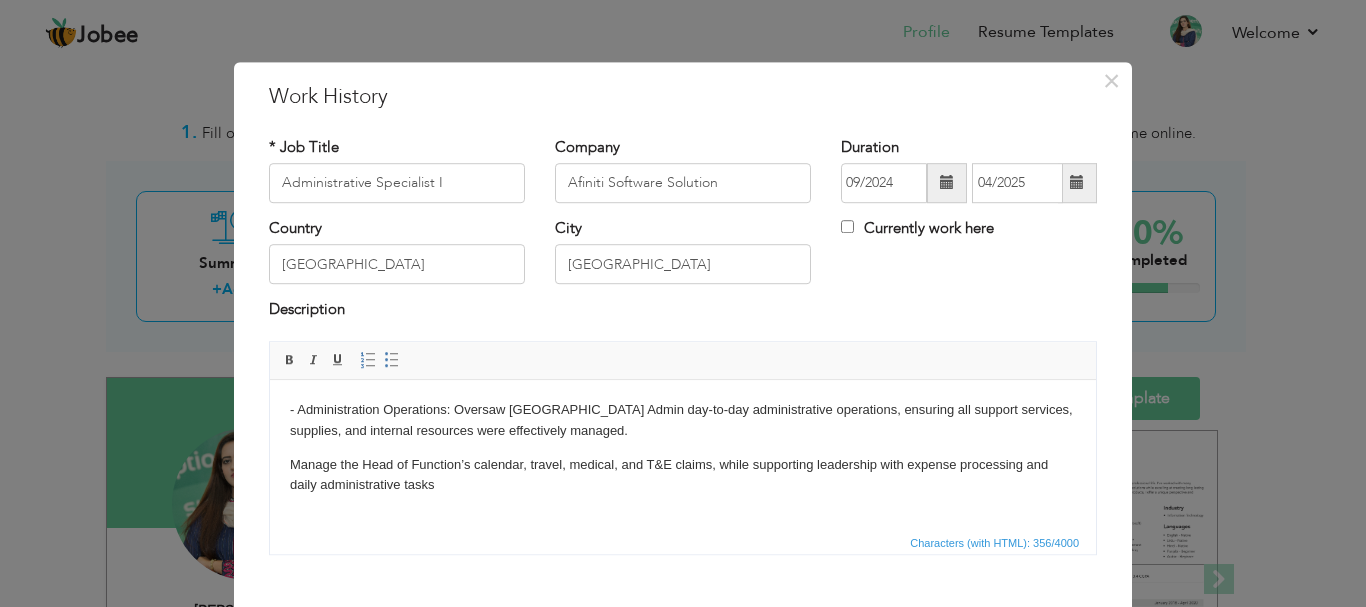 click on "- Administration Operations: Oversaw Lahore Admin day -to-day administrative operations, ensuring all support services, supplies, and internal resources were effectively managed. Manage the Head of Function’s calendar, travel, medical, and T&E claims, while supporting leadership with expense processing and daily administrative tasks" at bounding box center [683, 447] 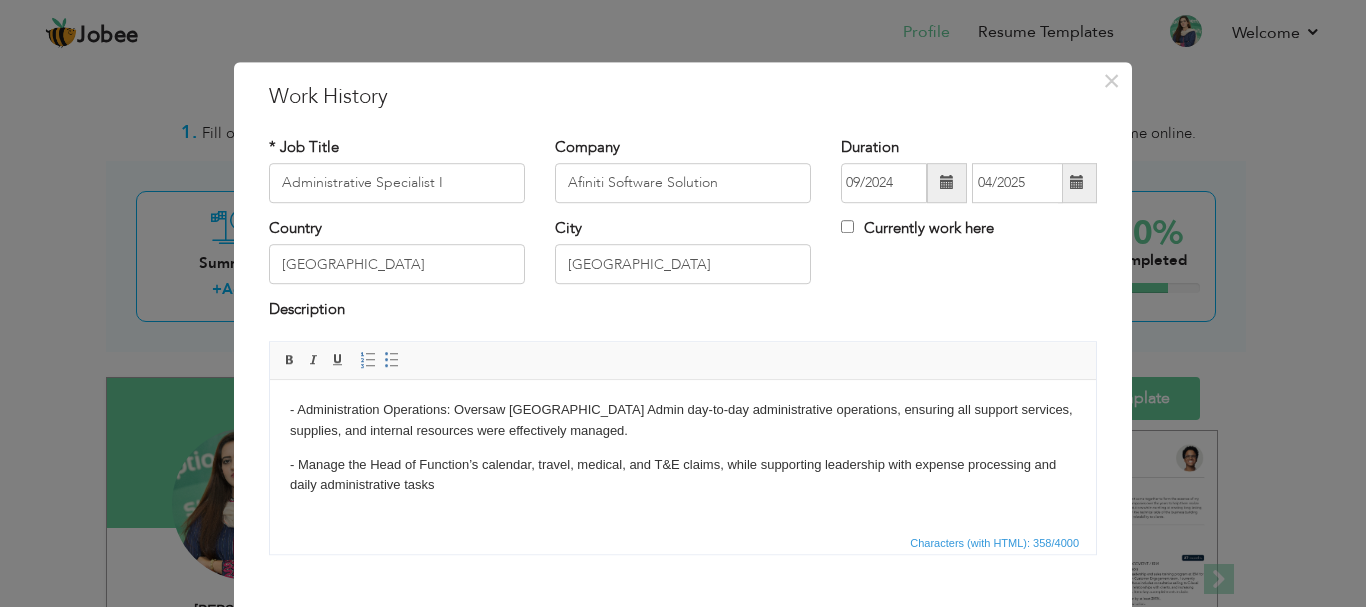 click on "- Manage the Head of Function’s calendar, travel, medical, and T&E claims, while supporting leadership with expense processing and daily administrative tasks" at bounding box center [683, 475] 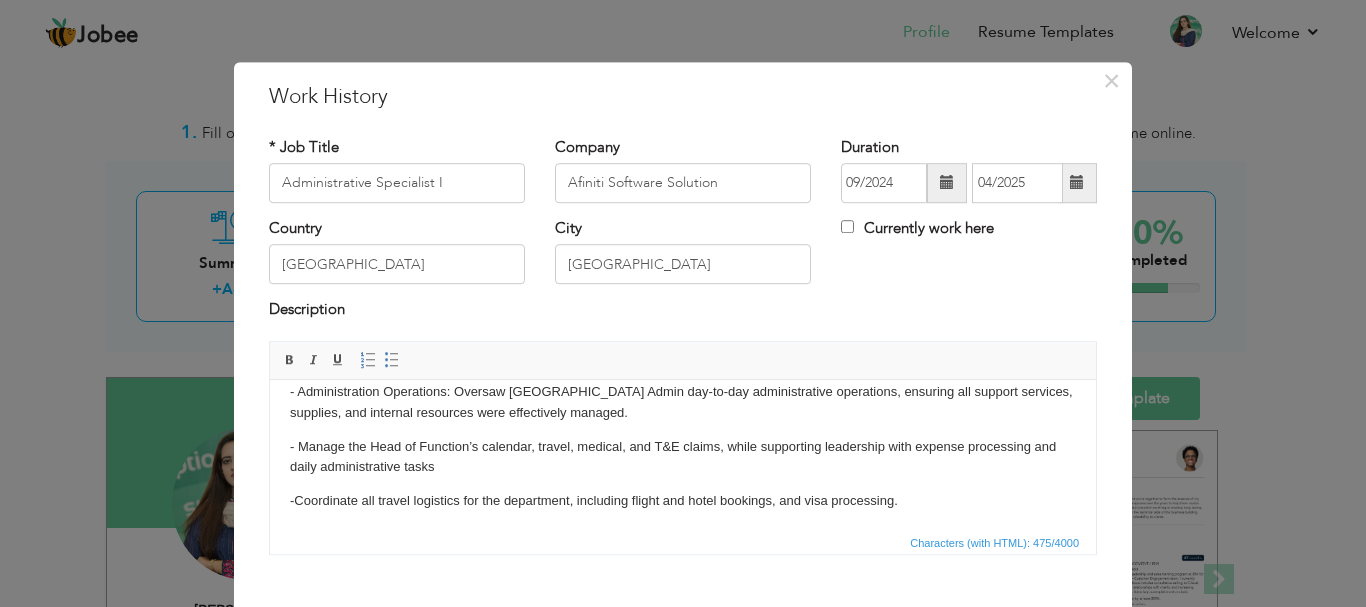 scroll, scrollTop: 20, scrollLeft: 0, axis: vertical 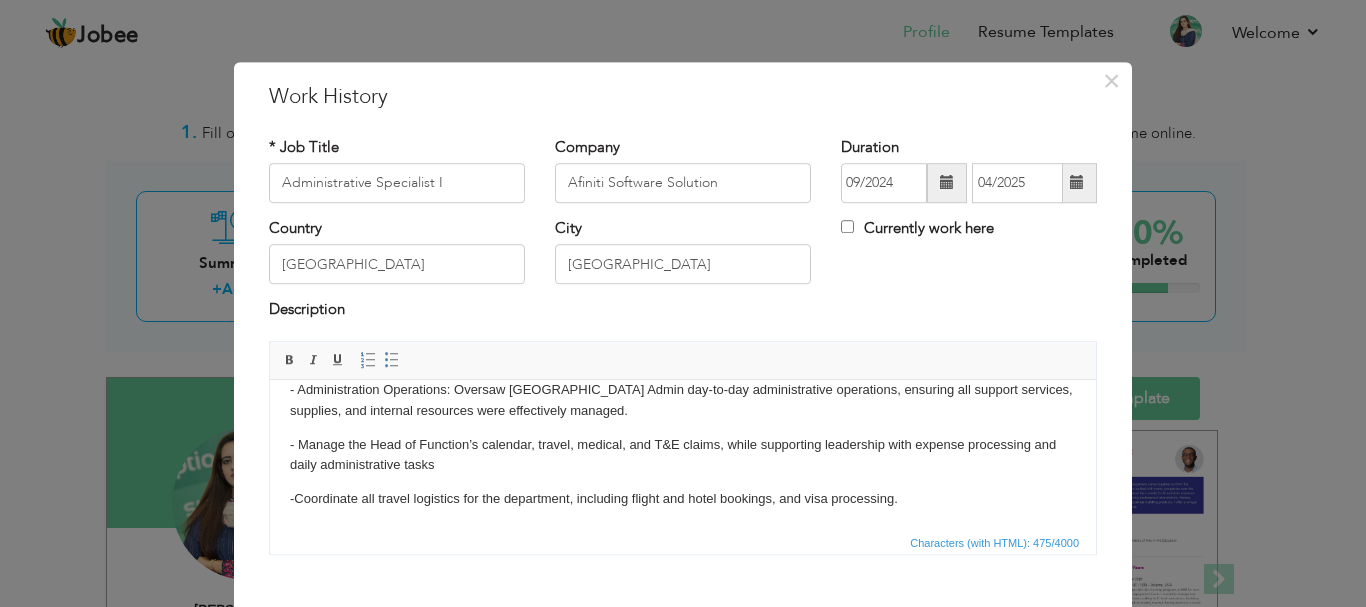 click on "- Coordinate all travel logistics for the department, including flight and hotel bookings, and visa processing." at bounding box center (683, 498) 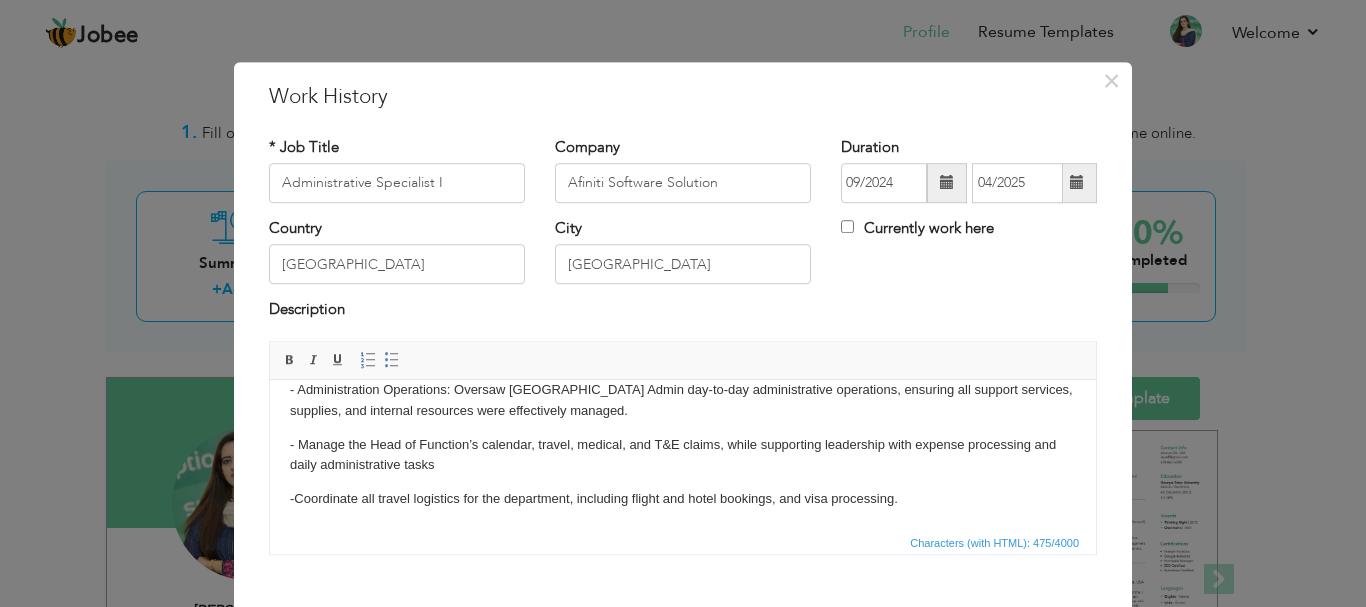 click on "- Coordinate all travel logistics for the department, including flight and hotel bookings, and visa processing." at bounding box center [683, 498] 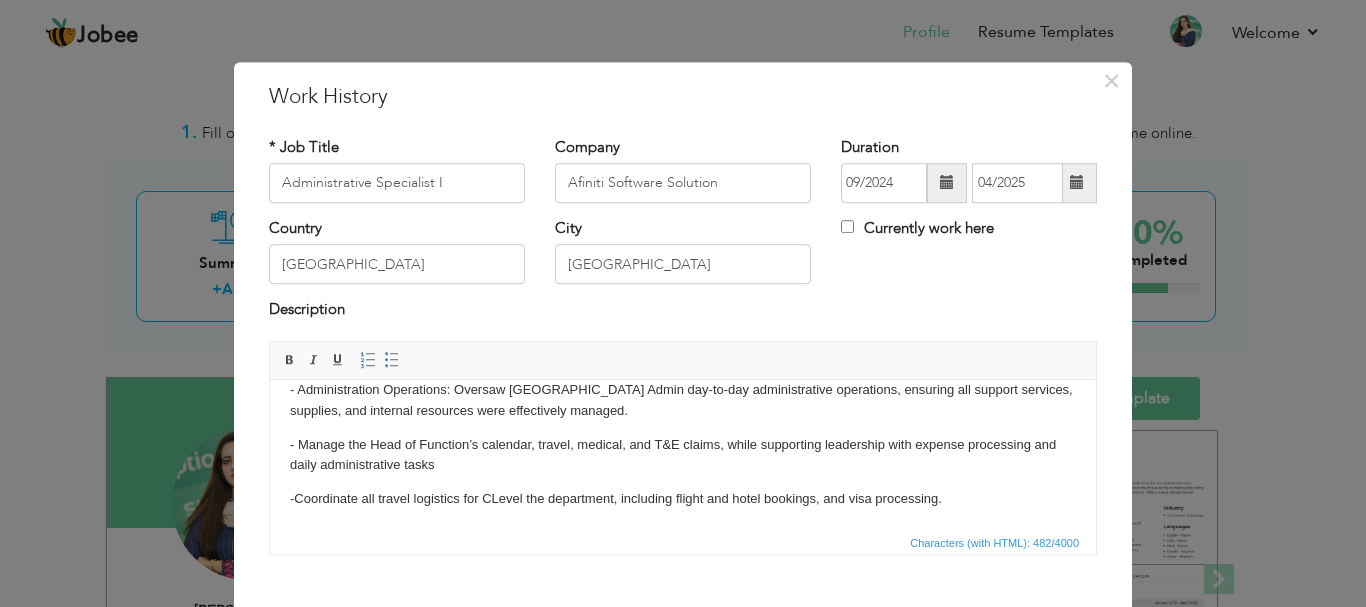 click on "- Coordinate all travel logistics for CLevel t he department, including flight and hotel bookings, and visa processing." at bounding box center (683, 498) 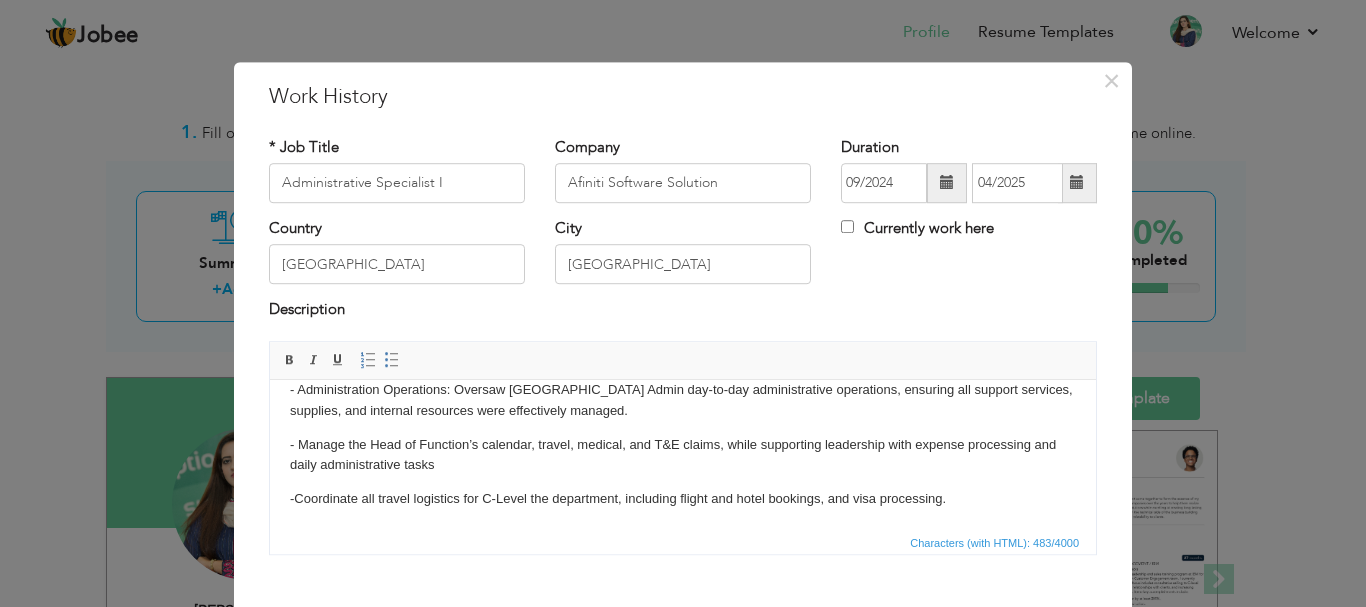 click on "- Coordinate all travel logistics for C-Level t he department, including flight and hotel bookings, and visa processing." at bounding box center (683, 498) 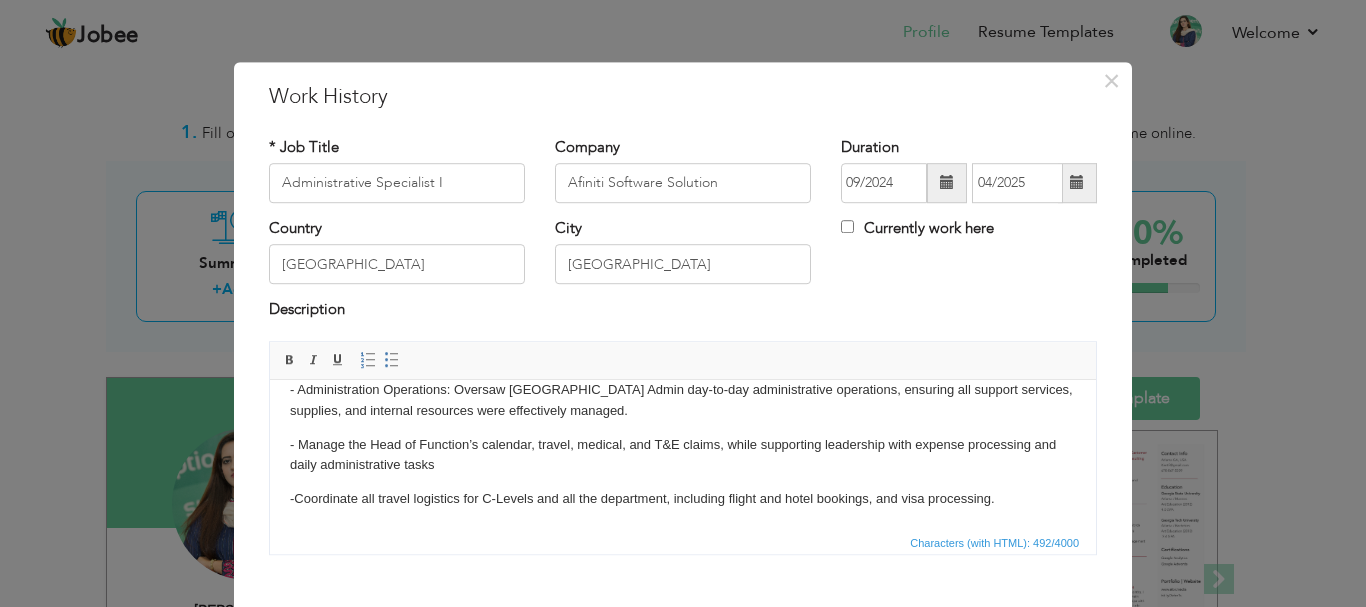 click on "- Coordinate all travel logistics for C-Levels and all t he department, including flight and hotel bookings, and visa processing." at bounding box center (683, 498) 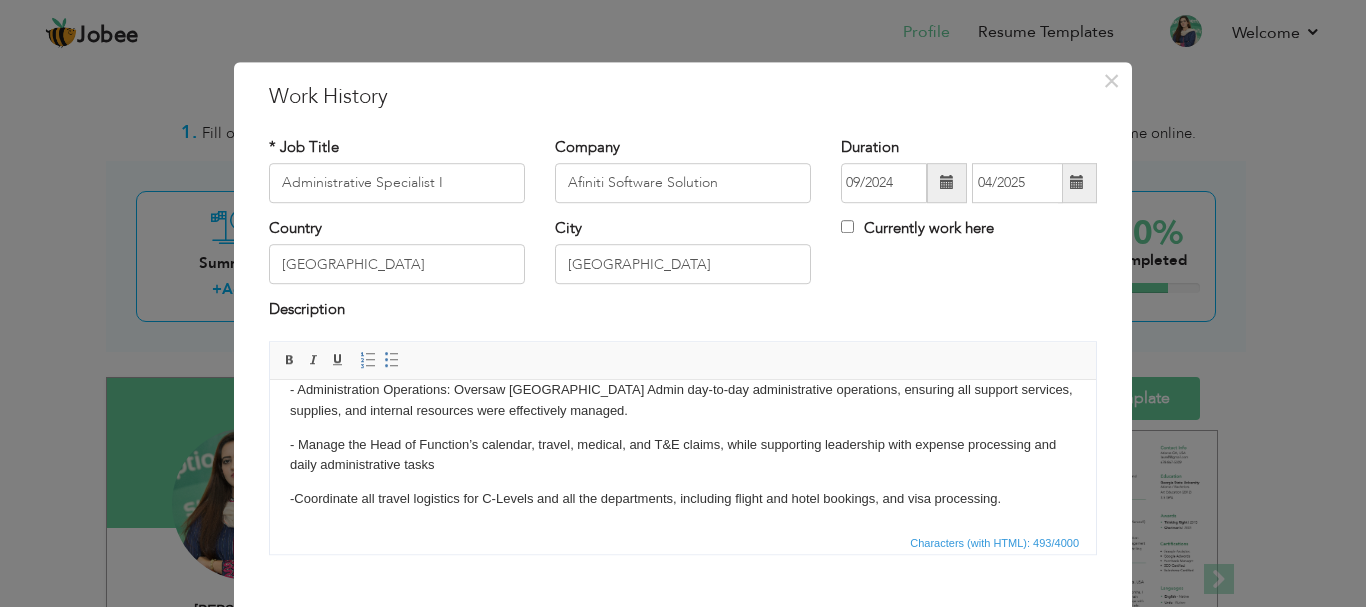 click on "- Coordinate all travel logistics for C-Levels and all t he departments, including flight and hotel bookings, and visa processing." at bounding box center (683, 498) 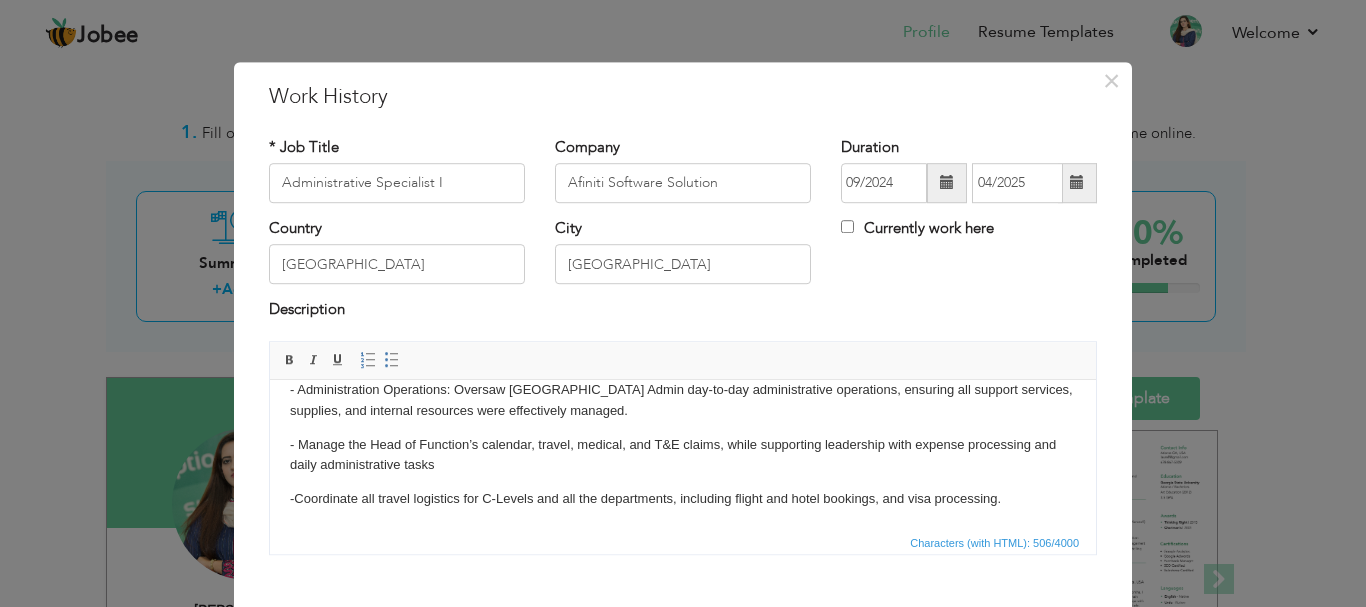 scroll, scrollTop: 30, scrollLeft: 0, axis: vertical 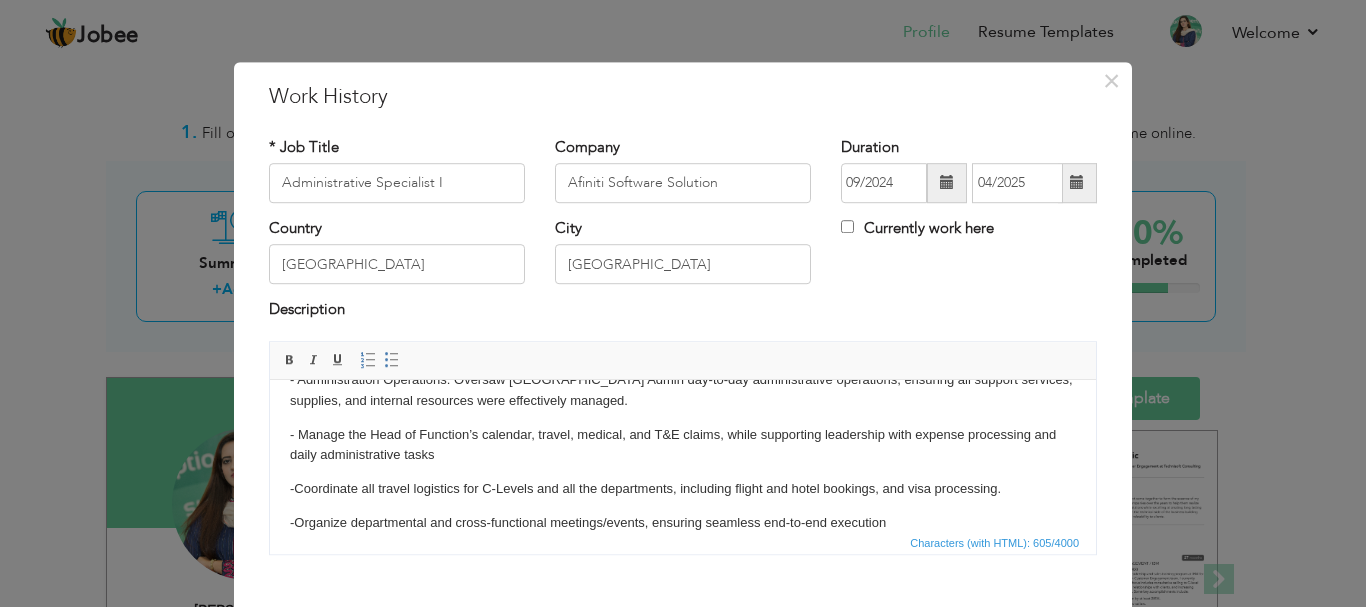 click on "- Administration Operations: Oversaw Lahore Admin day -to-day administrative operations, ensuring all support services, supplies, and internal resources were effectively managed. - Manage the Head of Function’s calendar, travel, medical, and T&E claims, while supporting leadership with expense processing and daily administrative tasks - Coordinate all travel logistics for C-Levels and all t he departments, including flight and hotel bookings, and visa processing. -  Organize departmental and cross-functional meetings/events, ensuring seamless end-to-end execution" at bounding box center (683, 451) 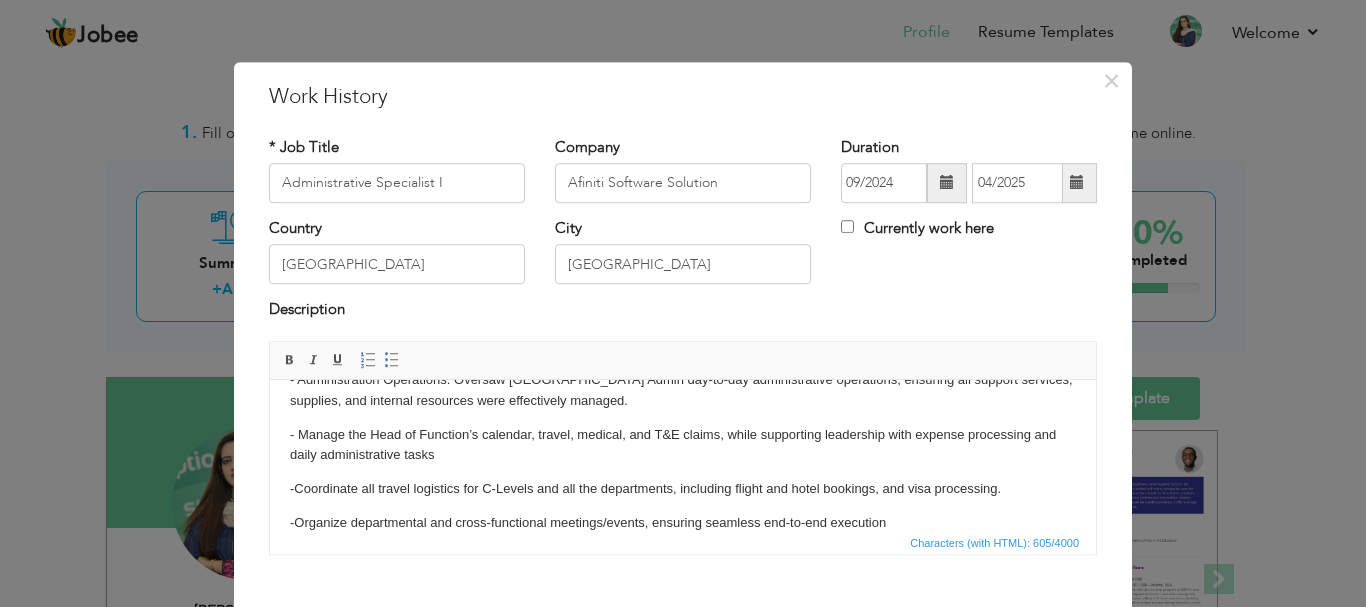 click on "-  Organize departmental and cross-functional meetings/events, ensuring seamless end-to-end execution" at bounding box center [683, 522] 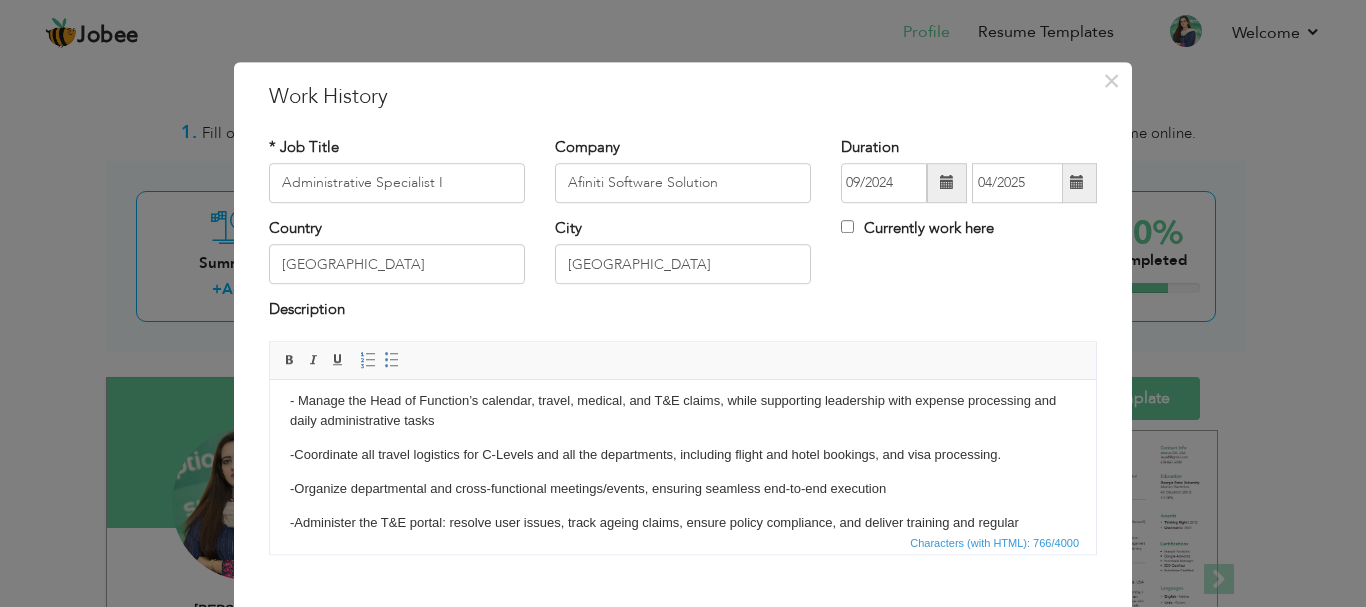 scroll, scrollTop: 85, scrollLeft: 0, axis: vertical 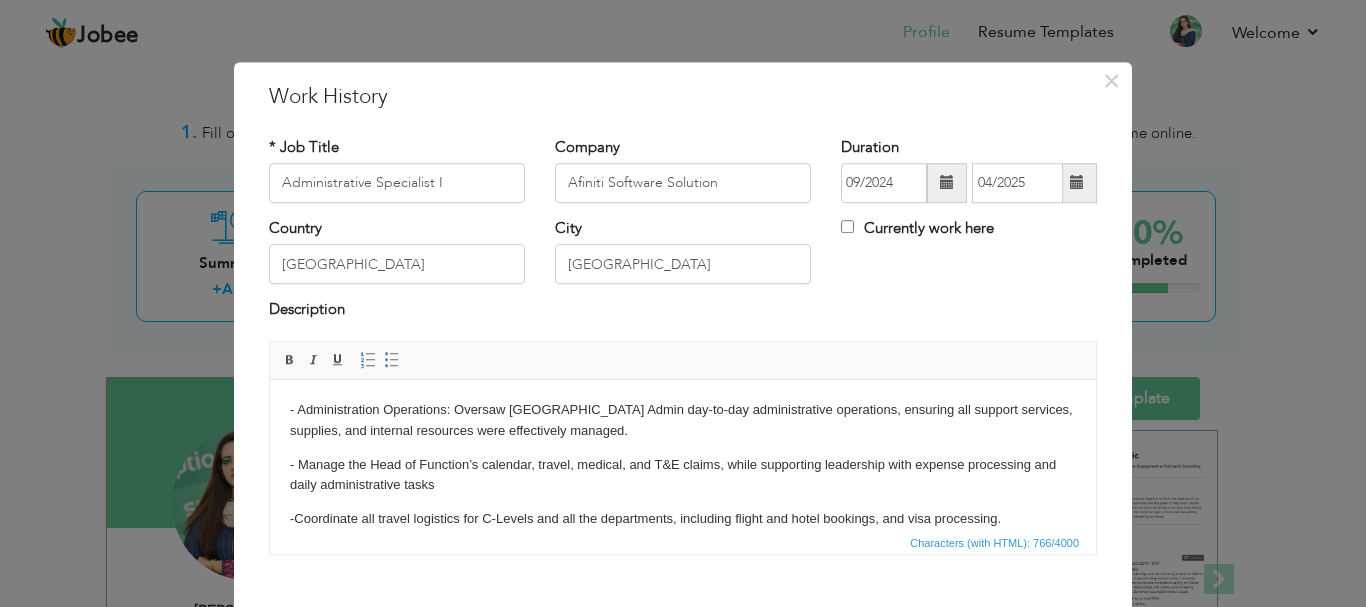 click on "- Administration Operations: Oversaw Lahore Admin day -to-day administrative operations, ensuring all support services, supplies, and internal resources were effectively managed." at bounding box center [683, 420] 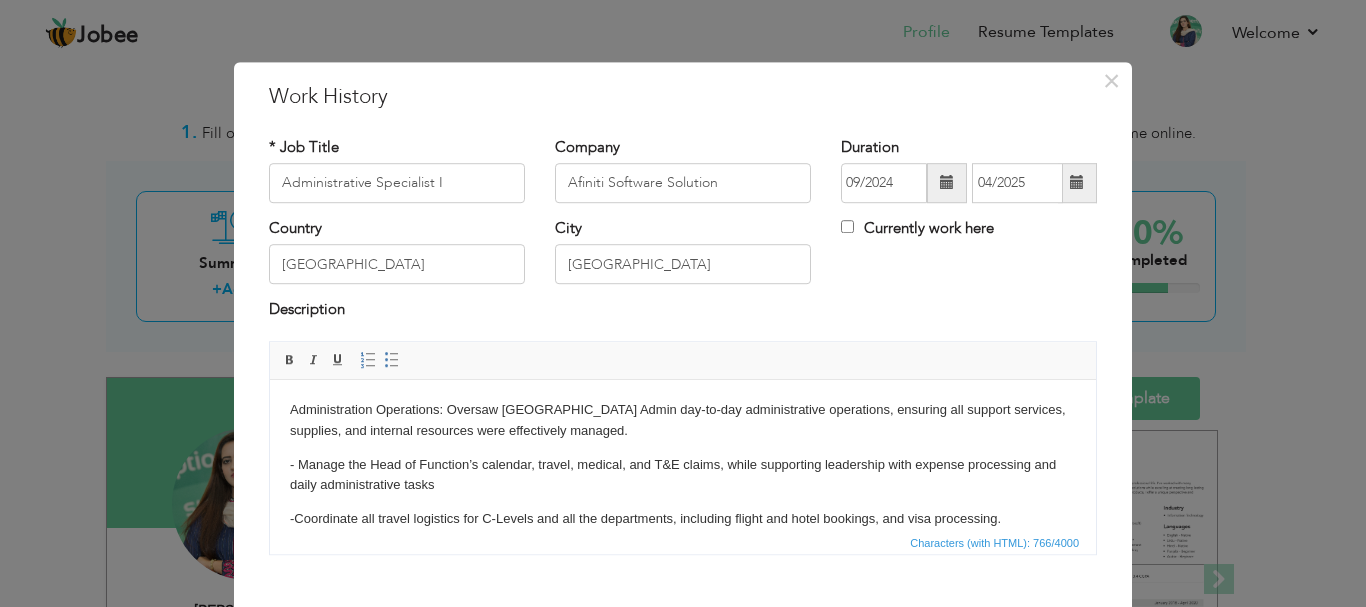 click on "Paragraph   Insert/Remove Numbered List   Insert/Remove Bulleted List" at bounding box center (383, 362) 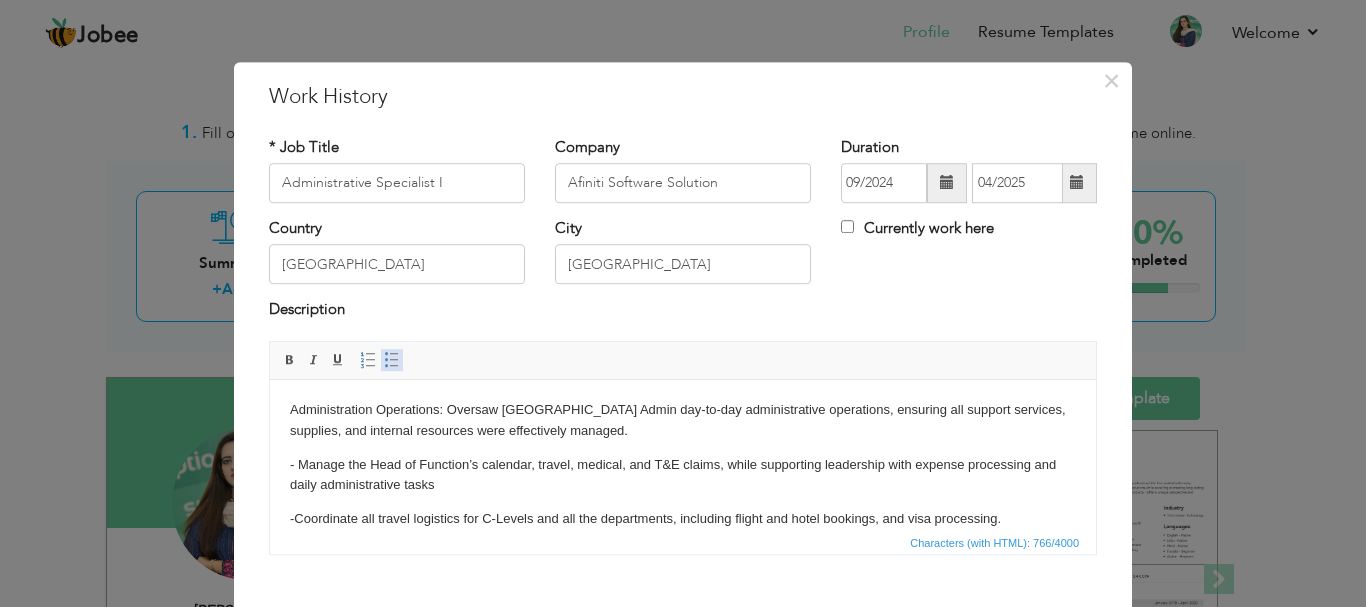 click at bounding box center (392, 360) 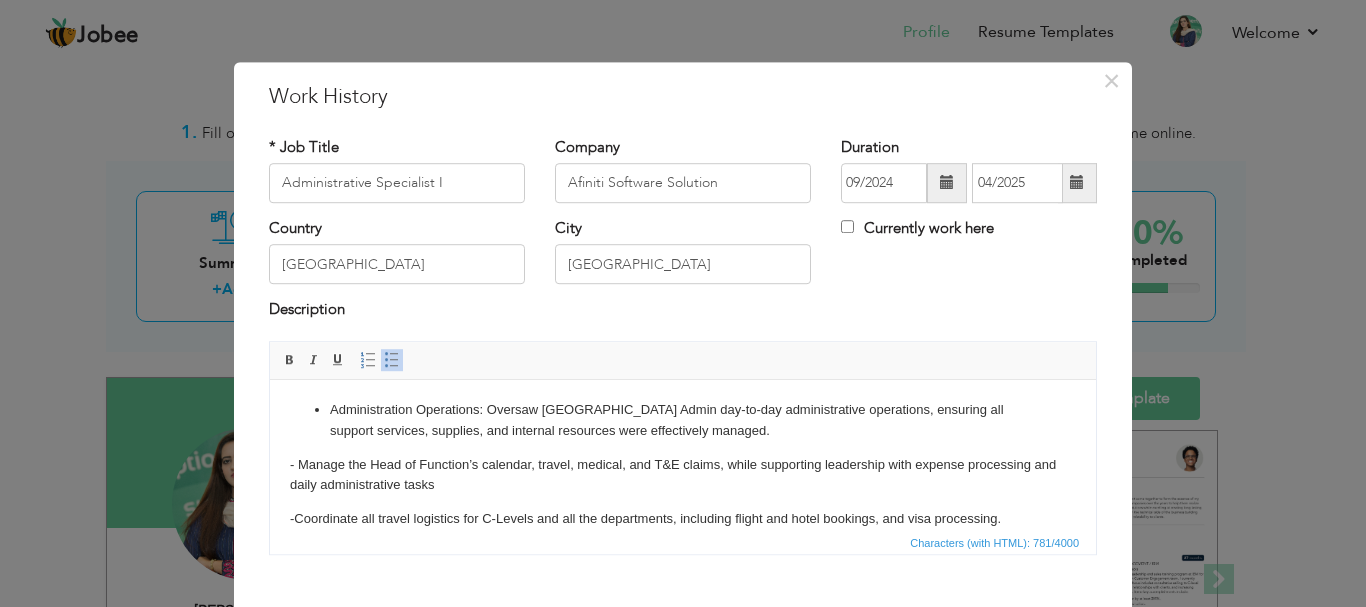 click on "- Manage the Head of Function’s calendar, travel, medical, and T&E claims, while supporting leadership with expense processing and daily administrative tasks" at bounding box center [683, 475] 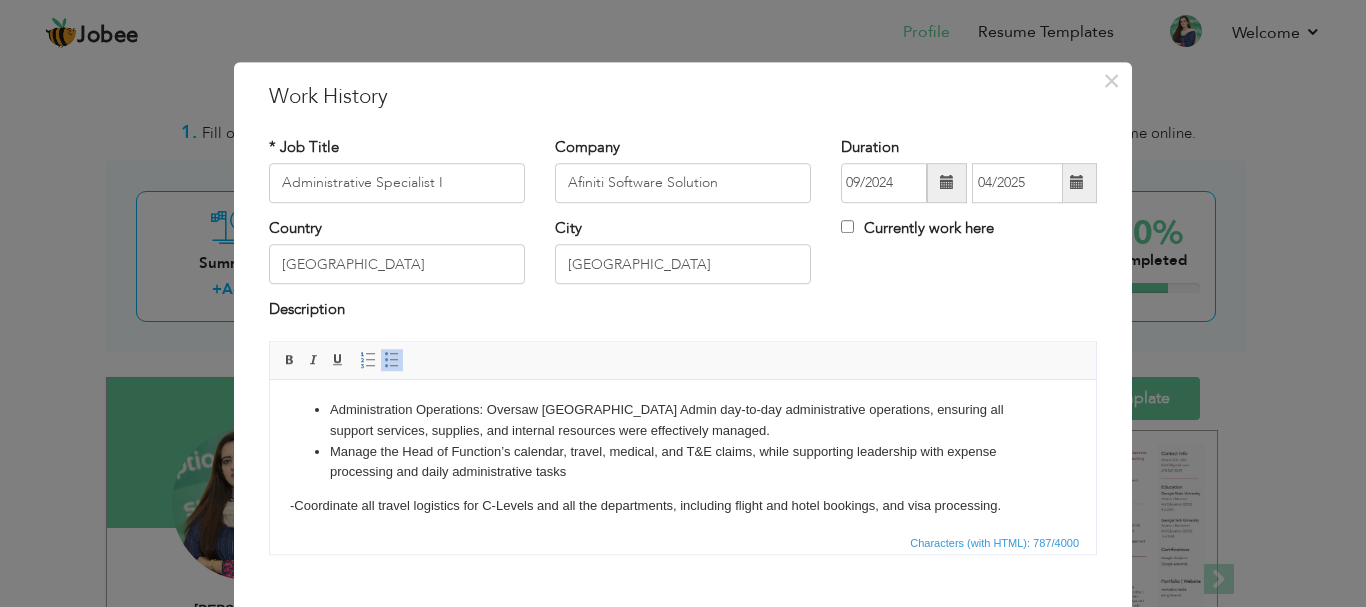click on "-  Coordinate all travel logistics for C-Levels and all t he departments, including flight and hotel bookings, and visa processing." at bounding box center [683, 505] 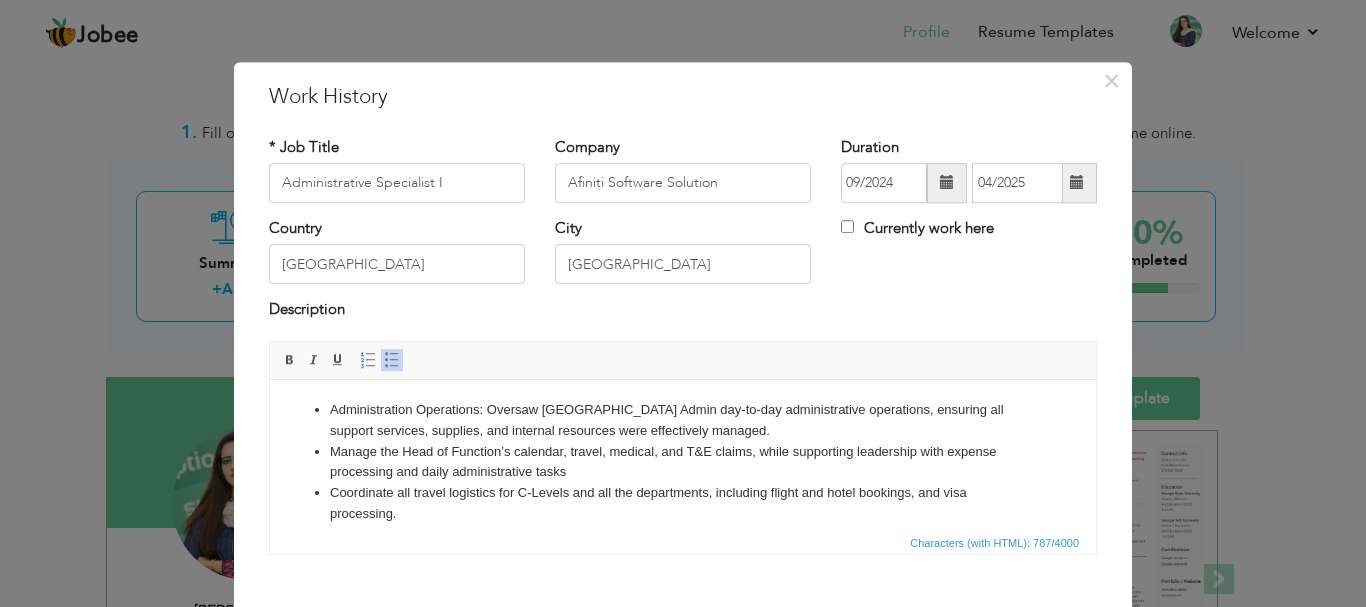 click on "Manage the Head of Function’s calendar, travel, medical, and T&E claims, while supporting leadership with expense processing and daily administrative tasks" at bounding box center (683, 462) 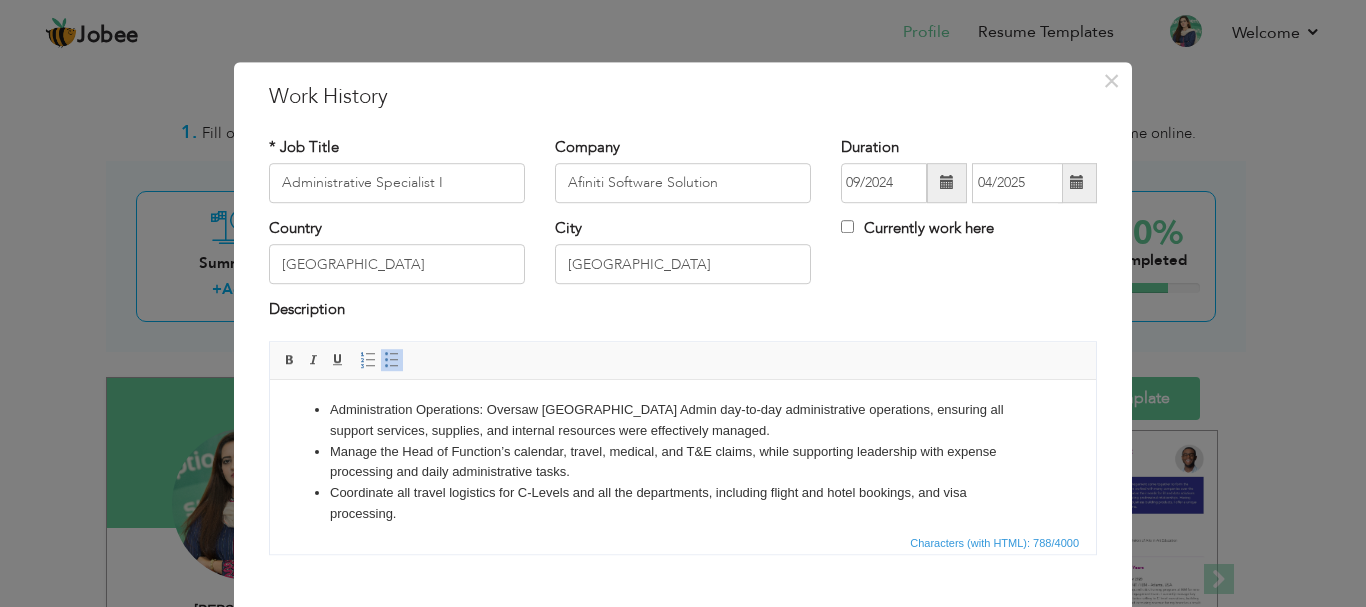 scroll, scrollTop: 103, scrollLeft: 0, axis: vertical 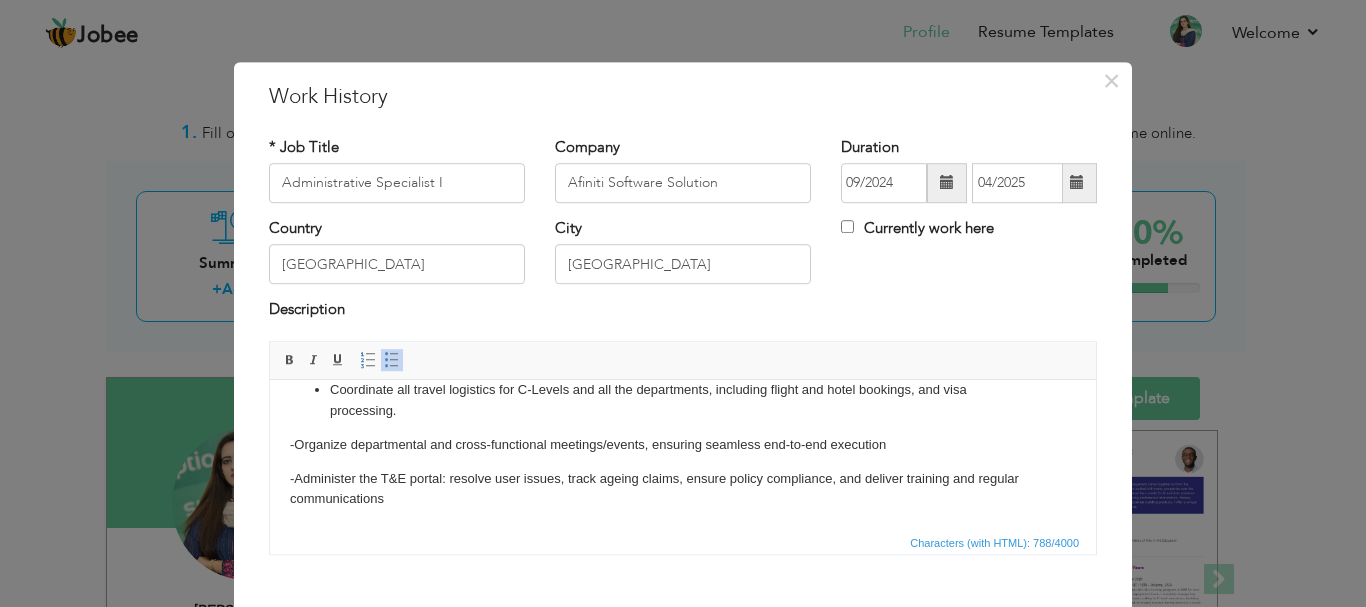 click on "-  Organize departmental and cross-functional meetings/events, ensuring seamless end-to-end execution" at bounding box center (683, 444) 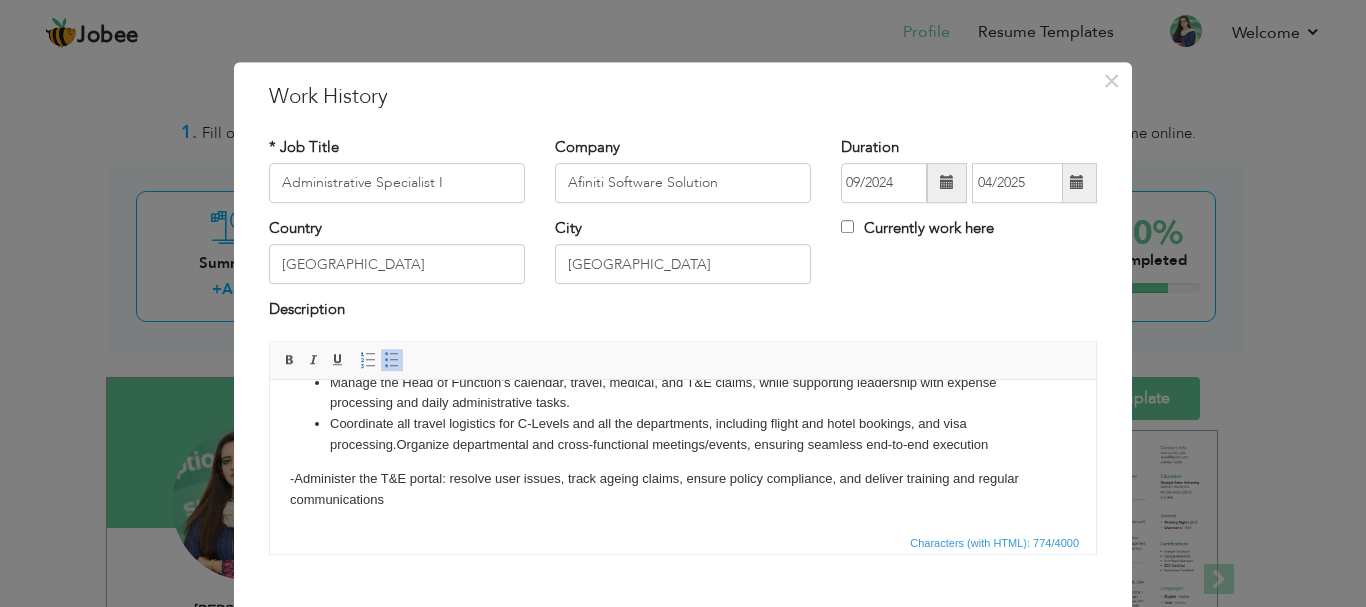 scroll, scrollTop: 90, scrollLeft: 0, axis: vertical 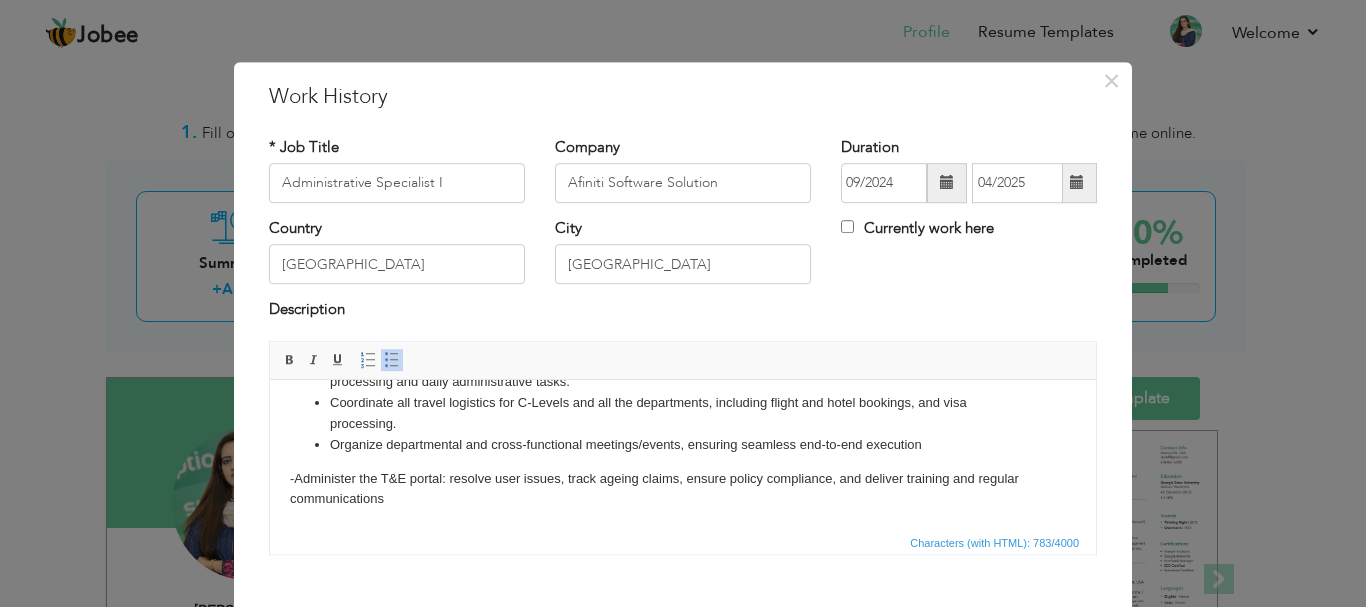 click on "-  Administer the T&E portal: resolve user issues, track ageing claims, ensure policy compliance, and deliver training and regular communications" at bounding box center [683, 489] 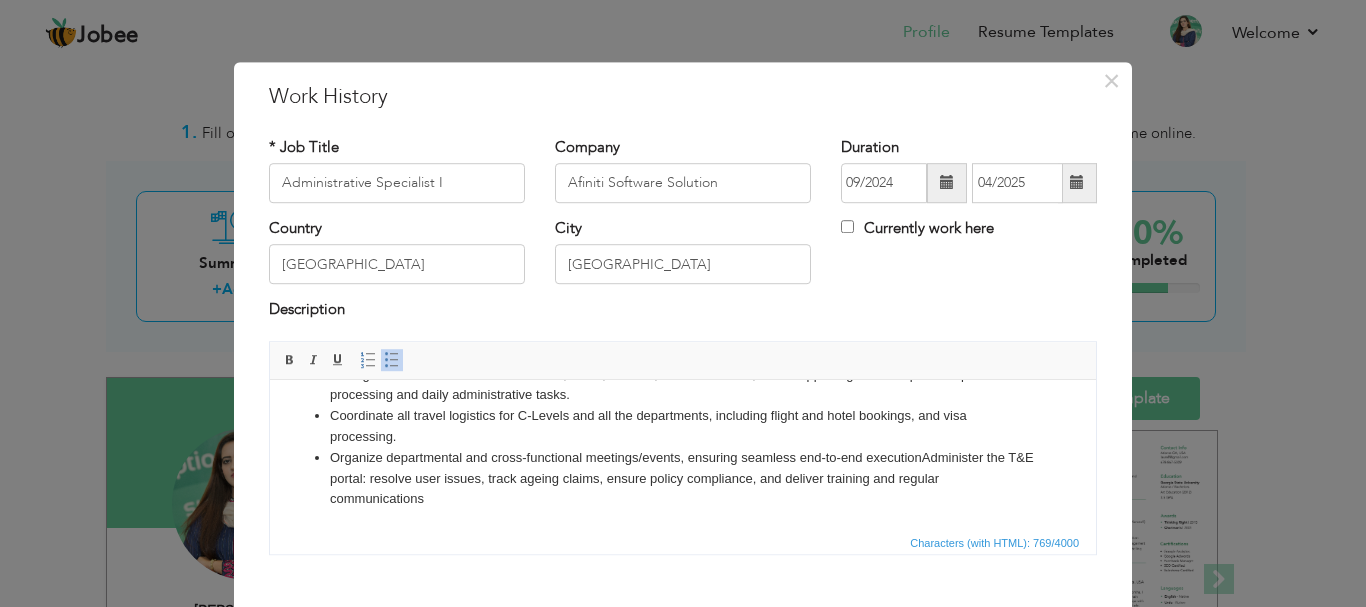 scroll, scrollTop: 77, scrollLeft: 0, axis: vertical 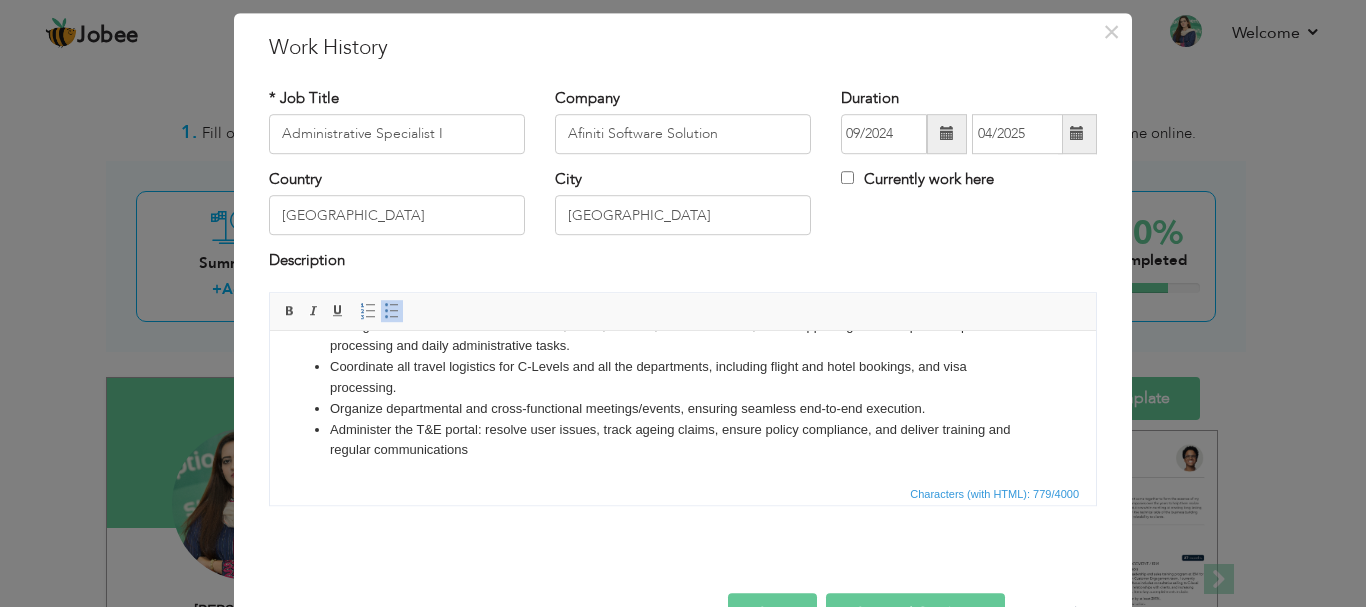 click on "Administer the T&E portal: resolve user issues, track ageing claims, ensure policy compliance, and deliver training and regular communications" at bounding box center [683, 440] 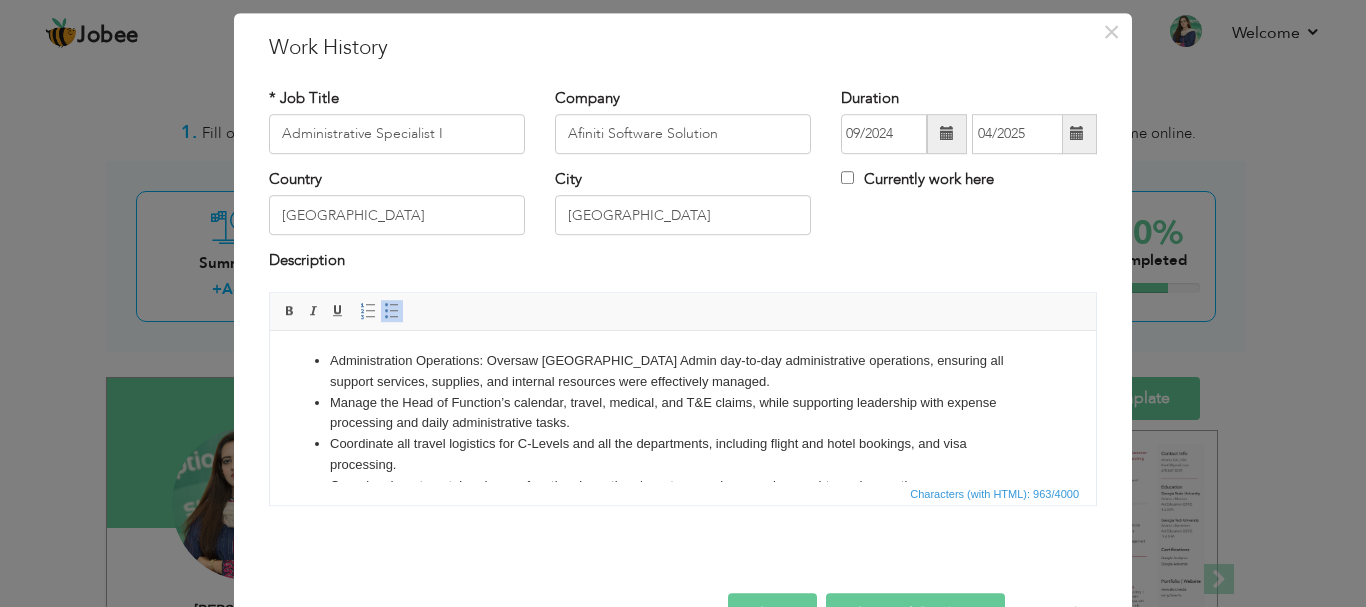 scroll, scrollTop: 119, scrollLeft: 0, axis: vertical 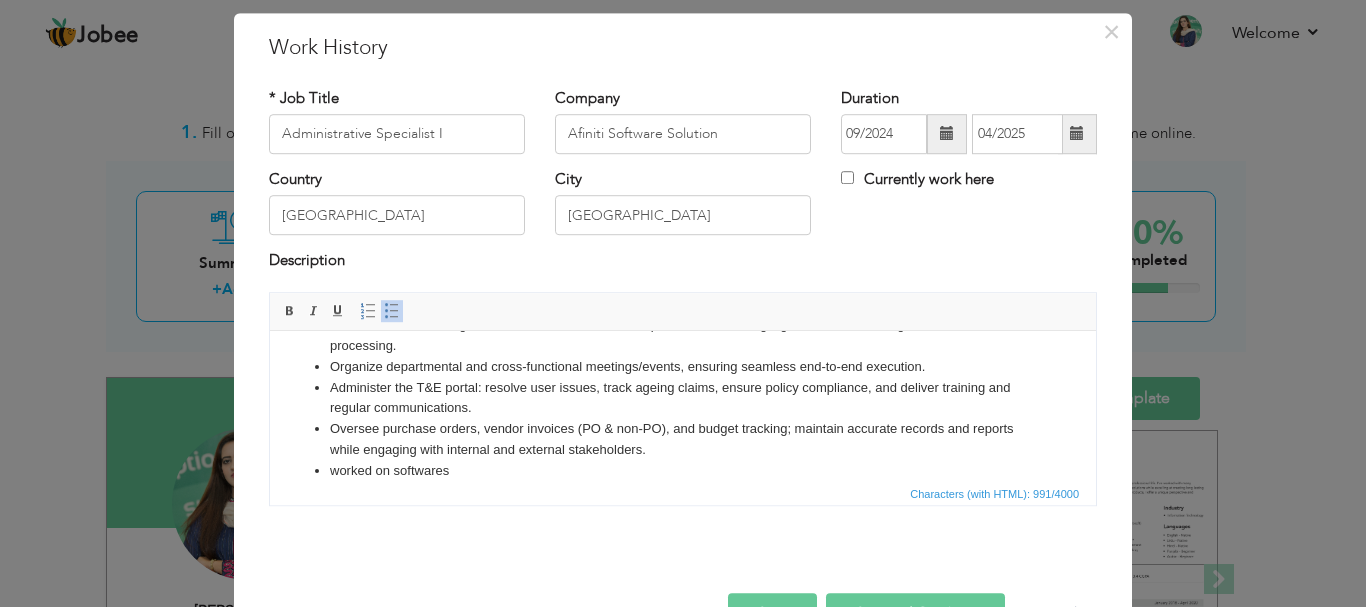 click on "worked on softwares" at bounding box center (683, 470) 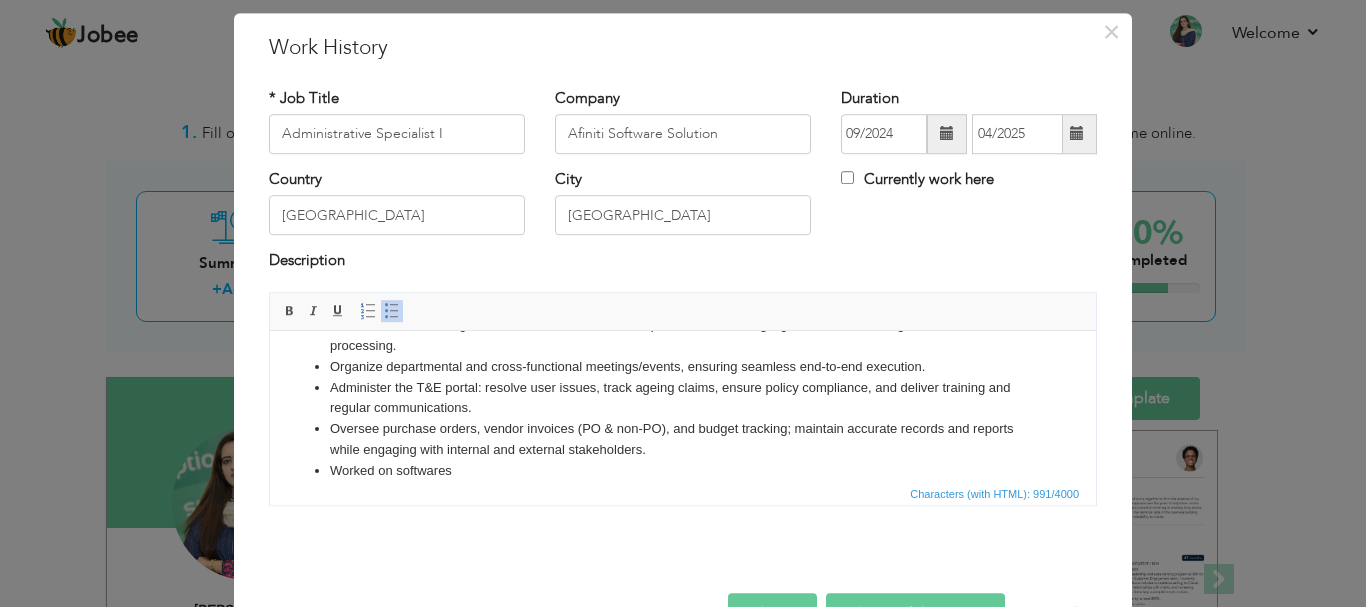 click on "Worked on softwares" at bounding box center [683, 470] 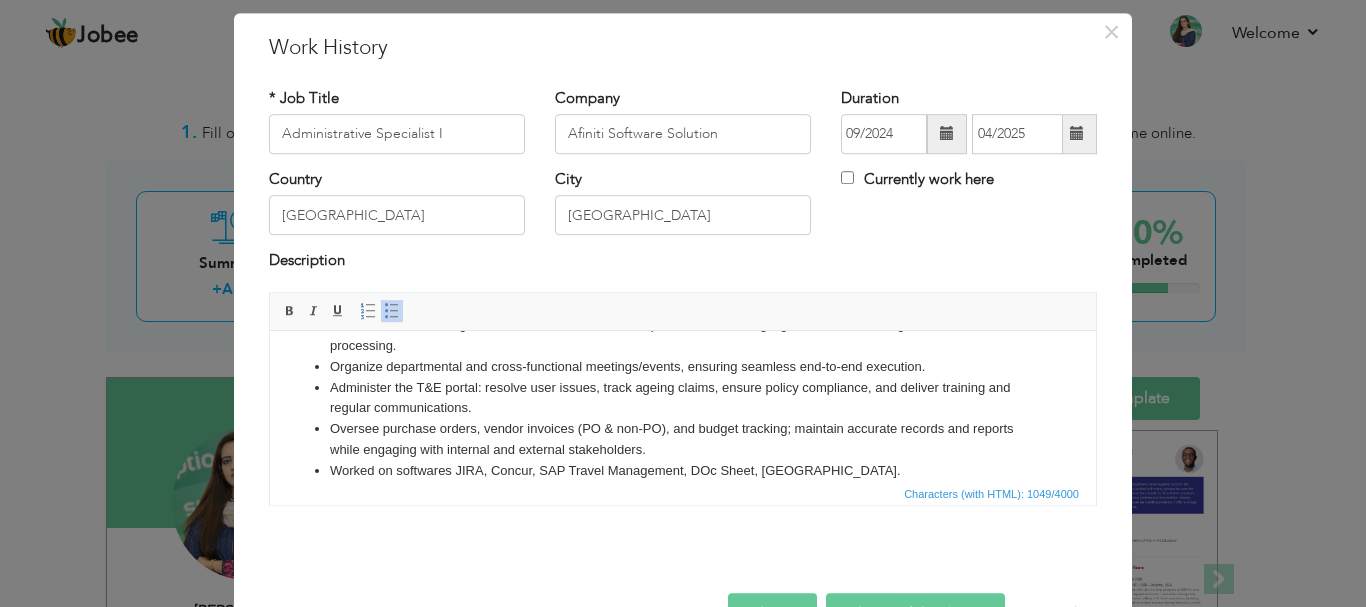 scroll, scrollTop: 110, scrollLeft: 0, axis: vertical 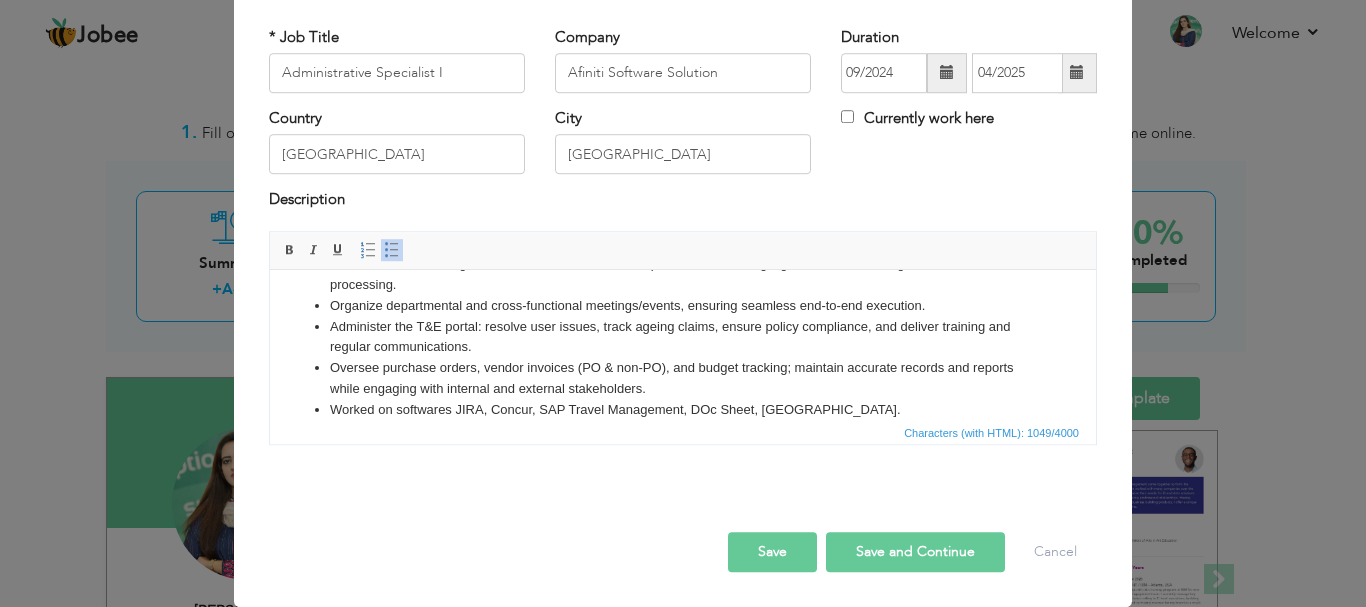 click on "Save" at bounding box center (772, 552) 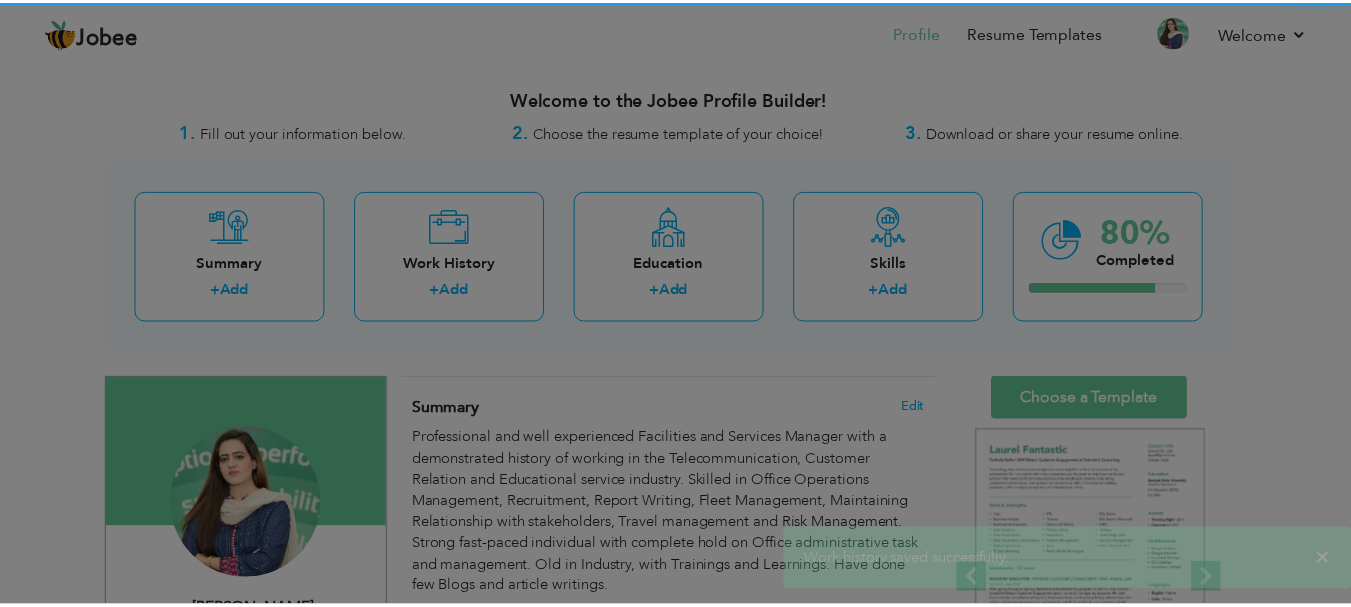 scroll, scrollTop: 0, scrollLeft: 0, axis: both 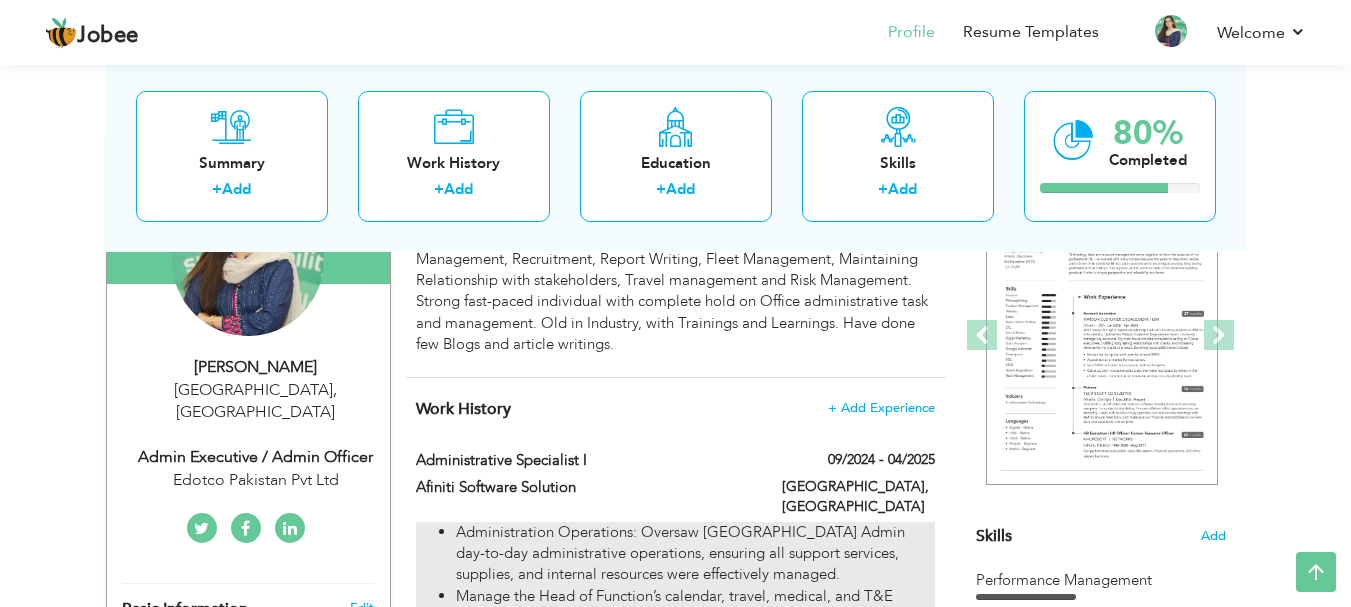 click on "Administration Operations: Oversaw [GEOGRAPHIC_DATA] Admin day-to-day administrative operations, ensuring all support services, supplies, and internal resources were effectively managed." at bounding box center [695, 554] 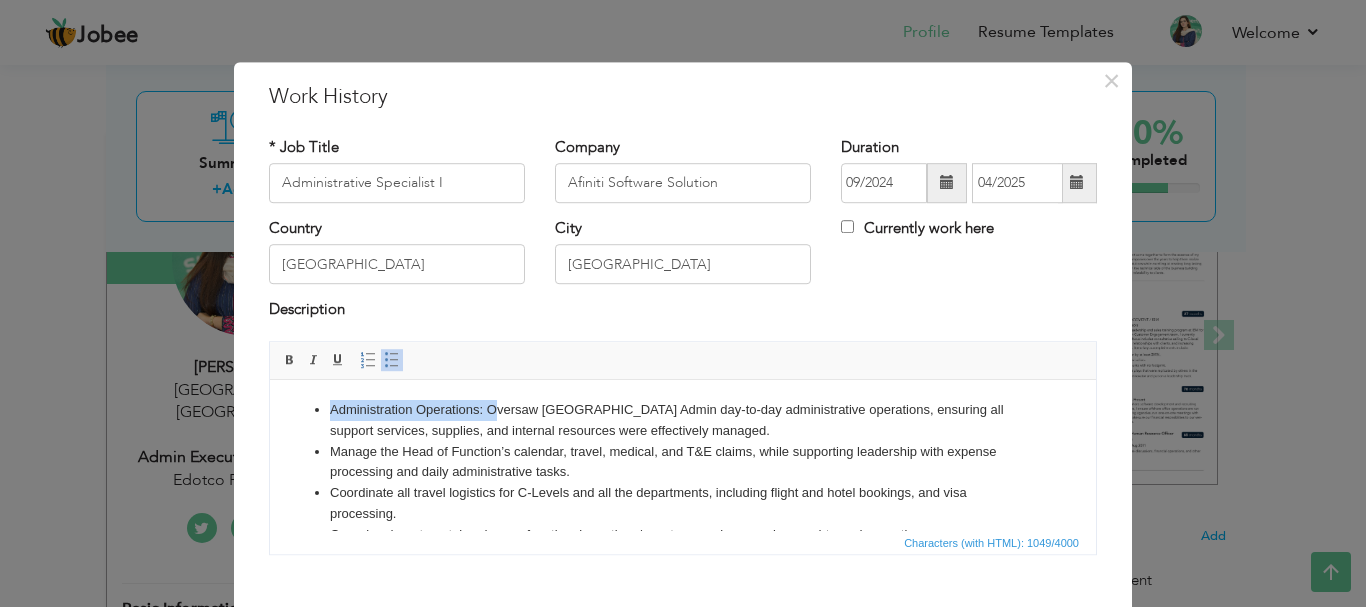 drag, startPoint x: 488, startPoint y: 411, endPoint x: 273, endPoint y: 394, distance: 215.67105 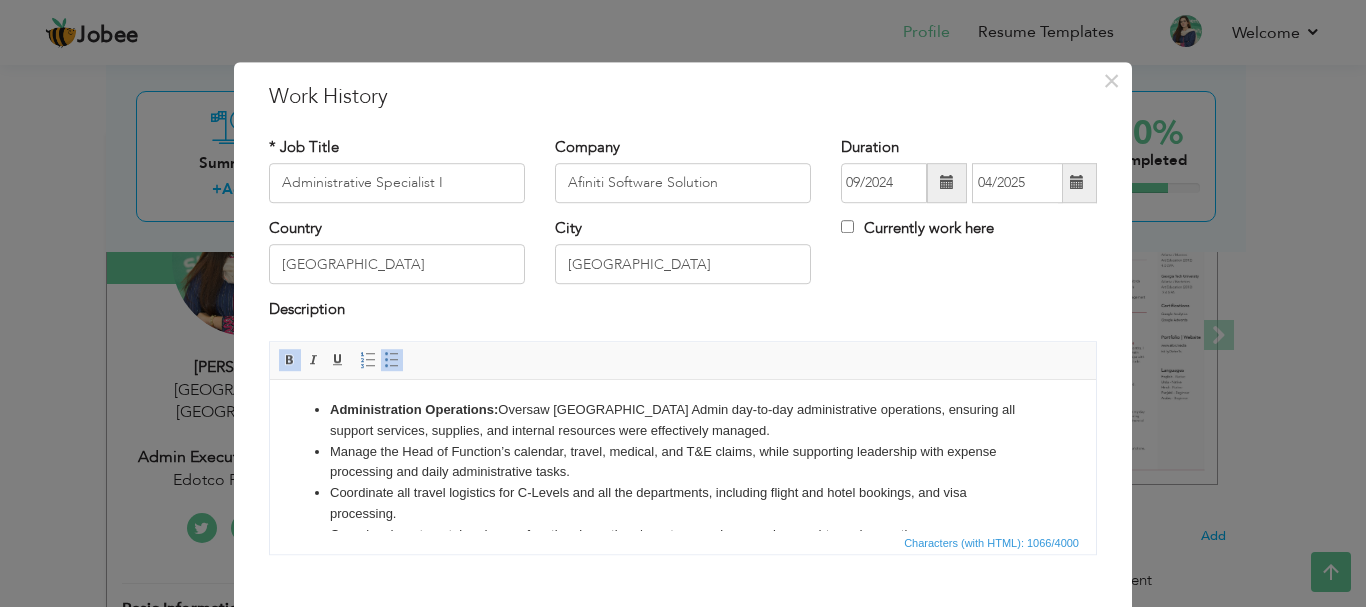 drag, startPoint x: 564, startPoint y: 445, endPoint x: 515, endPoint y: 443, distance: 49.0408 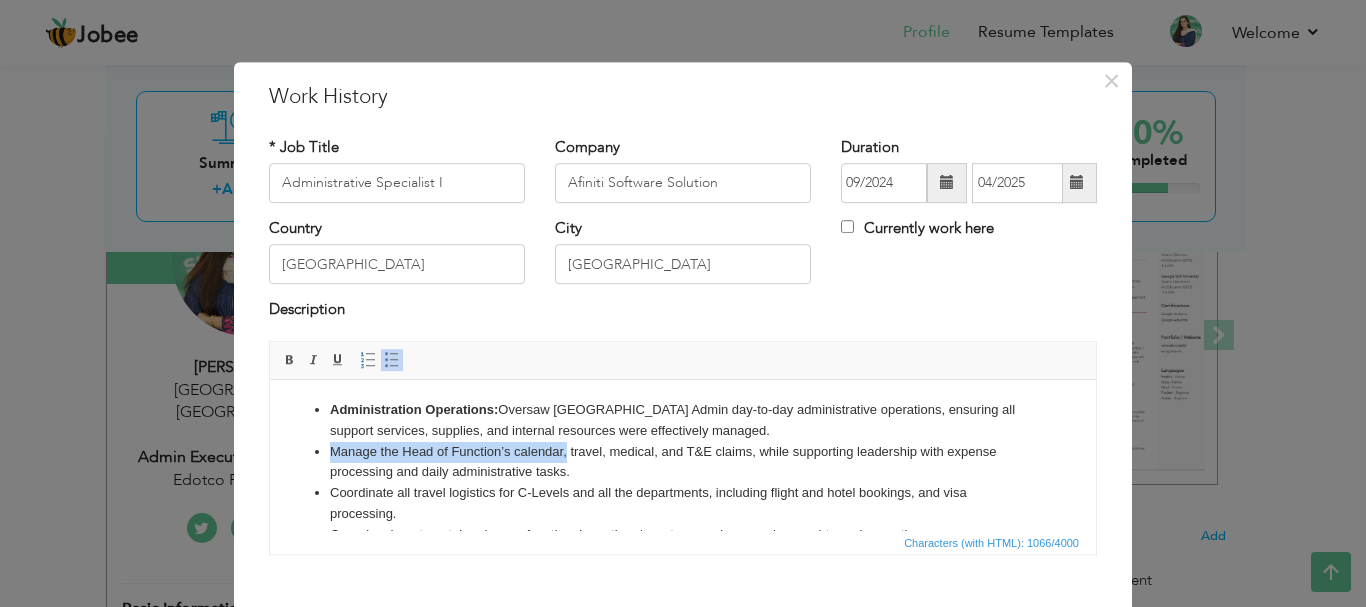 drag, startPoint x: 567, startPoint y: 450, endPoint x: 317, endPoint y: 448, distance: 250.008 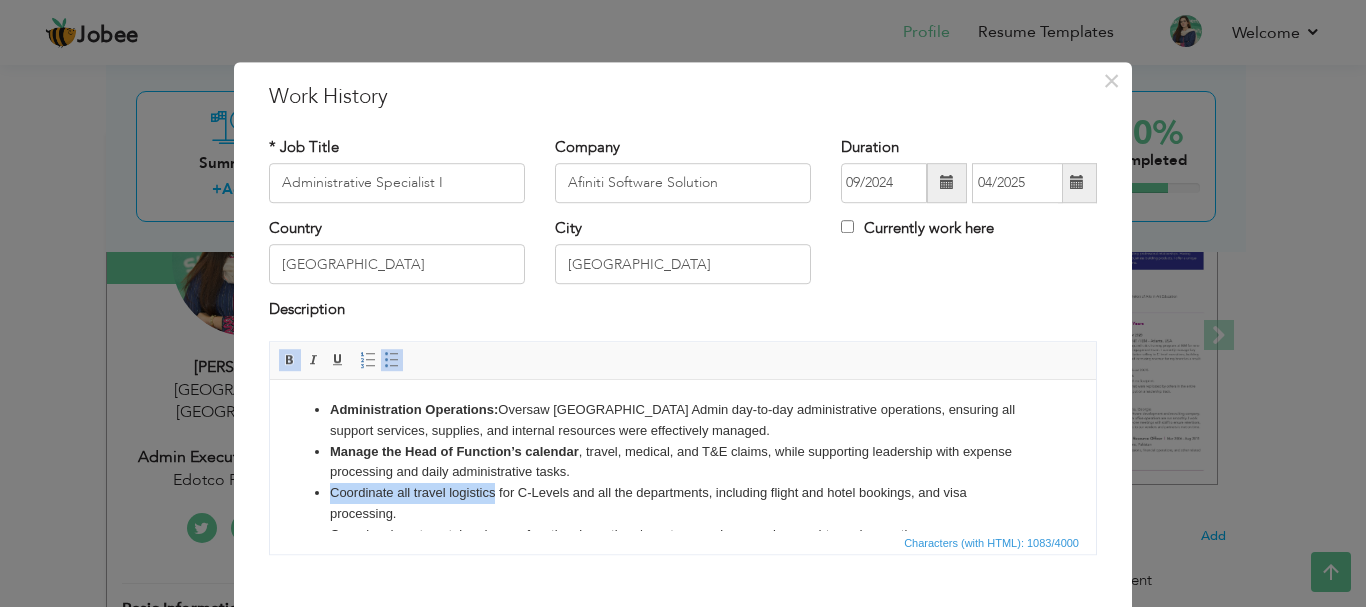 drag, startPoint x: 496, startPoint y: 489, endPoint x: 326, endPoint y: 492, distance: 170.02647 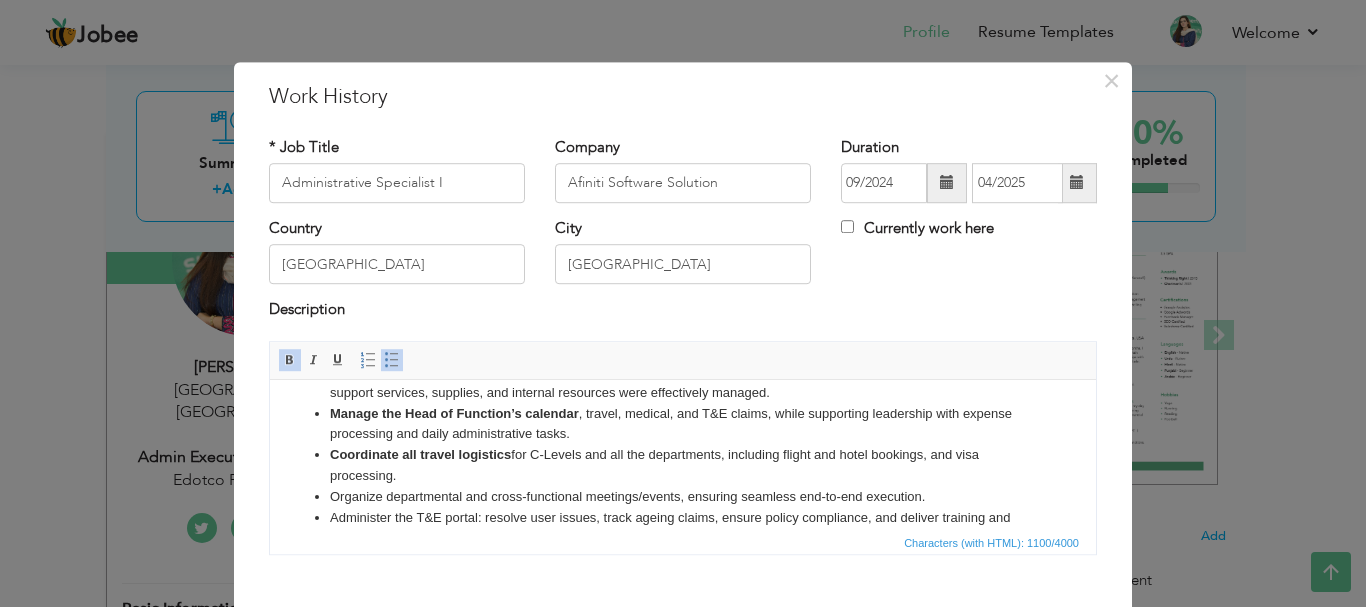 scroll, scrollTop: 34, scrollLeft: 0, axis: vertical 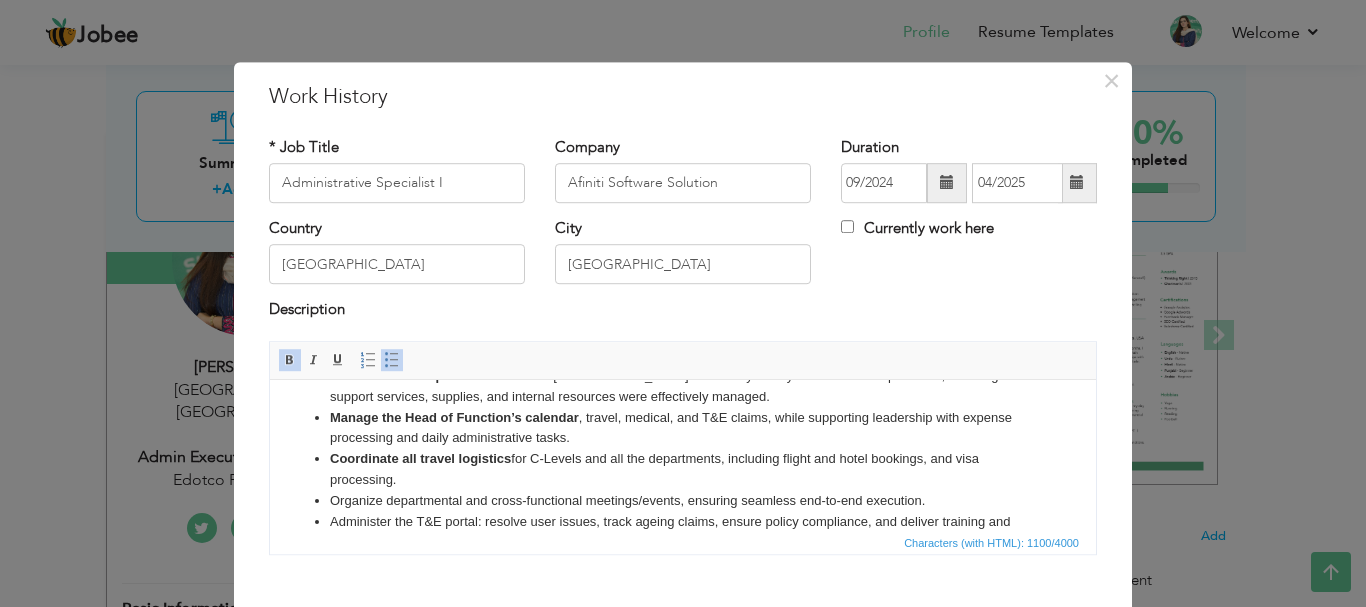click on "Organize departmental and cross-functional meetings/events, ensuring seamless end-to-end execution." at bounding box center [683, 500] 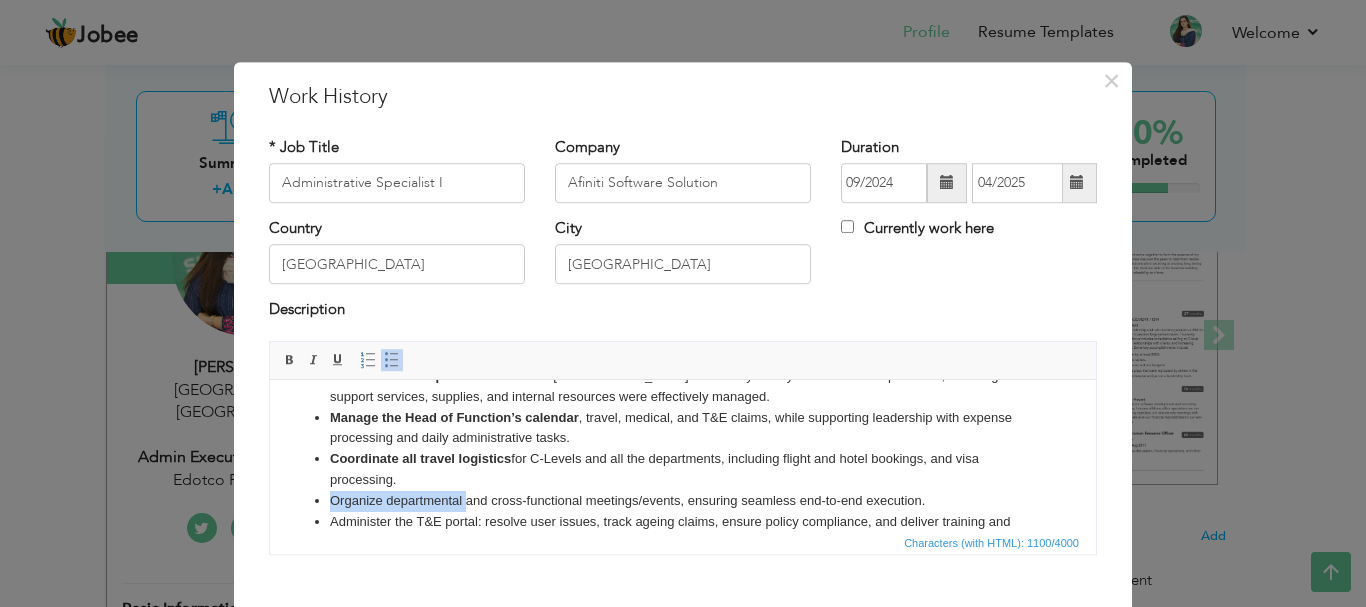 drag, startPoint x: 467, startPoint y: 501, endPoint x: 327, endPoint y: 497, distance: 140.05713 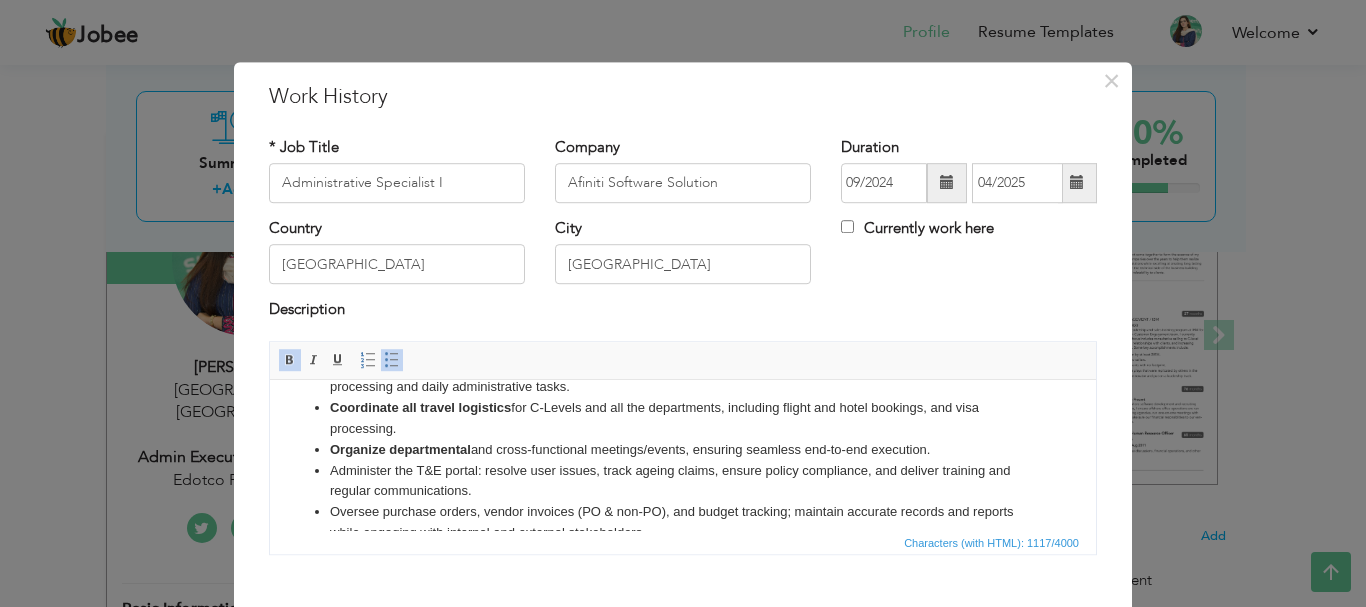 scroll, scrollTop: 87, scrollLeft: 0, axis: vertical 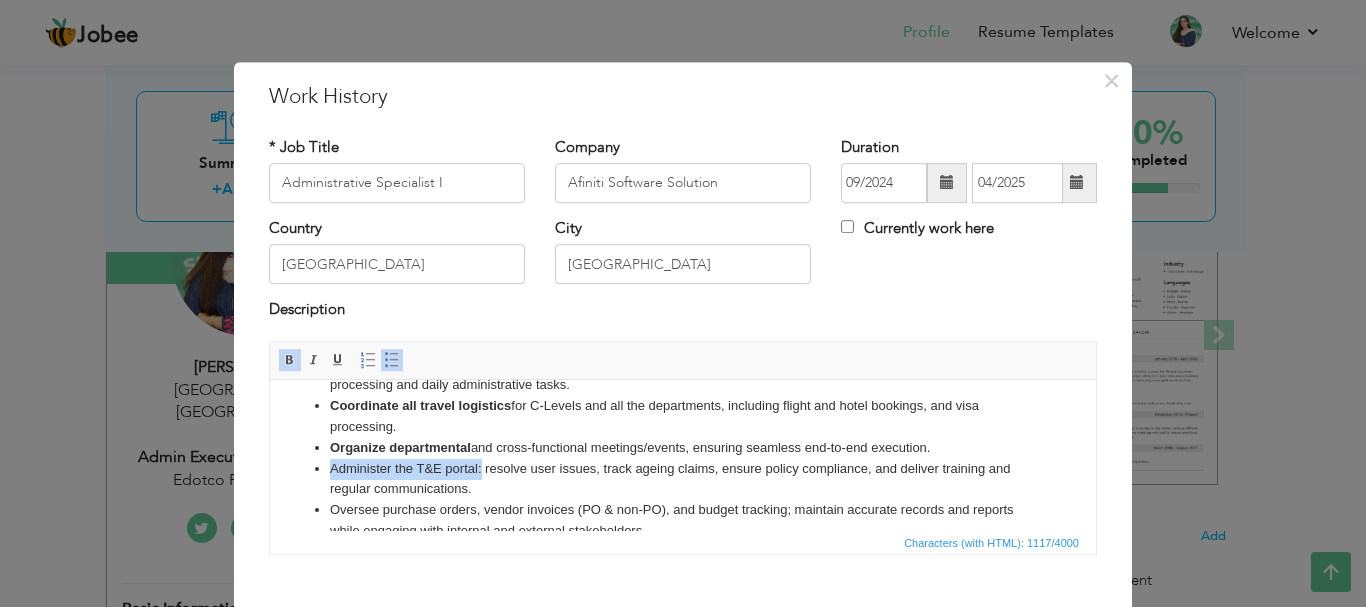 drag, startPoint x: 480, startPoint y: 465, endPoint x: 317, endPoint y: 461, distance: 163.04907 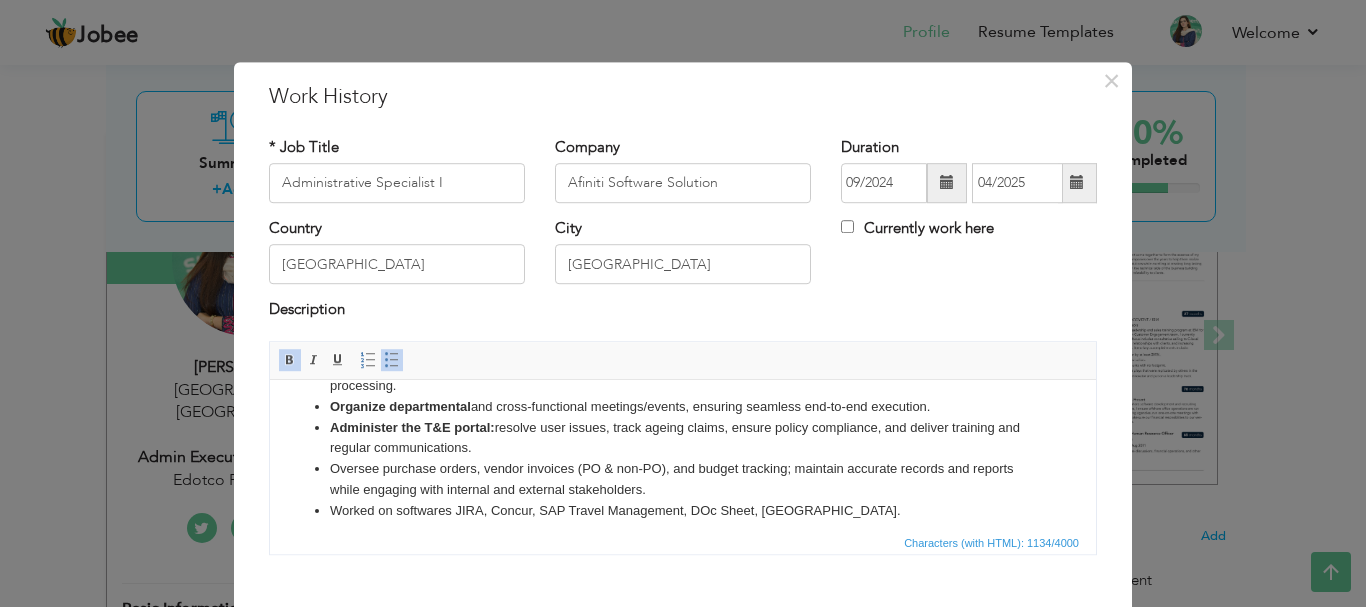 scroll, scrollTop: 129, scrollLeft: 0, axis: vertical 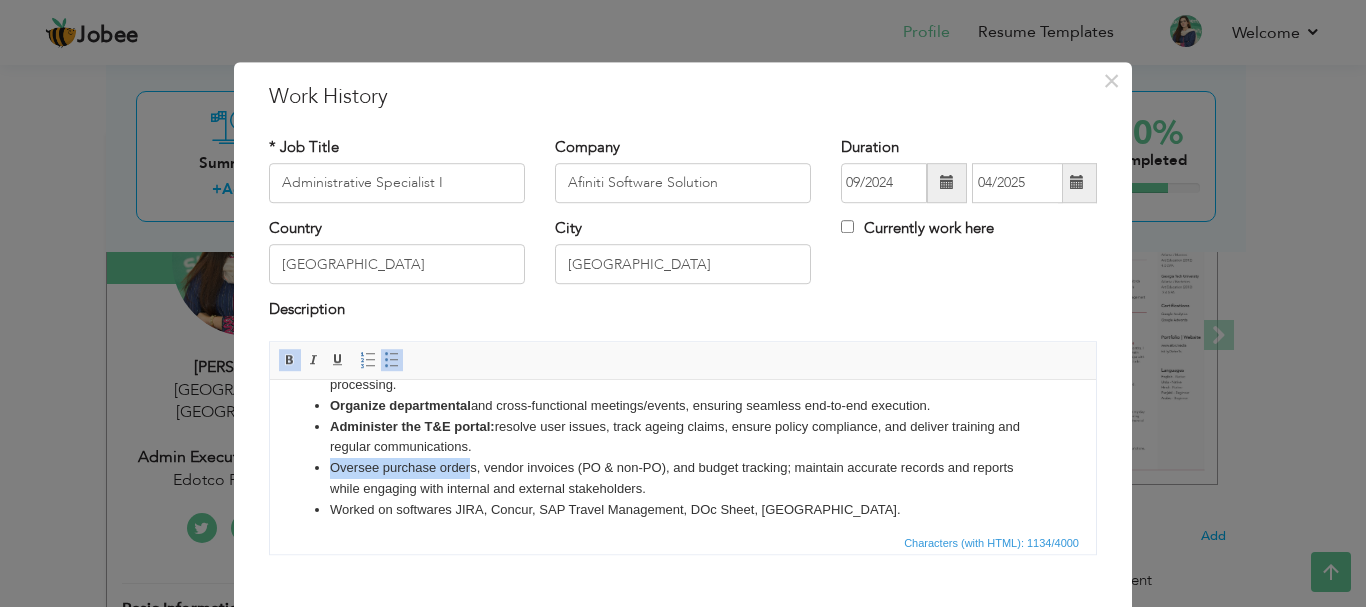 drag, startPoint x: 472, startPoint y: 463, endPoint x: 325, endPoint y: 459, distance: 147.05441 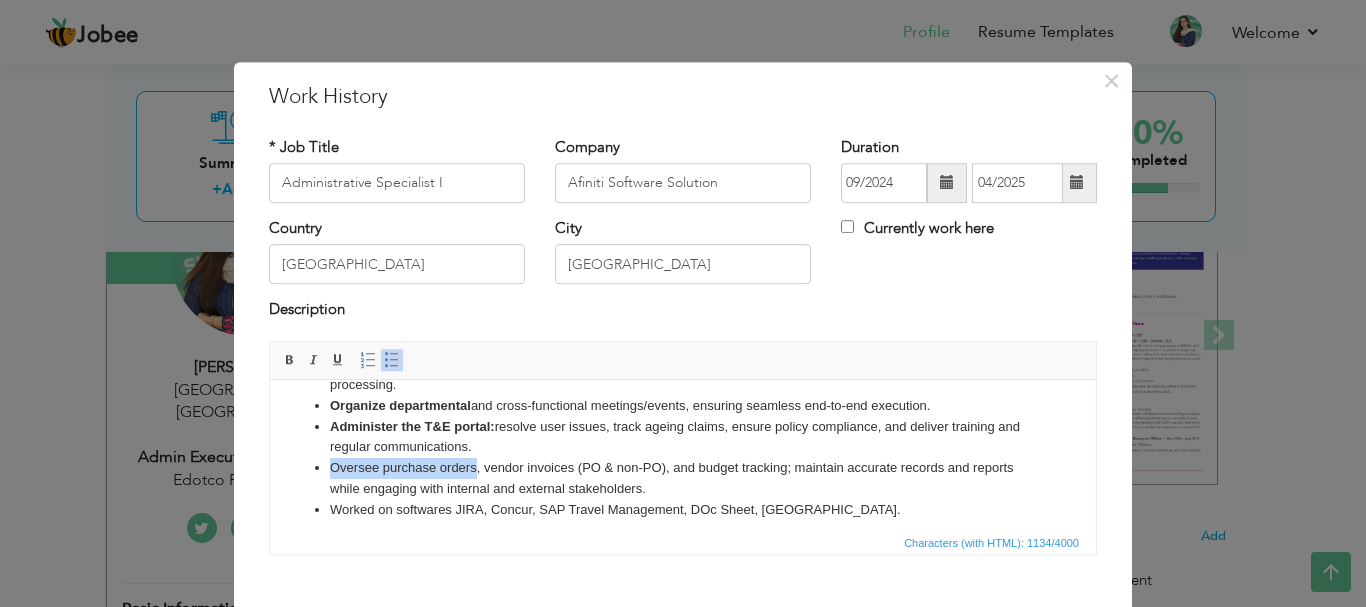 drag, startPoint x: 473, startPoint y: 468, endPoint x: 314, endPoint y: 473, distance: 159.0786 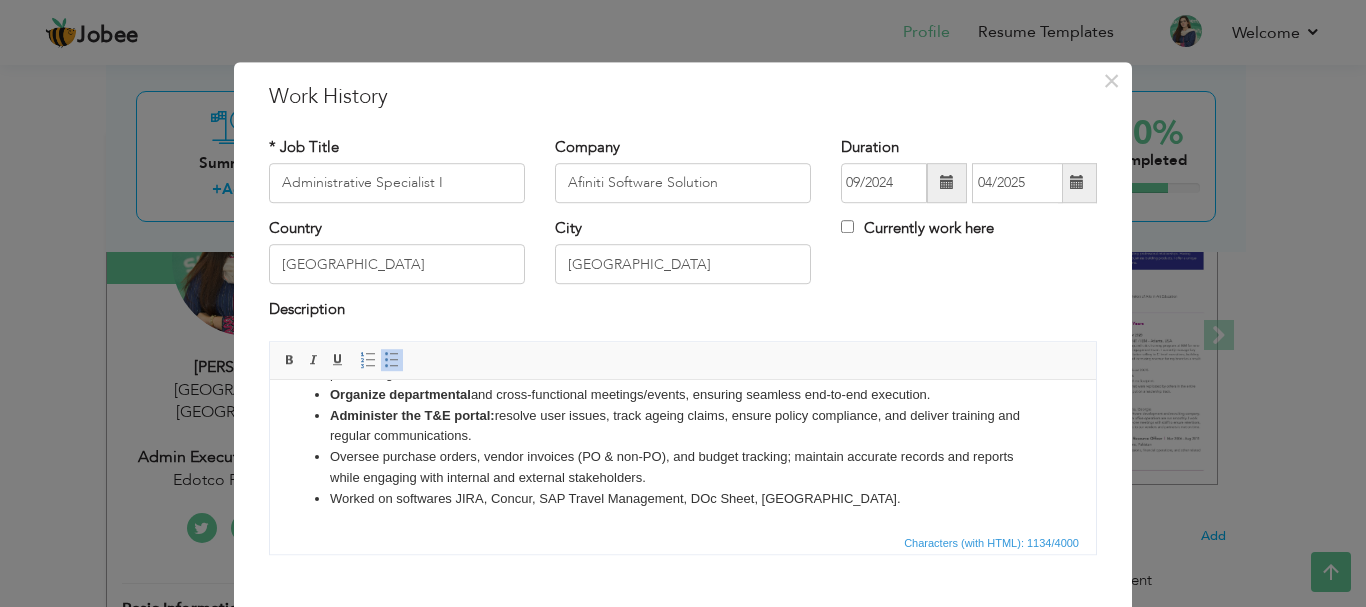 click on "Oversee purchase orders, vendor invoices (PO & non-PO), and budget tracking; maintain accurate records and reports while engaging with internal and external stakeholders." at bounding box center [683, 467] 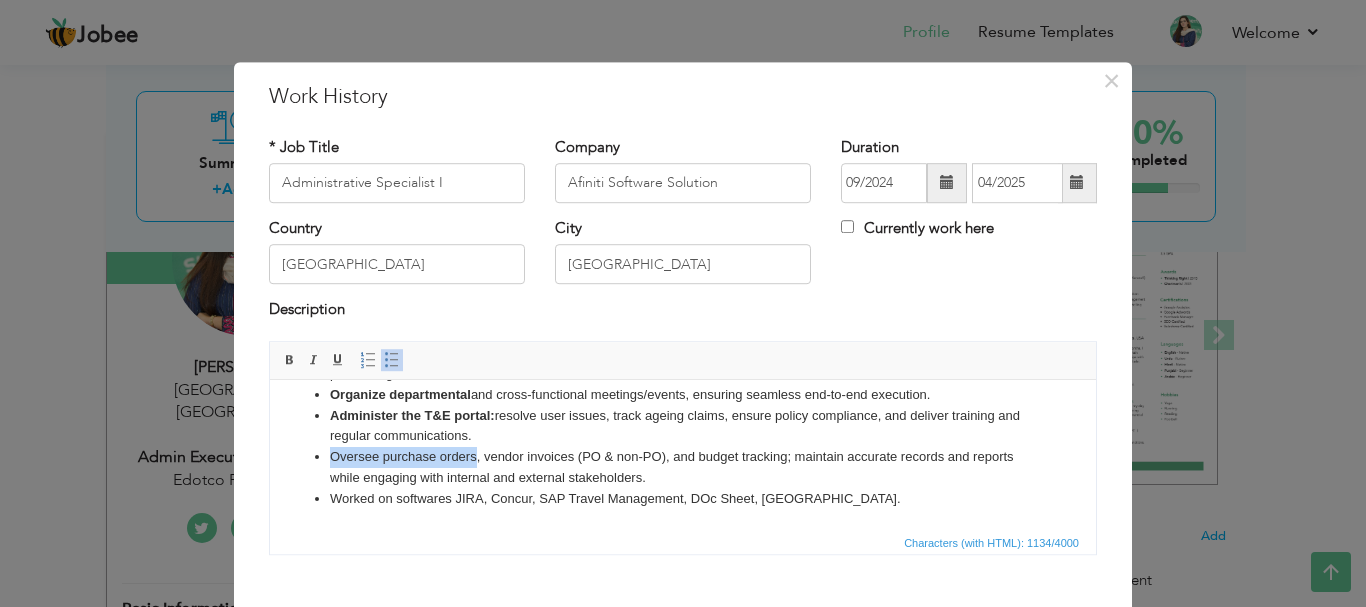 drag, startPoint x: 474, startPoint y: 451, endPoint x: 274, endPoint y: 449, distance: 200.01 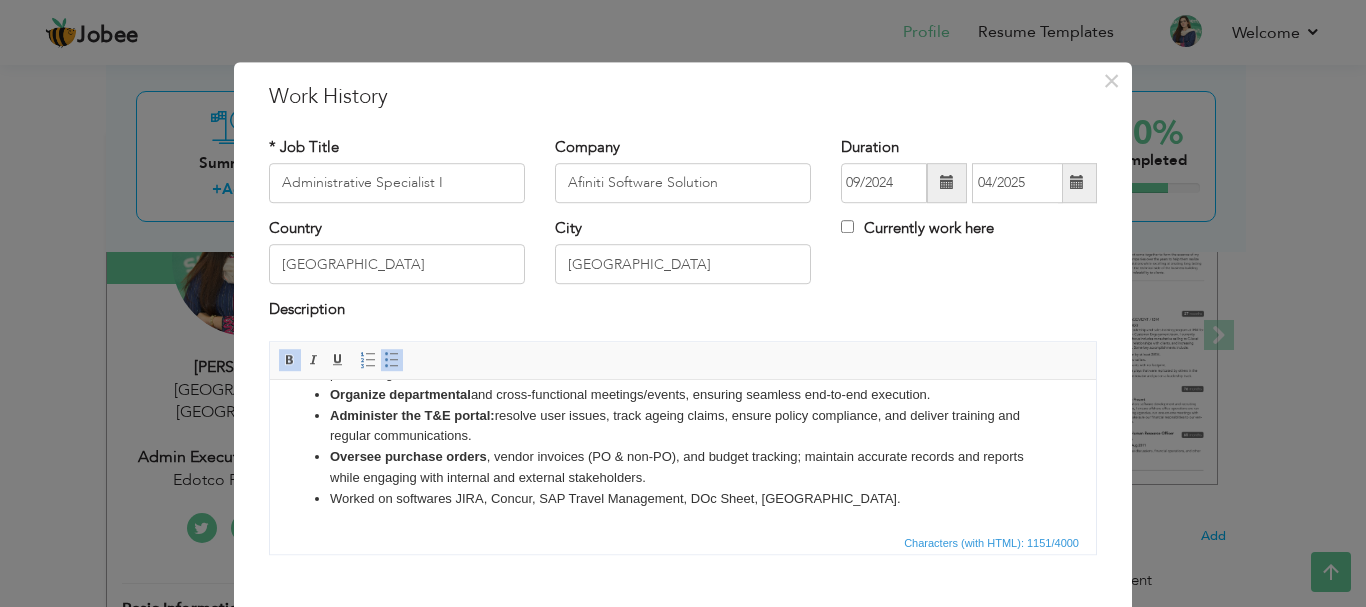click on "Worked on softwares JIRA, Concur, SAP Travel Management, DOc Sheet, Calnedar." at bounding box center (683, 498) 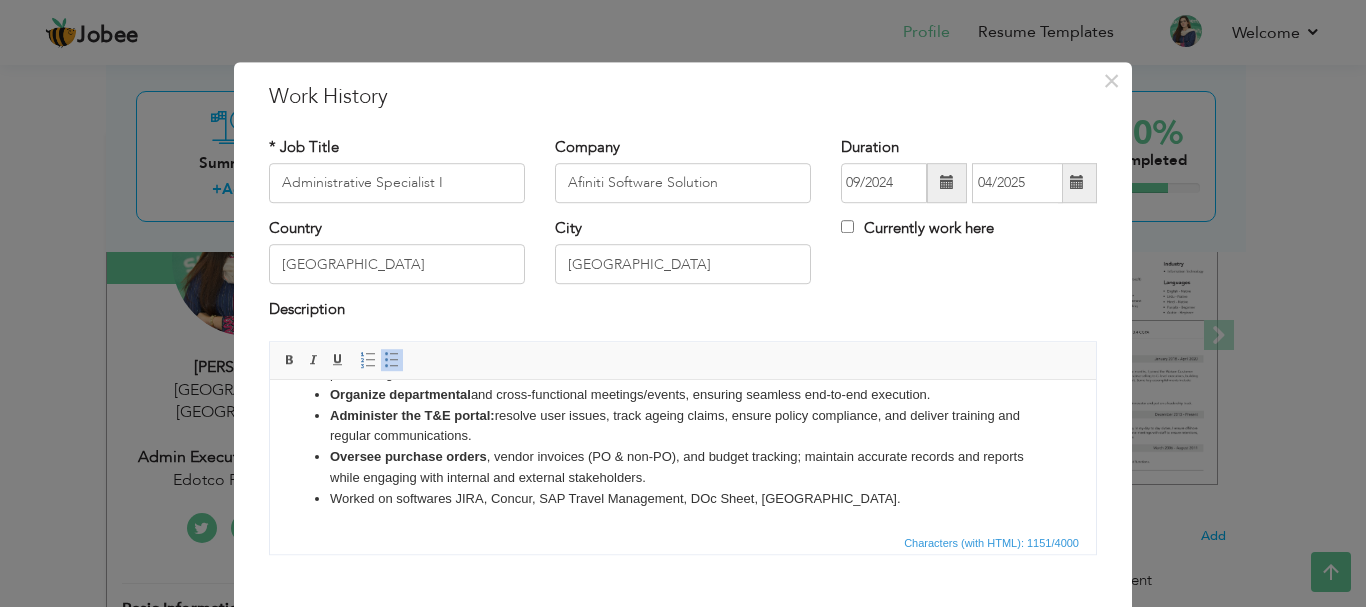 click on "Worked on softwares JIRA, Concur, SAP Travel Management, DOc Sheet, Calnedar." at bounding box center (683, 498) 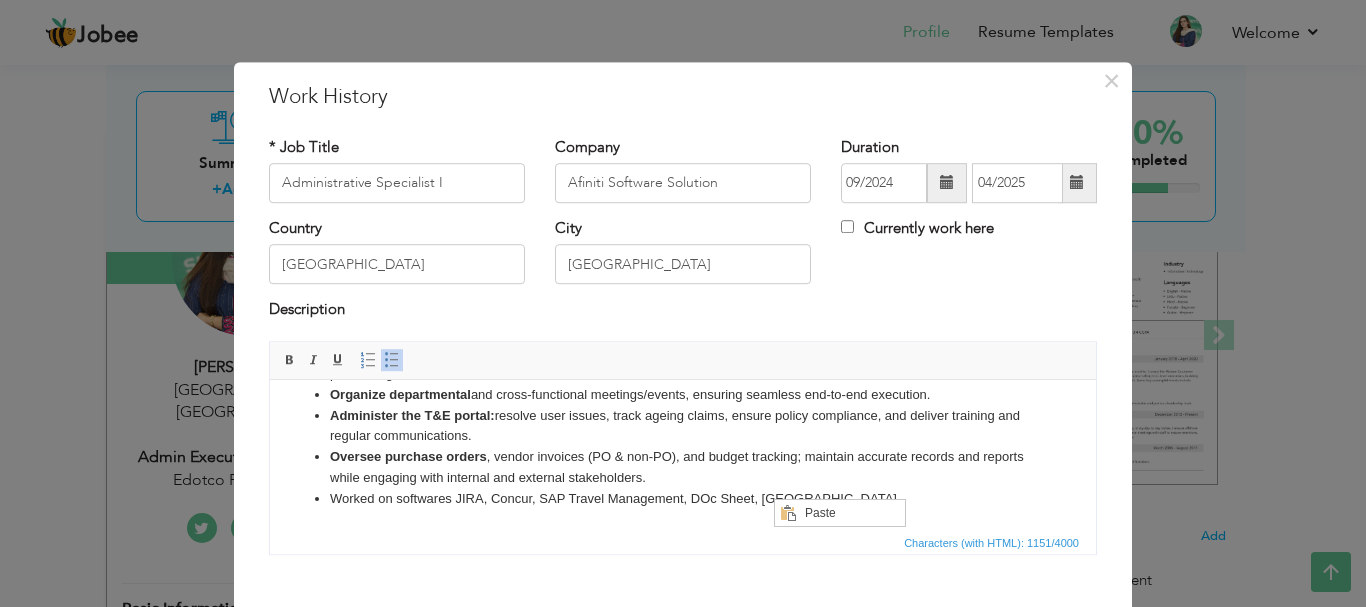 scroll, scrollTop: 0, scrollLeft: 0, axis: both 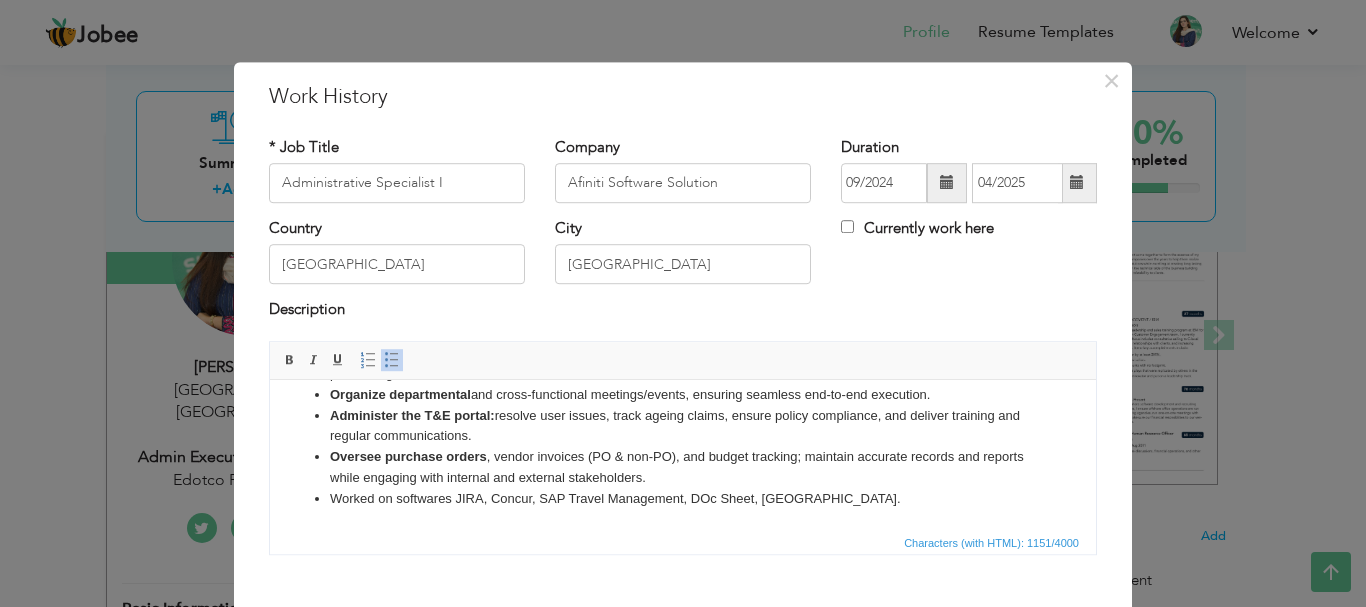 type 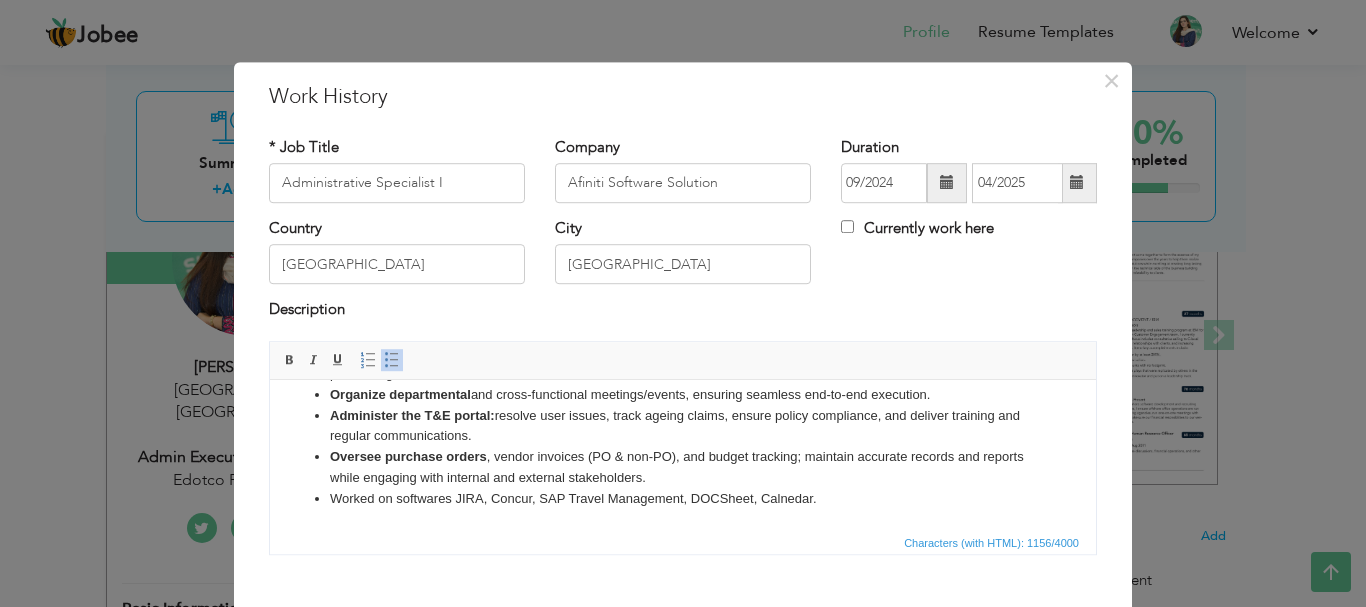 click on "Worked on softwares JIRA, Concur, SAP Travel Management, DOC  Sheet, Calnedar." at bounding box center (683, 498) 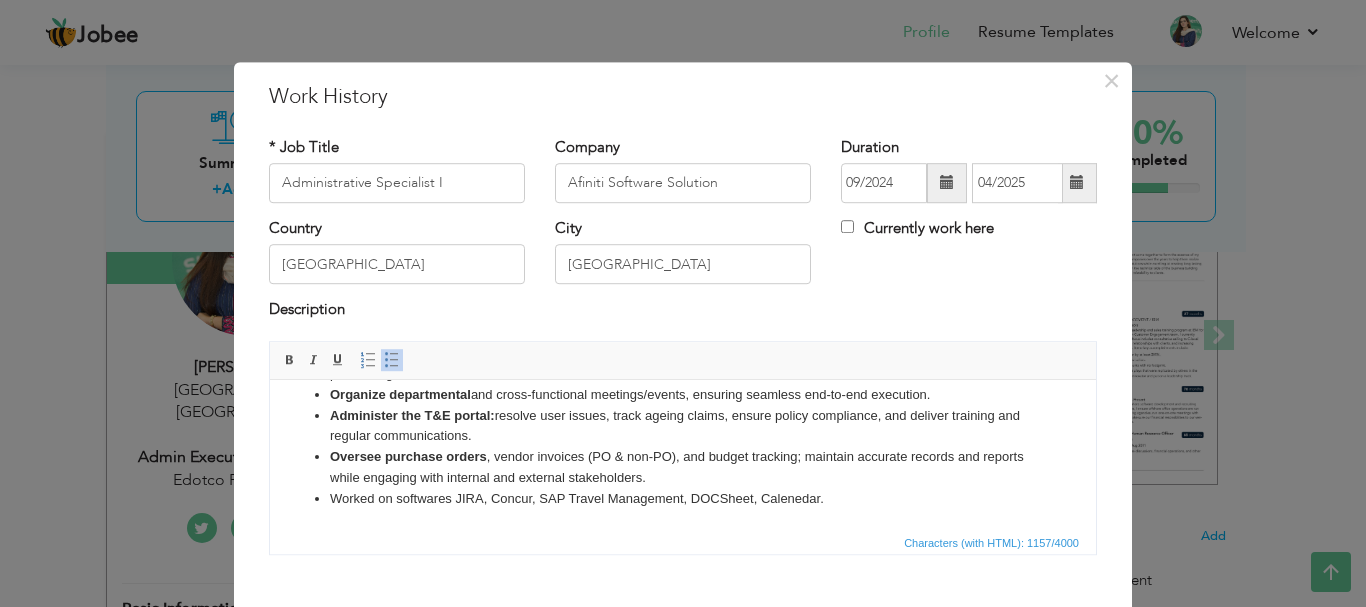 click on "Worked on softwares JIRA, Concur, SAP Travel Management, DOC  Sheet, Calenedar." at bounding box center (683, 498) 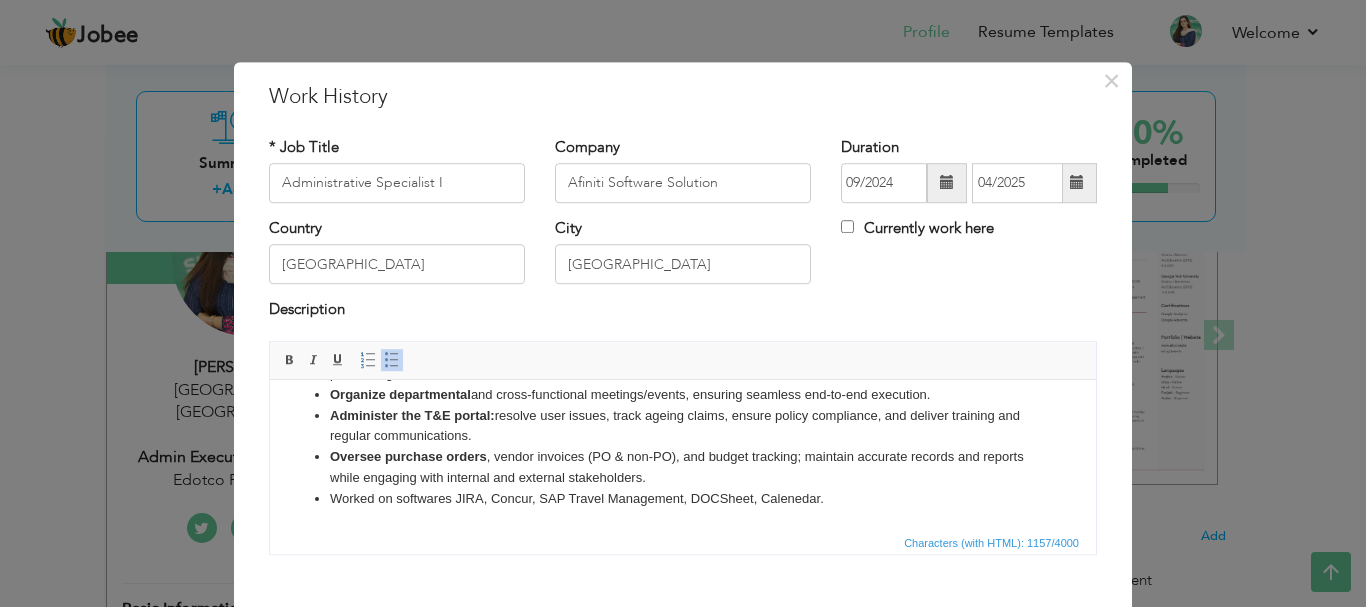 click on "Worked on softwares JIRA, Concur, SAP Travel Management, DOC  Sheet, Calenedar." at bounding box center [683, 498] 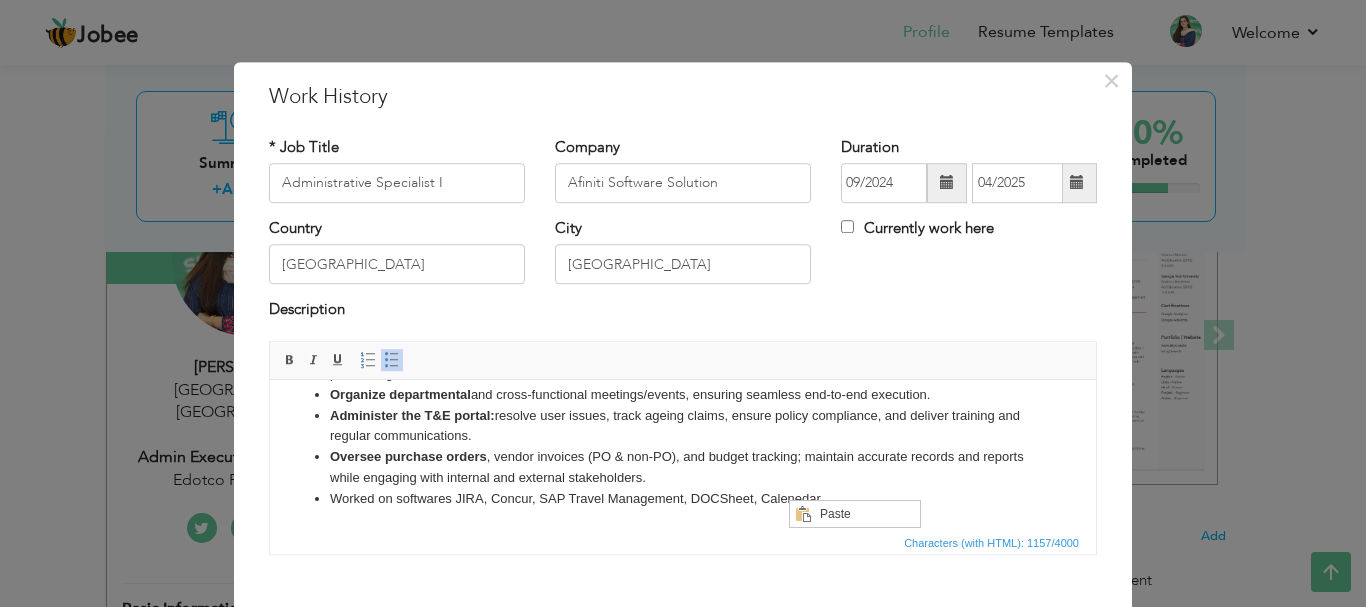 click on "Administration Operations:  Oversaw Lahore Admin day-to-day administrative operations, ensuring all support services, supplies, and internal resources were effectively managed.  Manage the Head of Function’s calendar , travel, medical, and T&E claims, while supporting leadership with expense processing and daily administrative tasks. Coordinate all travel logistics  for C-Levels and all the departments, including flight and hotel bookings, and visa processing. Organize departmental  and cross-functional meetings/events, ensuring seamless end-to-end execution. Administer the T&E portal:  resolve user issues, track ageing claims, ensure policy compliance, and deliver training and regular communications. Oversee purchase orders , vendor invoices (PO & non-PO), and budget tracking; maintain accurate records and reports while engaging with internal and external stakeholders. Worked on softwares JIRA, Concur, SAP Travel Management, DOC  Sheet, Calenedar." at bounding box center (683, 384) 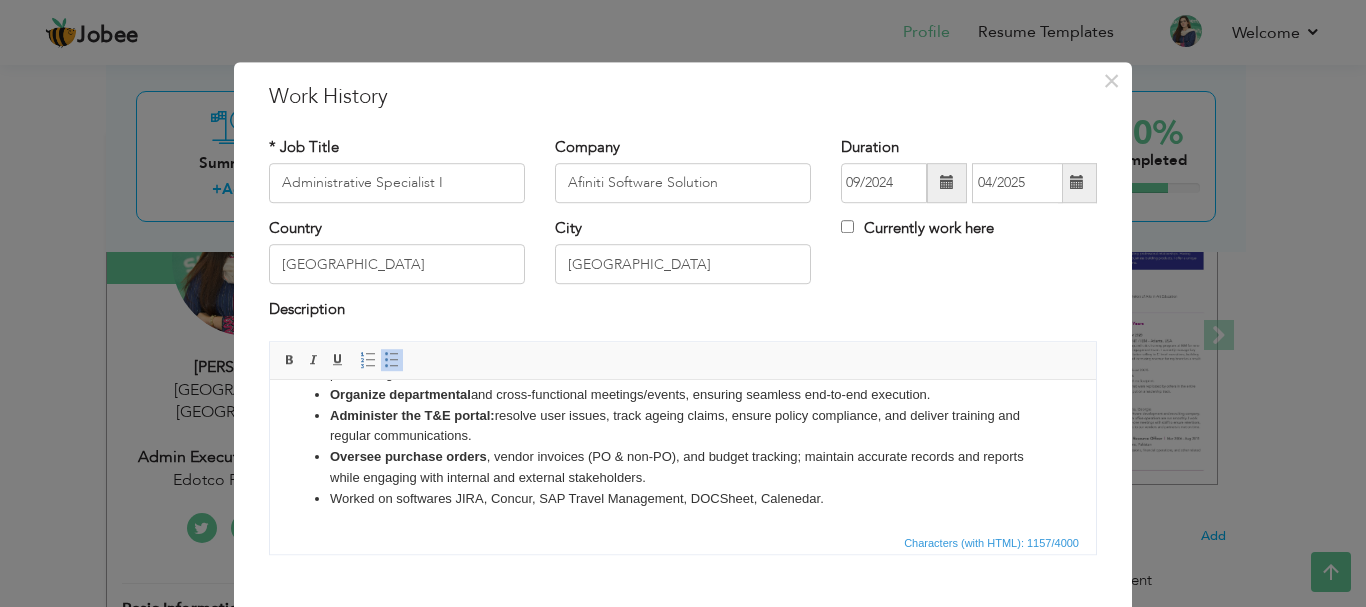 drag, startPoint x: 453, startPoint y: 497, endPoint x: 346, endPoint y: 501, distance: 107.07474 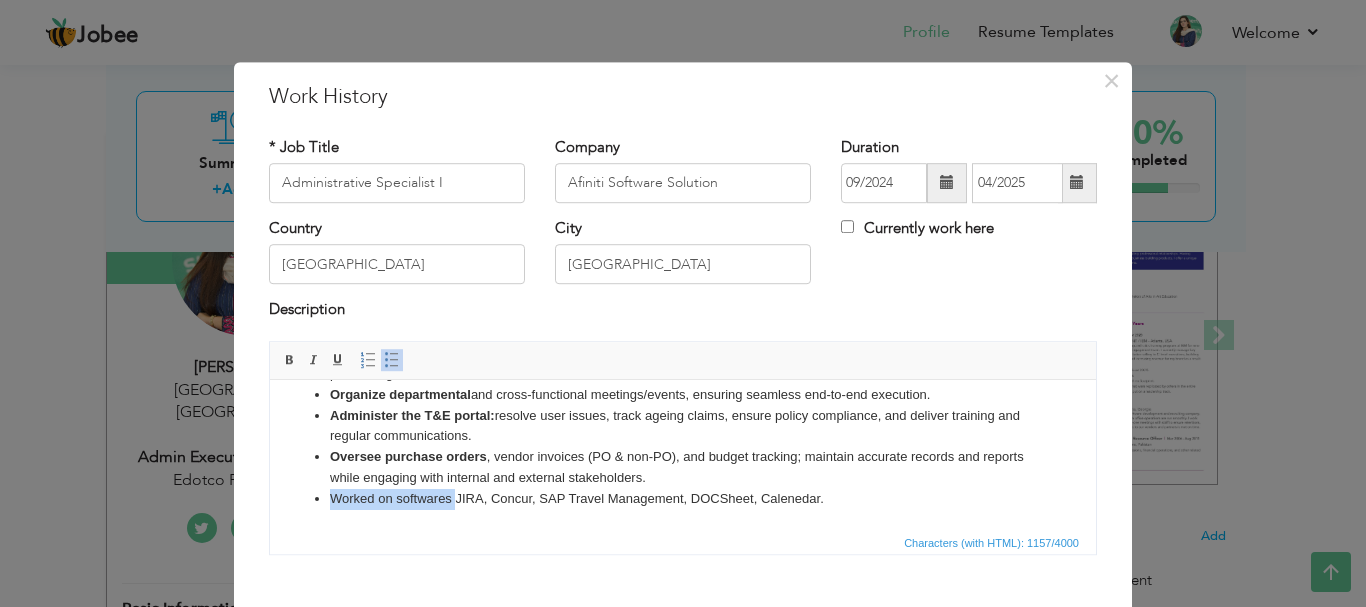 drag, startPoint x: 456, startPoint y: 490, endPoint x: 332, endPoint y: 506, distance: 125.028 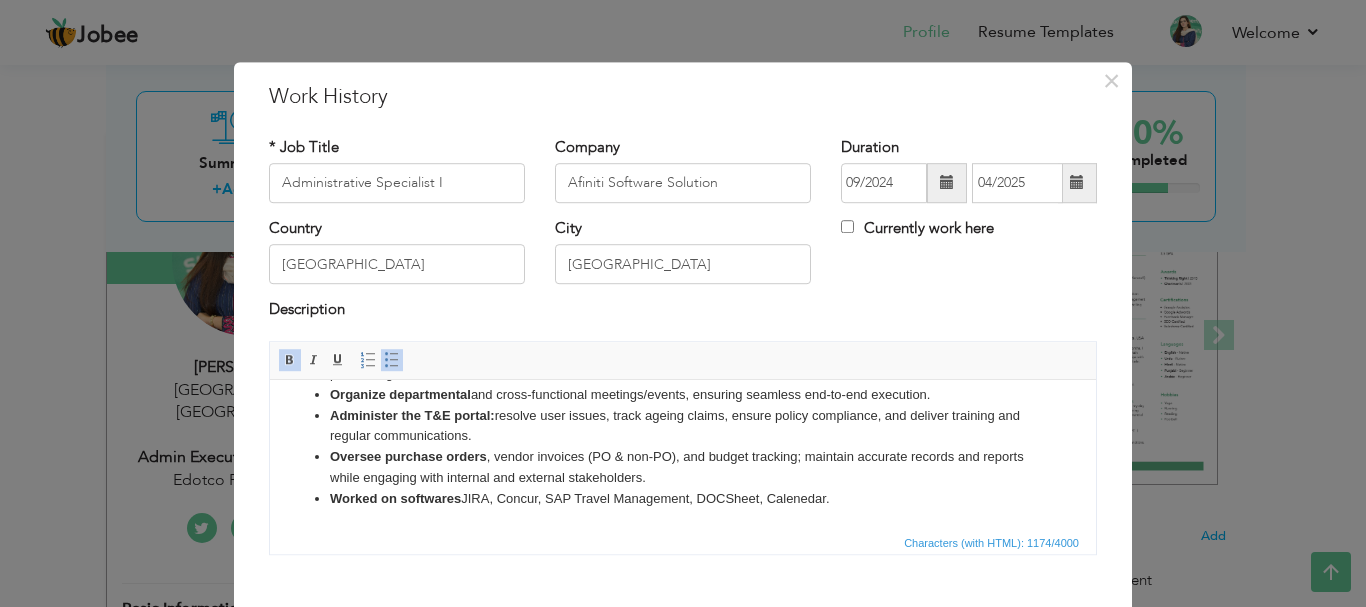 click on "Worked on softwares  JIRA, Concur, SAP Travel Management, DOC  Sheet, Calenedar." at bounding box center [683, 498] 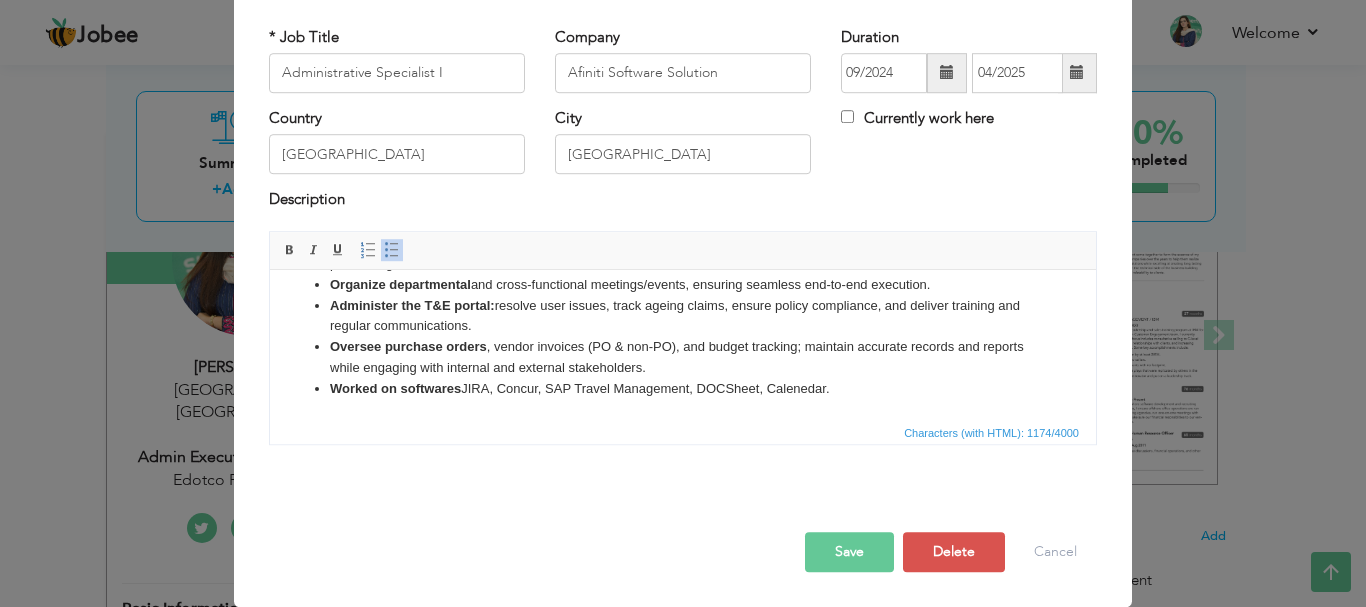 scroll, scrollTop: 109, scrollLeft: 0, axis: vertical 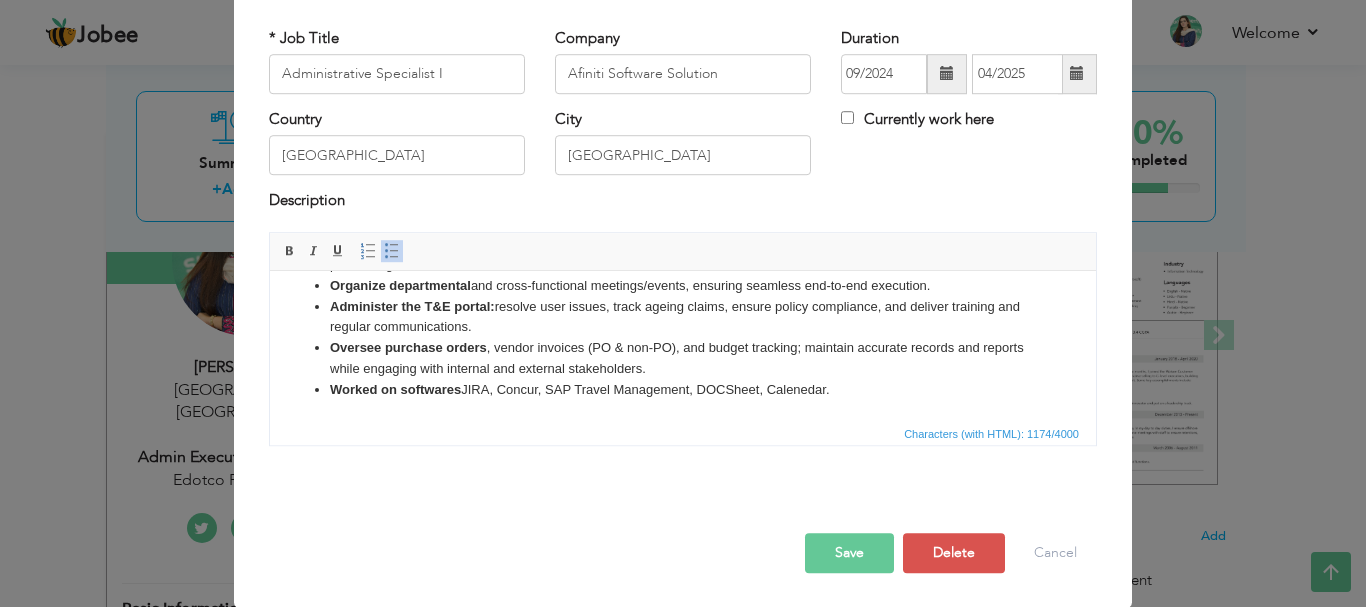 click on "Worked on softwares  JIRA, Concur, SAP Travel Management, DOC  Sheet, Calenedar." at bounding box center (683, 389) 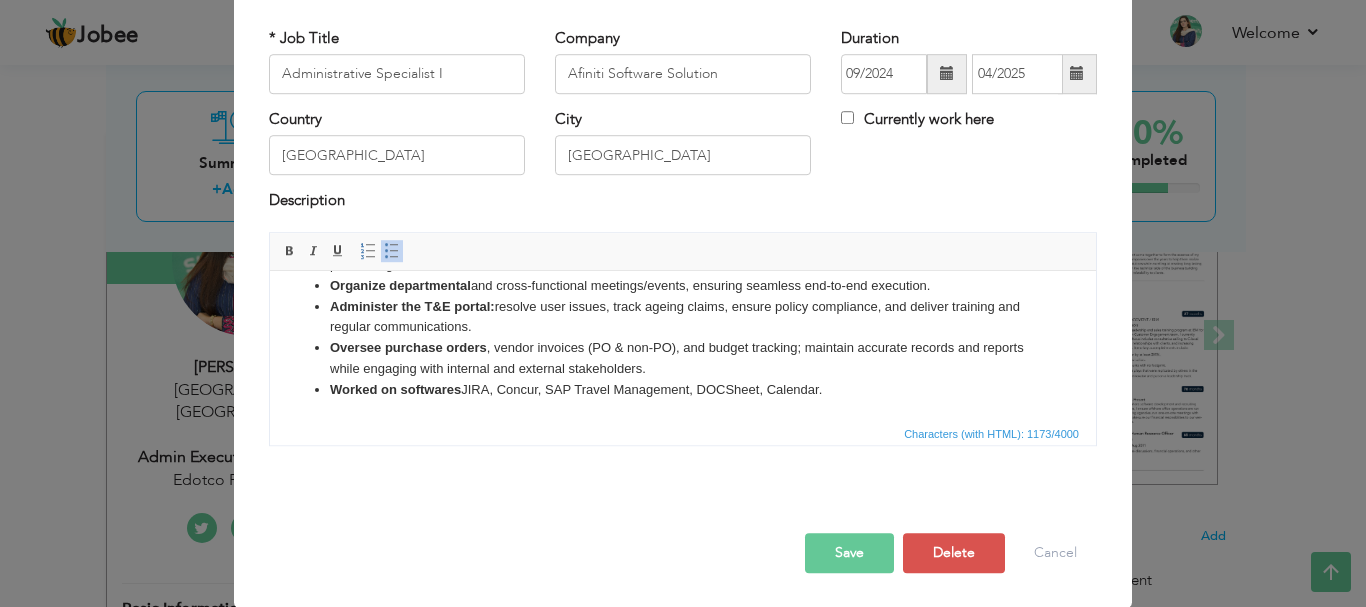 click on "Save" at bounding box center (849, 553) 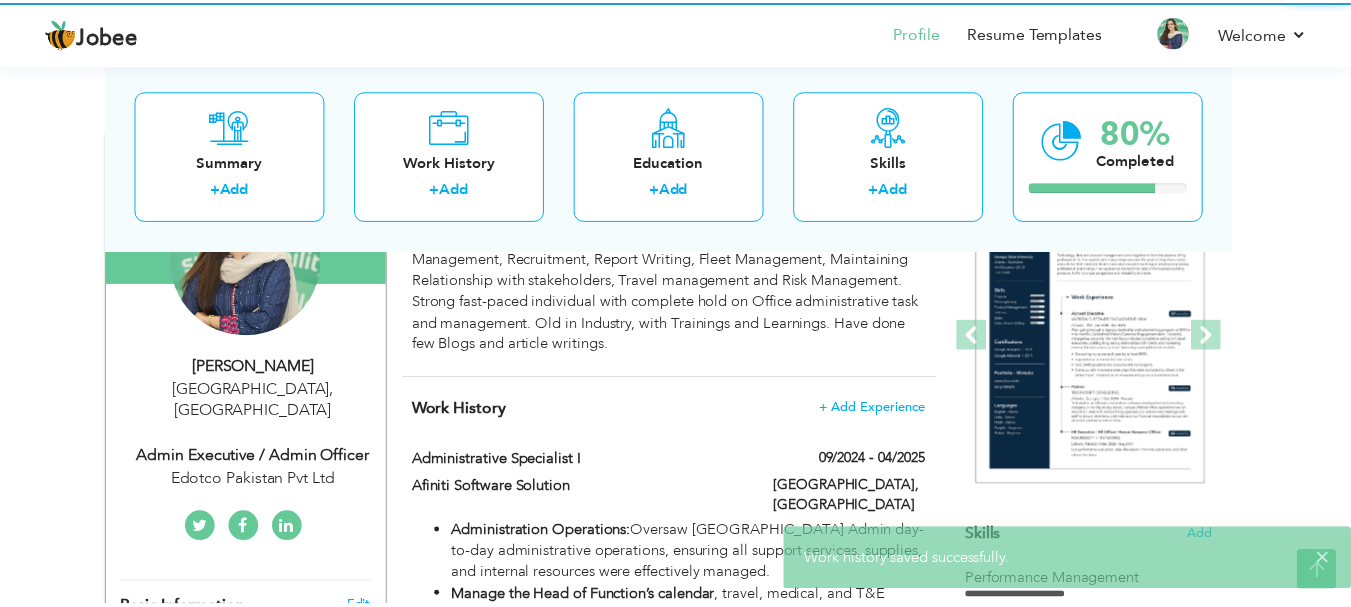 scroll, scrollTop: 0, scrollLeft: 0, axis: both 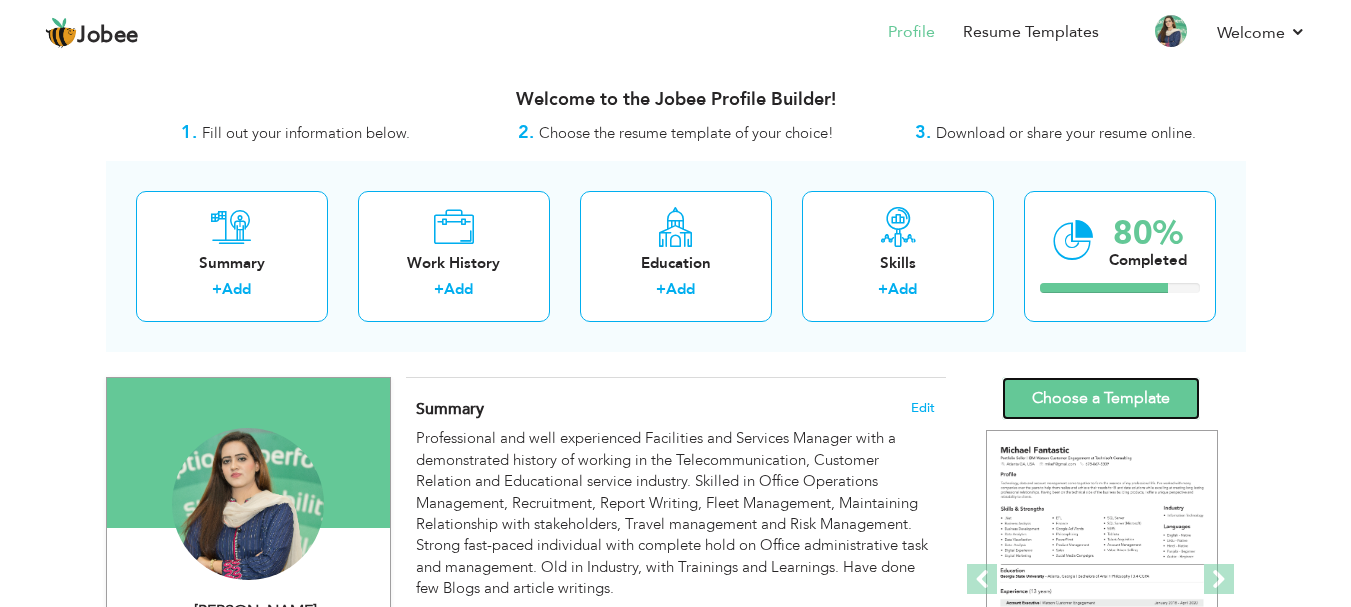 click on "Choose a Template" at bounding box center (1101, 398) 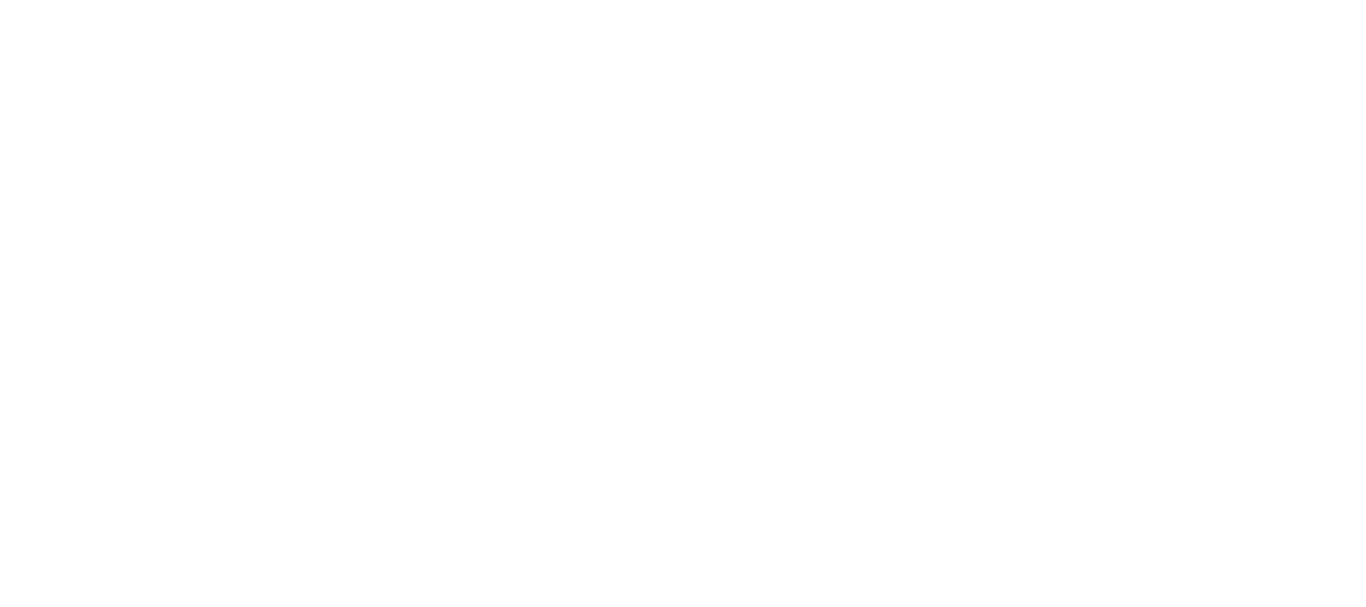 scroll, scrollTop: 0, scrollLeft: 0, axis: both 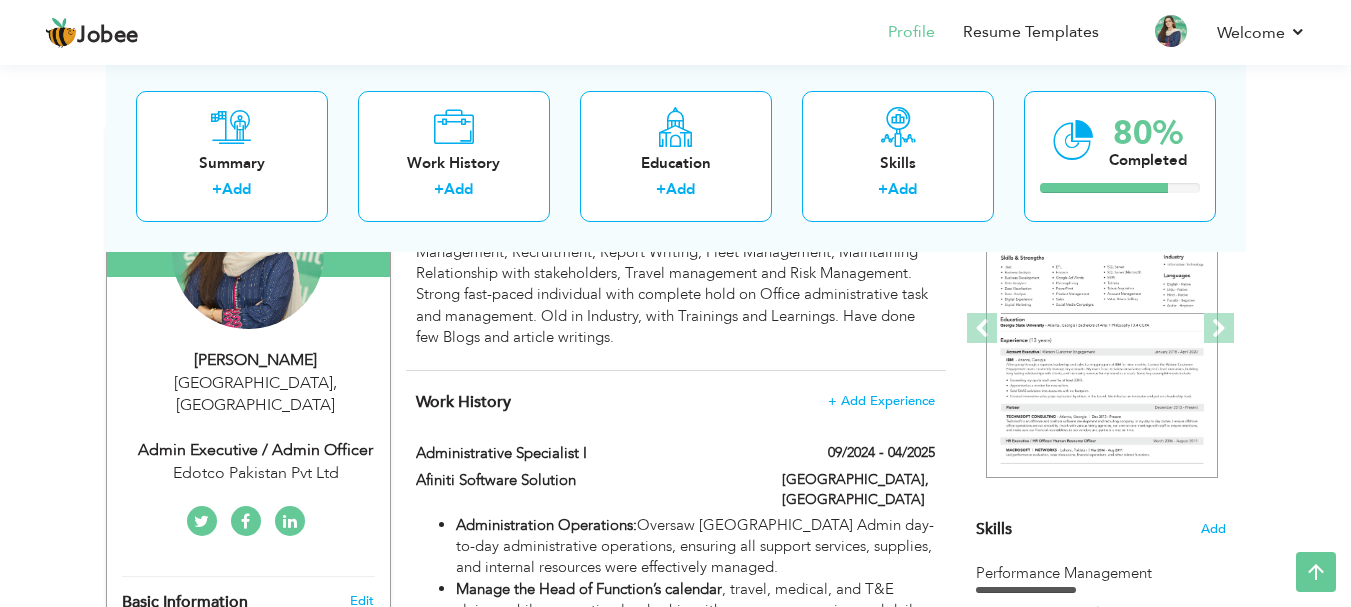 click on "RABIYA AMIR
Lahore ,   Pakistan
Admin Executive / Admin Officer
Edotco Pakistan Pvt Ltd" at bounding box center (248, 417) 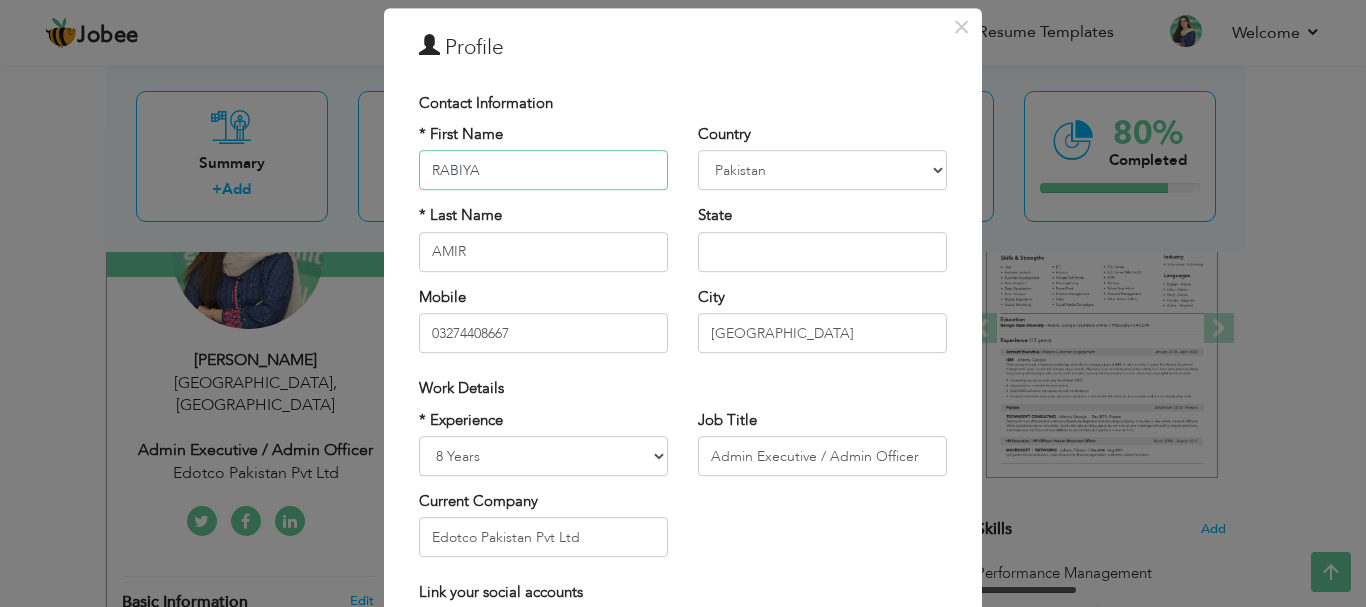 scroll, scrollTop: 55, scrollLeft: 0, axis: vertical 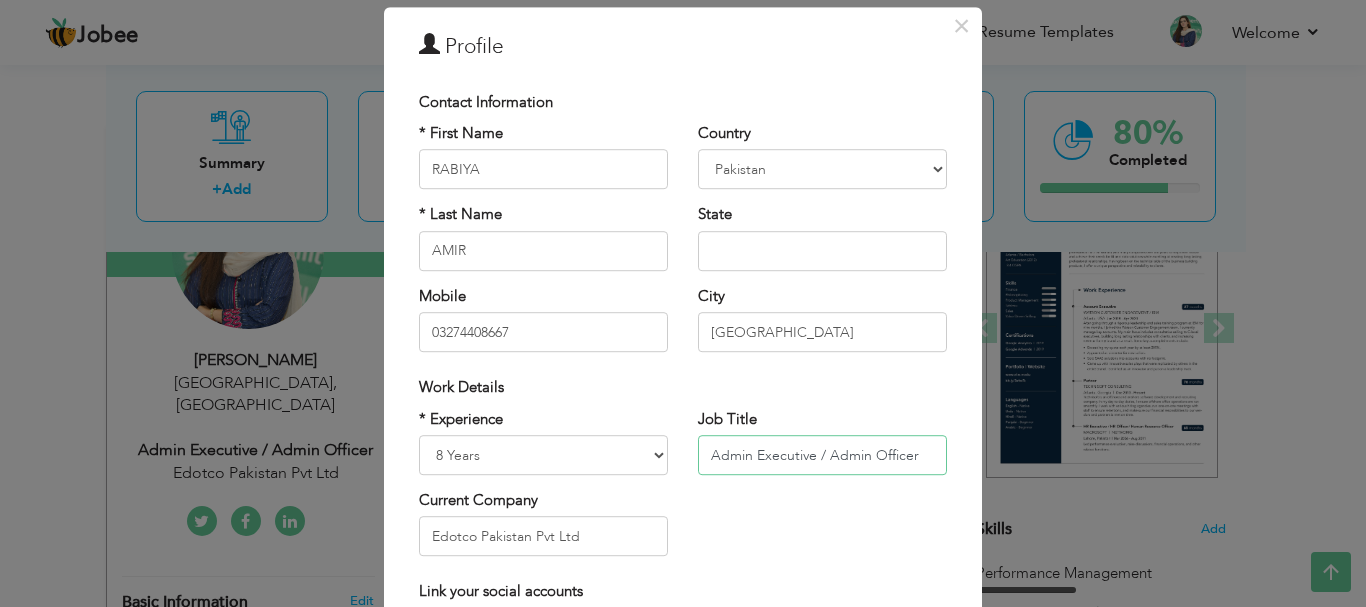 drag, startPoint x: 917, startPoint y: 461, endPoint x: 667, endPoint y: 465, distance: 250.032 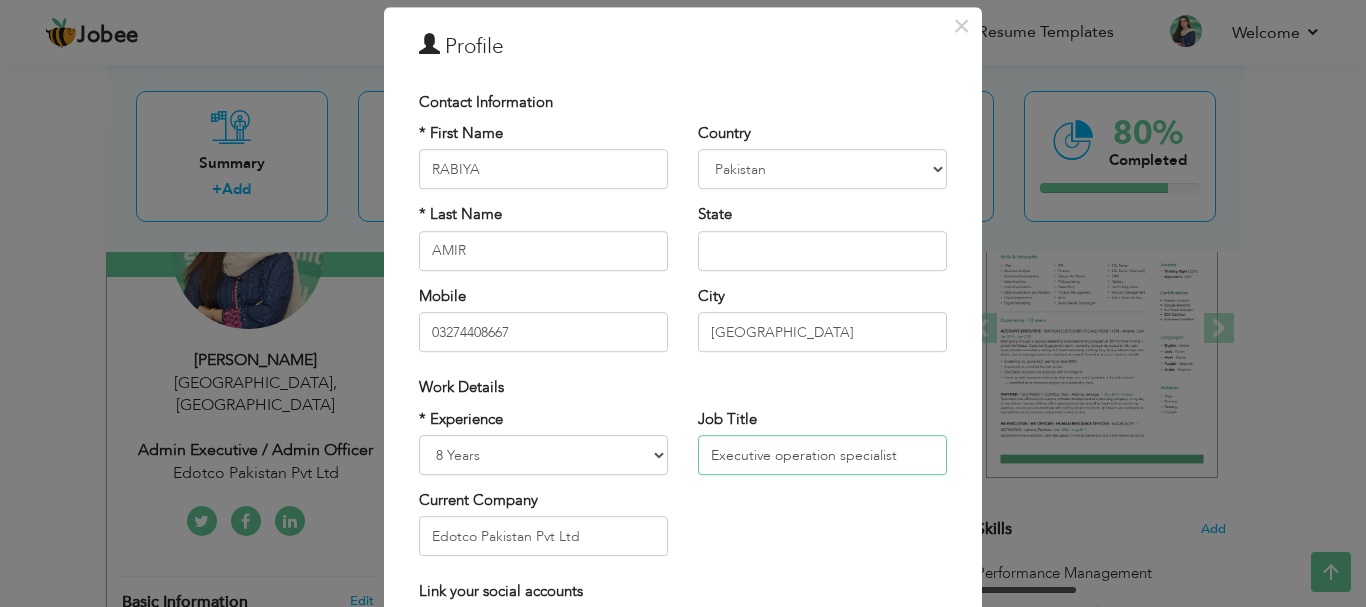 click on "Executive operation specialist" at bounding box center (822, 455) 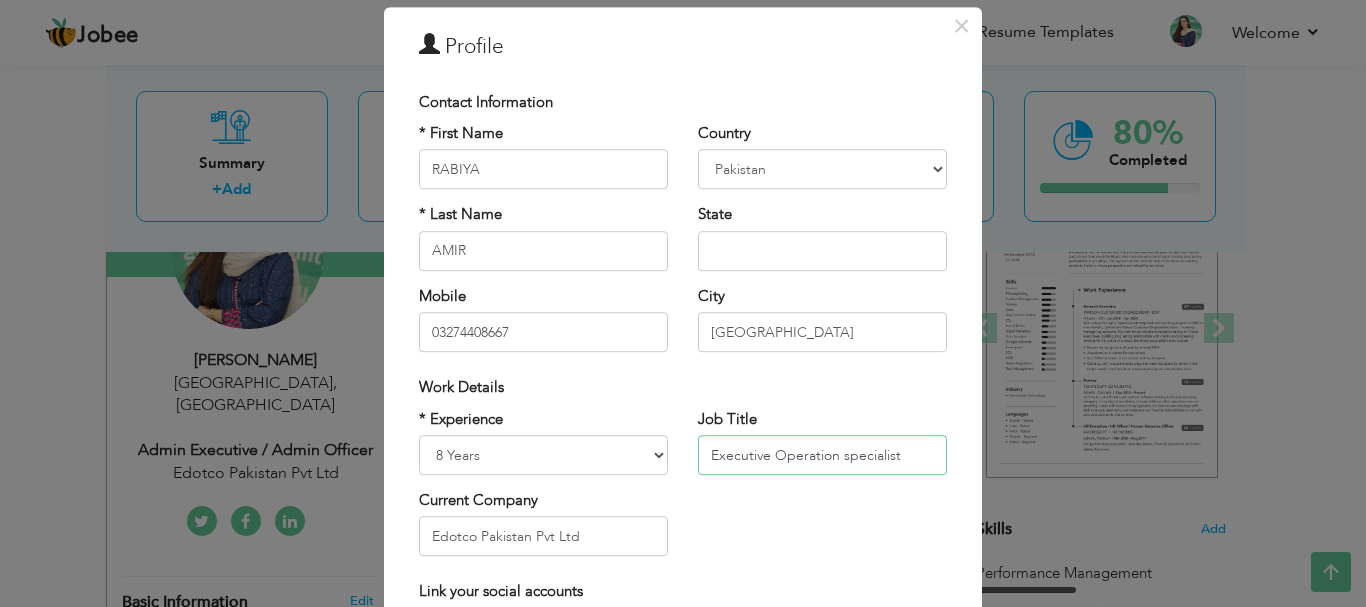click on "Executive Operation specialist" at bounding box center [822, 455] 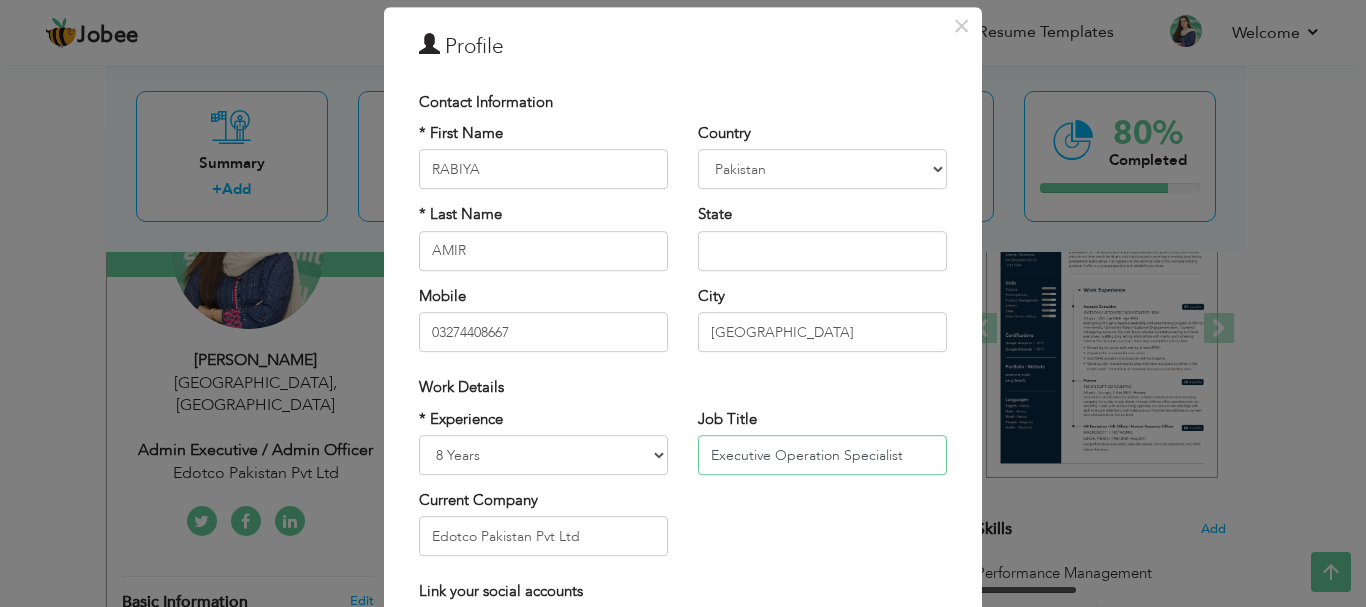 type on "Executive Operation Specialist" 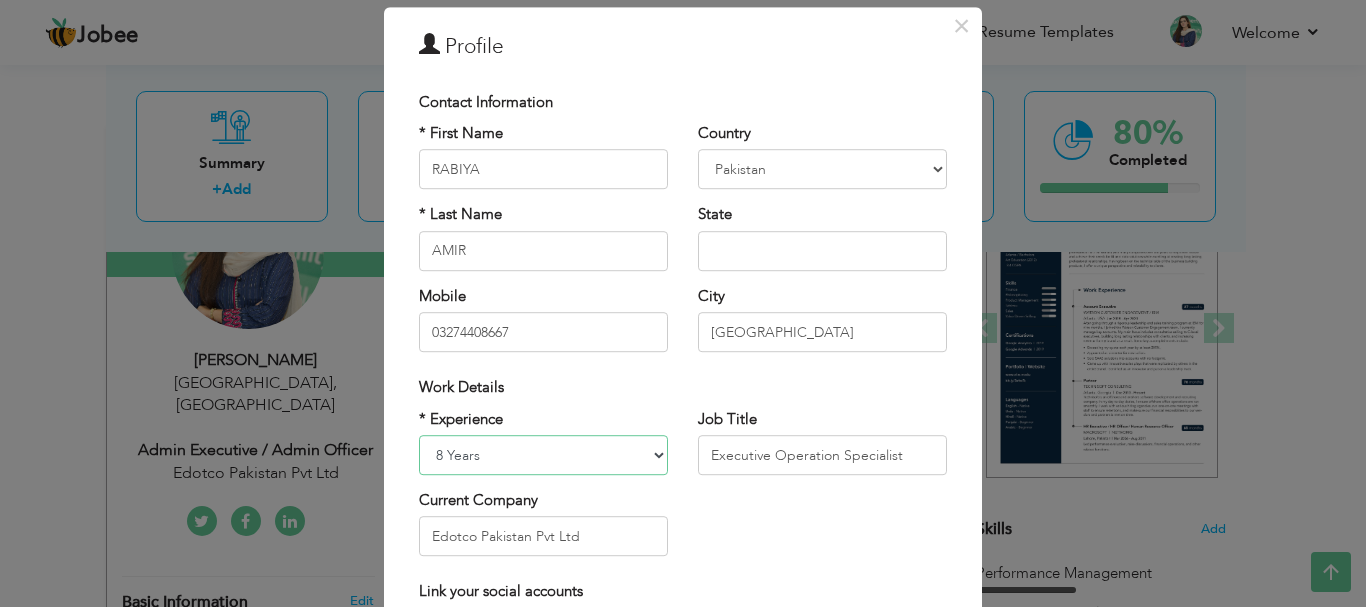 click on "Entry Level Less than 1 Year 1 Year 2 Years 3 Years 4 Years 5 Years 6 Years 7 Years 8 Years 9 Years 10 Years 11 Years 12 Years 13 Years 14 Years 15 Years 16 Years 17 Years 18 Years 19 Years 20 Years 21 Years 22 Years 23 Years 24 Years 25 Years 26 Years 27 Years 28 Years 29 Years 30 Years 31 Years 32 Years 33 Years 34 Years 35 Years More than 35 Years" at bounding box center [543, 455] 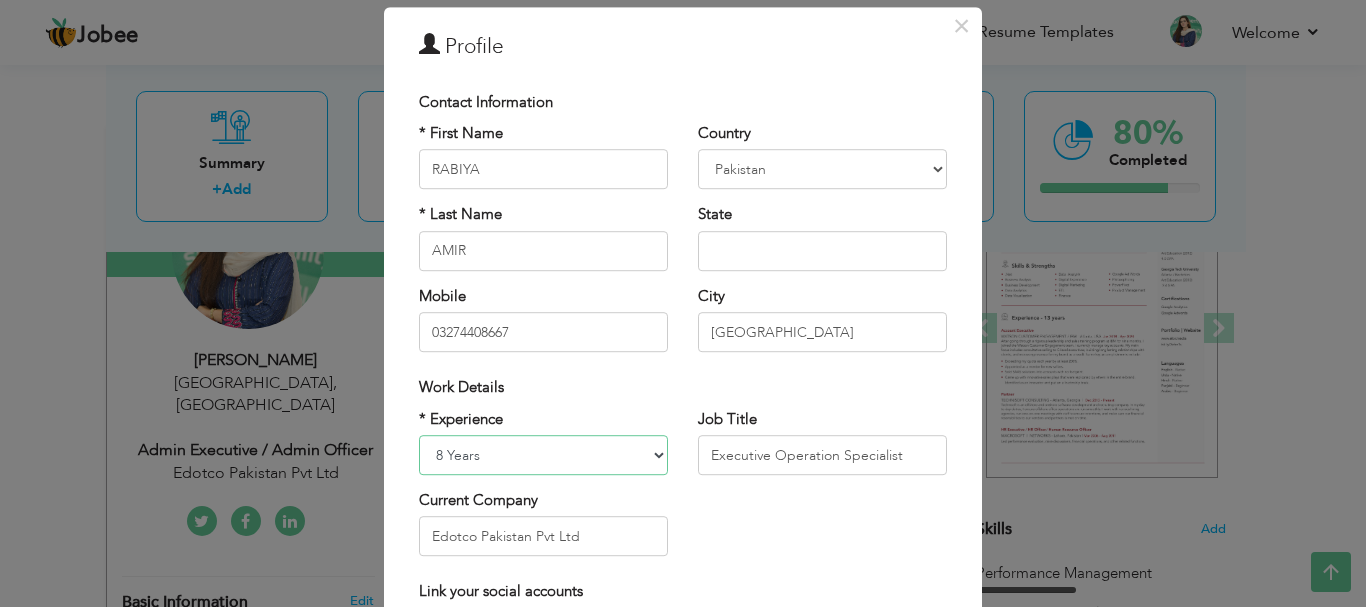select on "number:11" 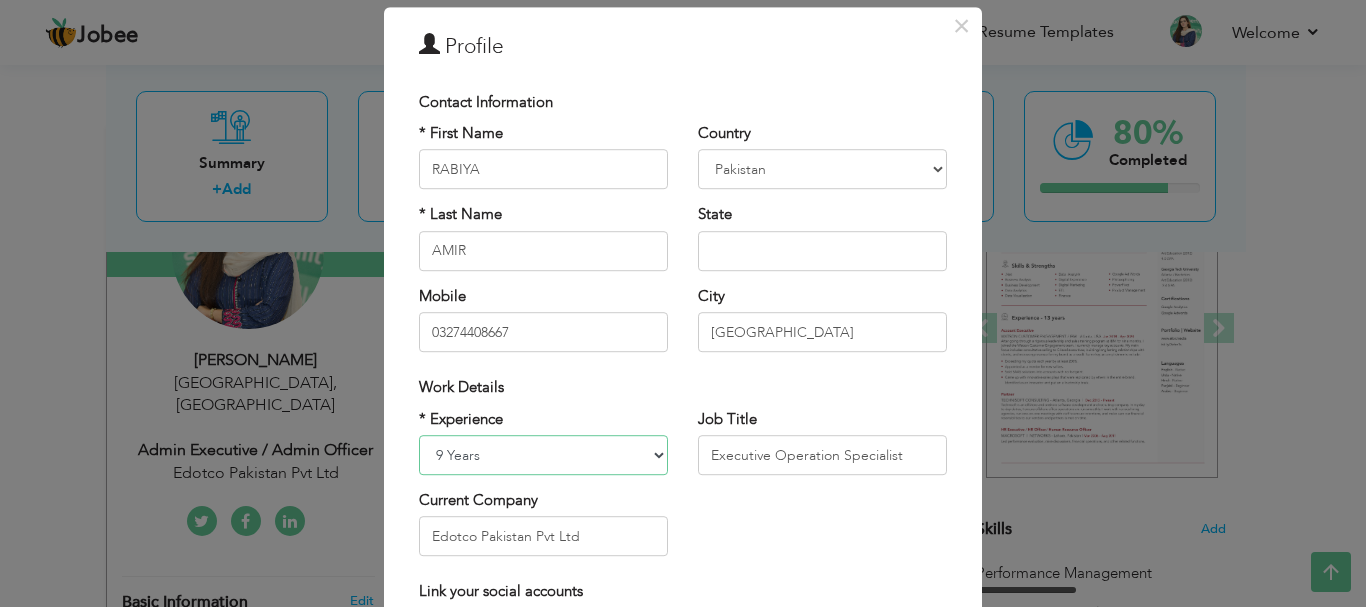 click on "Entry Level Less than 1 Year 1 Year 2 Years 3 Years 4 Years 5 Years 6 Years 7 Years 8 Years 9 Years 10 Years 11 Years 12 Years 13 Years 14 Years 15 Years 16 Years 17 Years 18 Years 19 Years 20 Years 21 Years 22 Years 23 Years 24 Years 25 Years 26 Years 27 Years 28 Years 29 Years 30 Years 31 Years 32 Years 33 Years 34 Years 35 Years More than 35 Years" at bounding box center [543, 455] 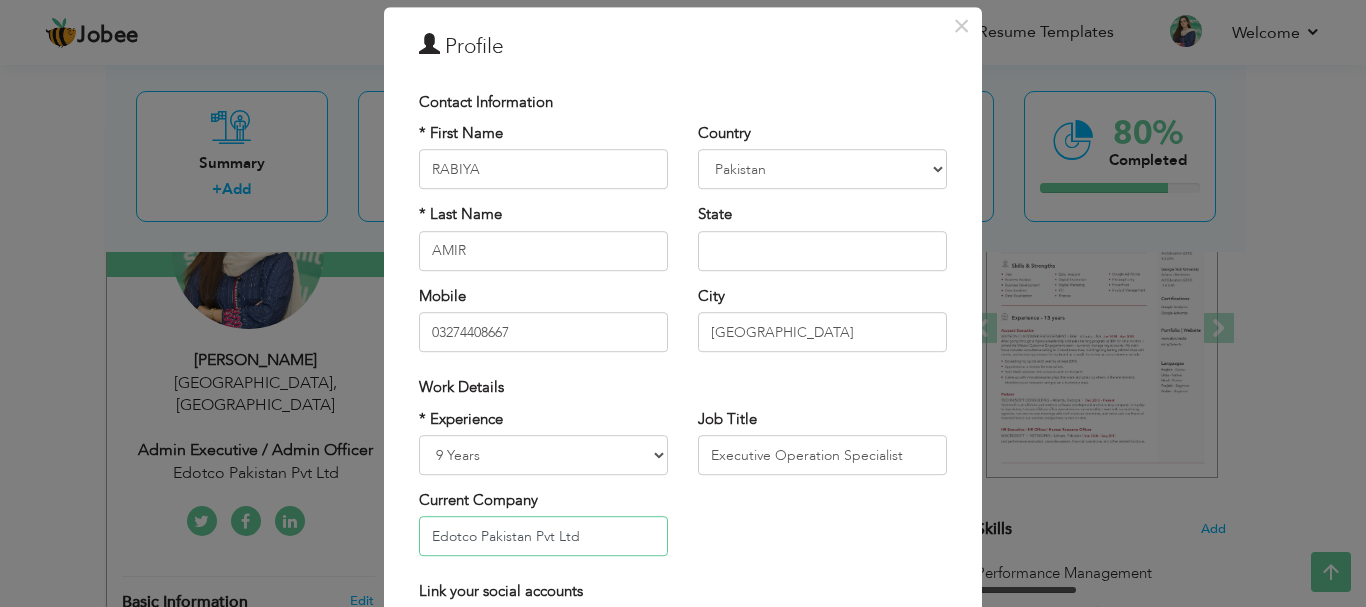 drag, startPoint x: 619, startPoint y: 528, endPoint x: 370, endPoint y: 507, distance: 249.88397 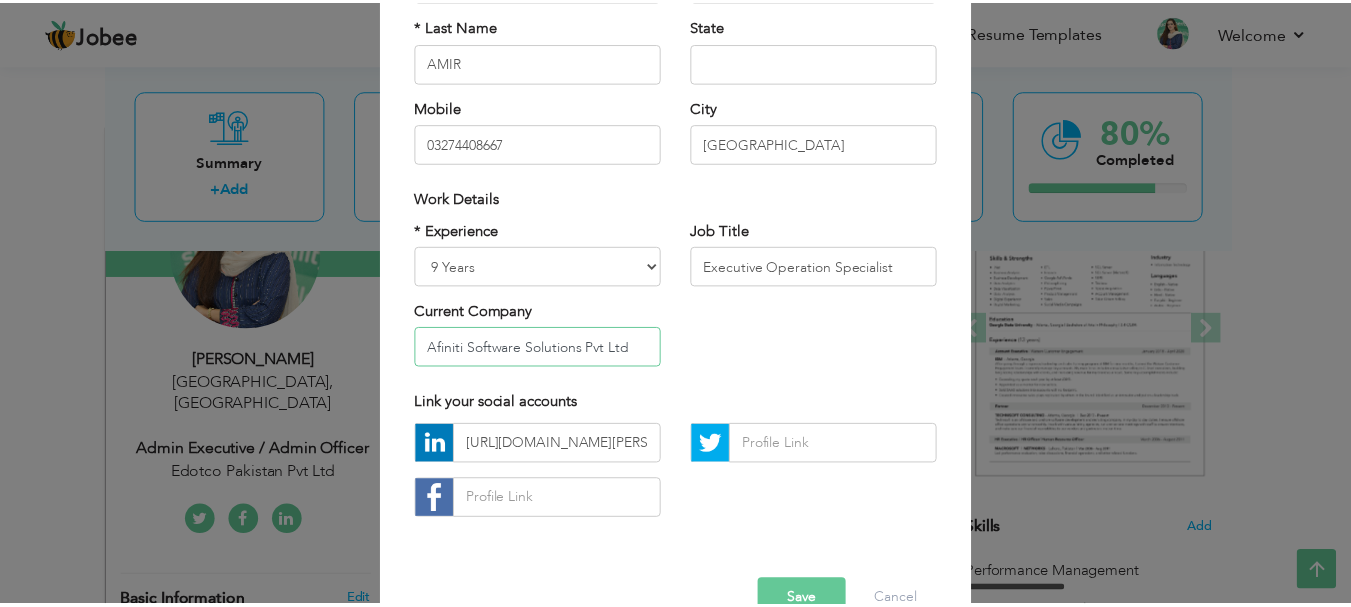 scroll, scrollTop: 292, scrollLeft: 0, axis: vertical 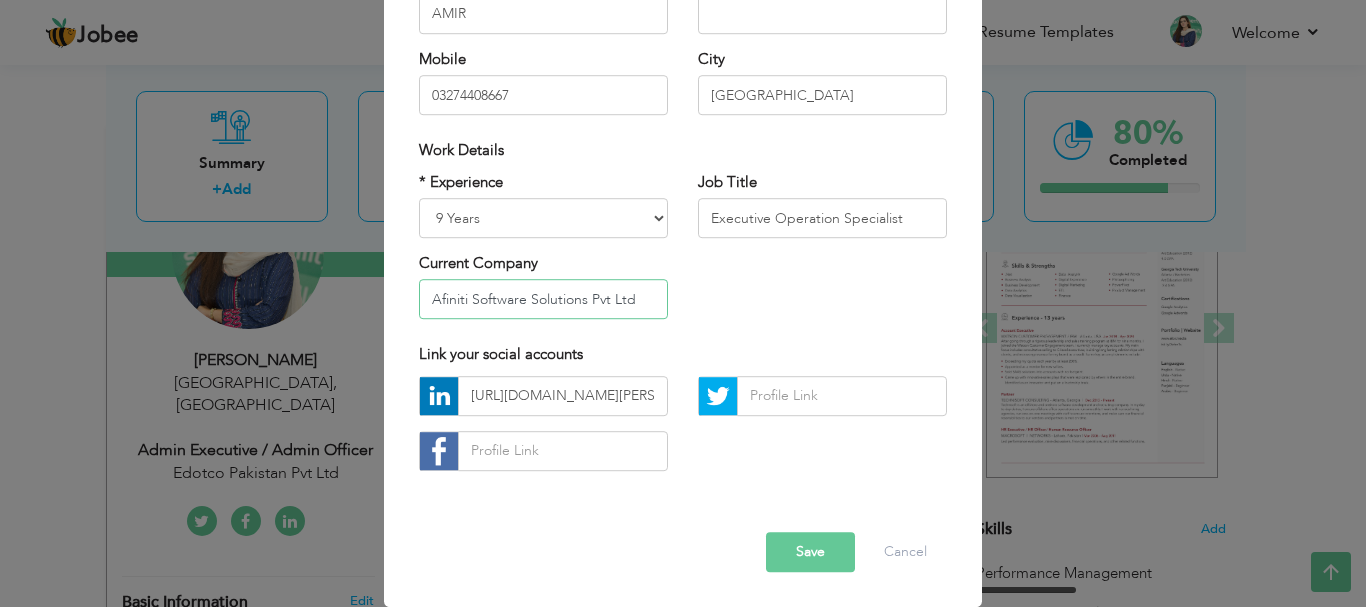 type on "Afiniti Software Solutions Pvt Ltd" 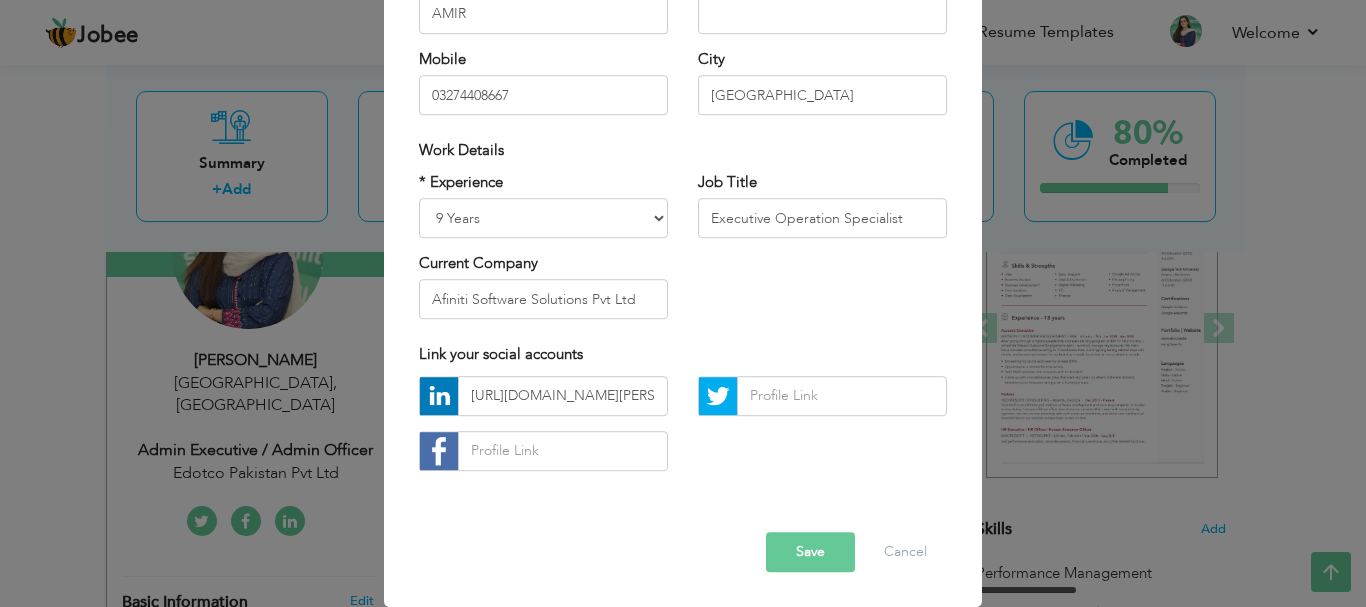 click on "Save" at bounding box center (810, 552) 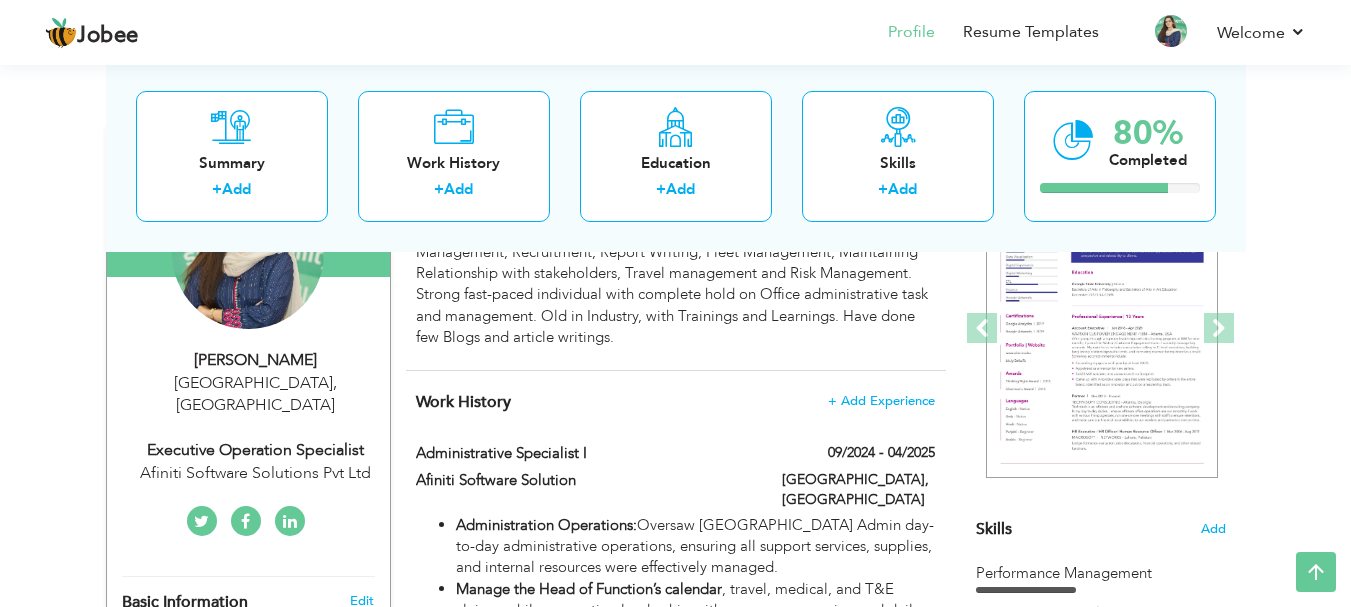 scroll, scrollTop: 0, scrollLeft: 0, axis: both 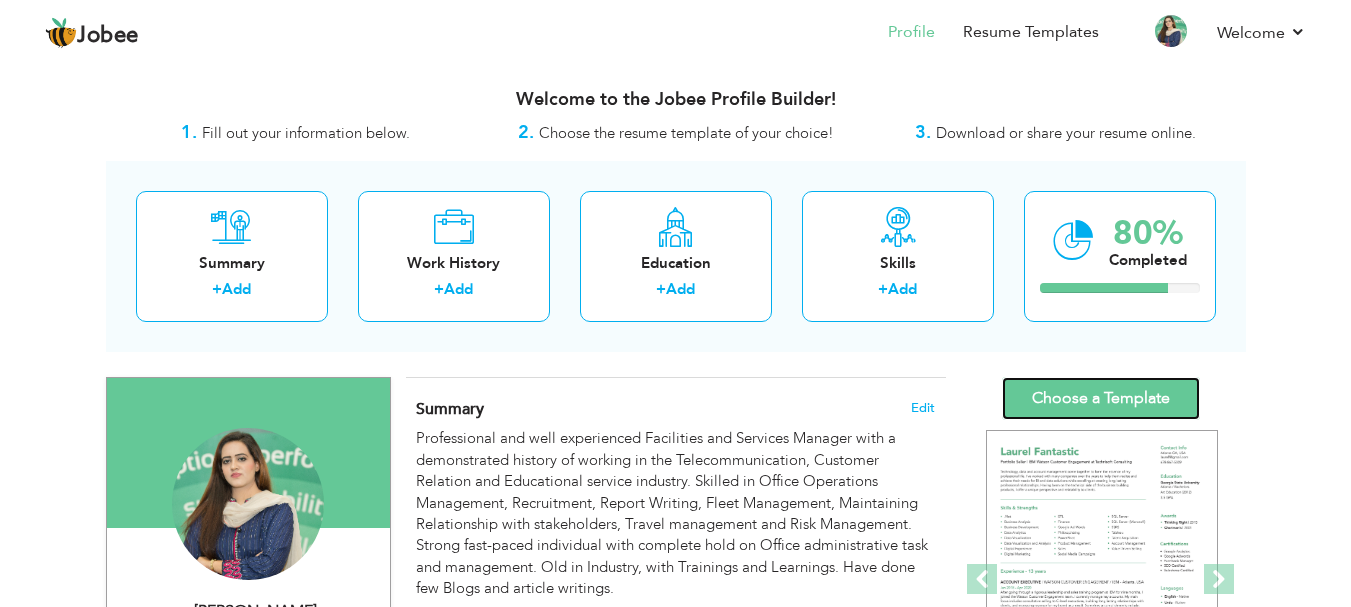 click on "Choose a Template" at bounding box center (1101, 398) 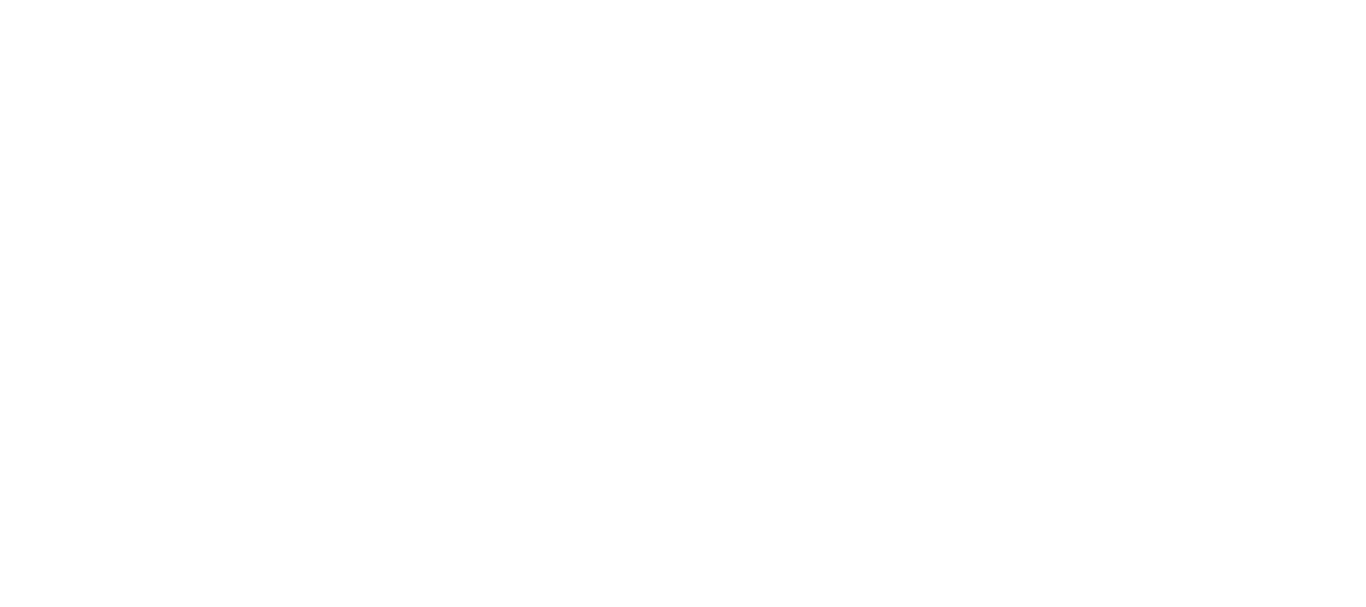 scroll, scrollTop: 0, scrollLeft: 0, axis: both 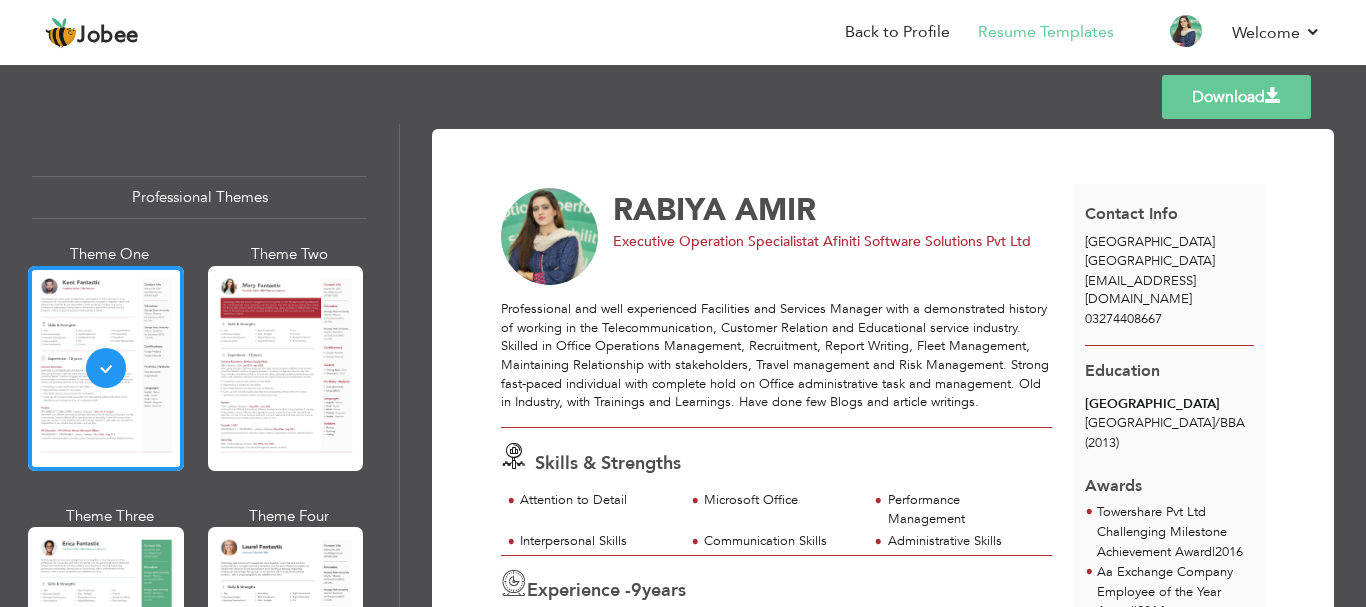click on "Download" at bounding box center (1236, 97) 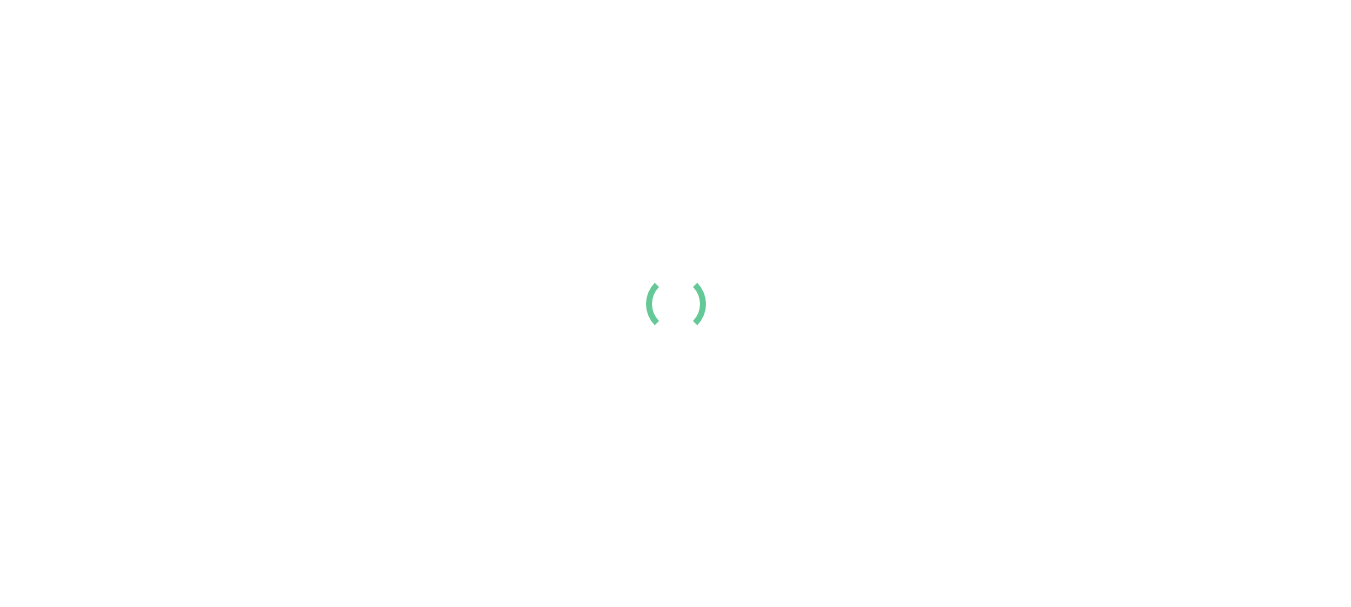 scroll, scrollTop: 0, scrollLeft: 0, axis: both 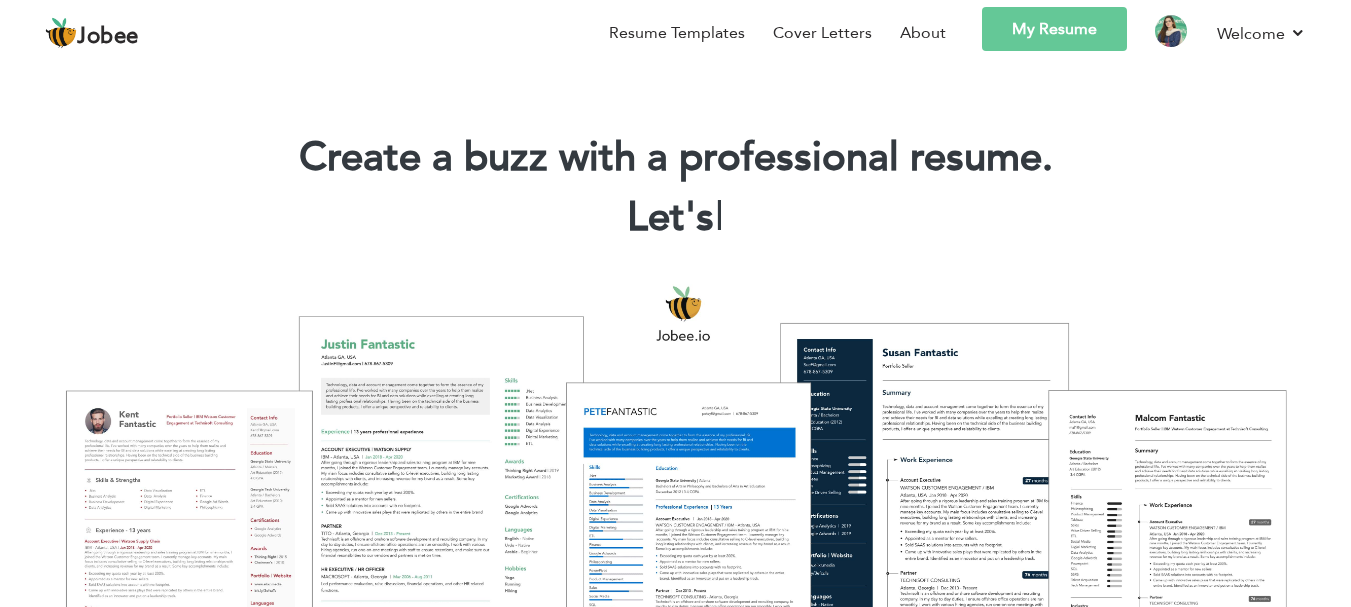 click on "My Resume" at bounding box center [1054, 29] 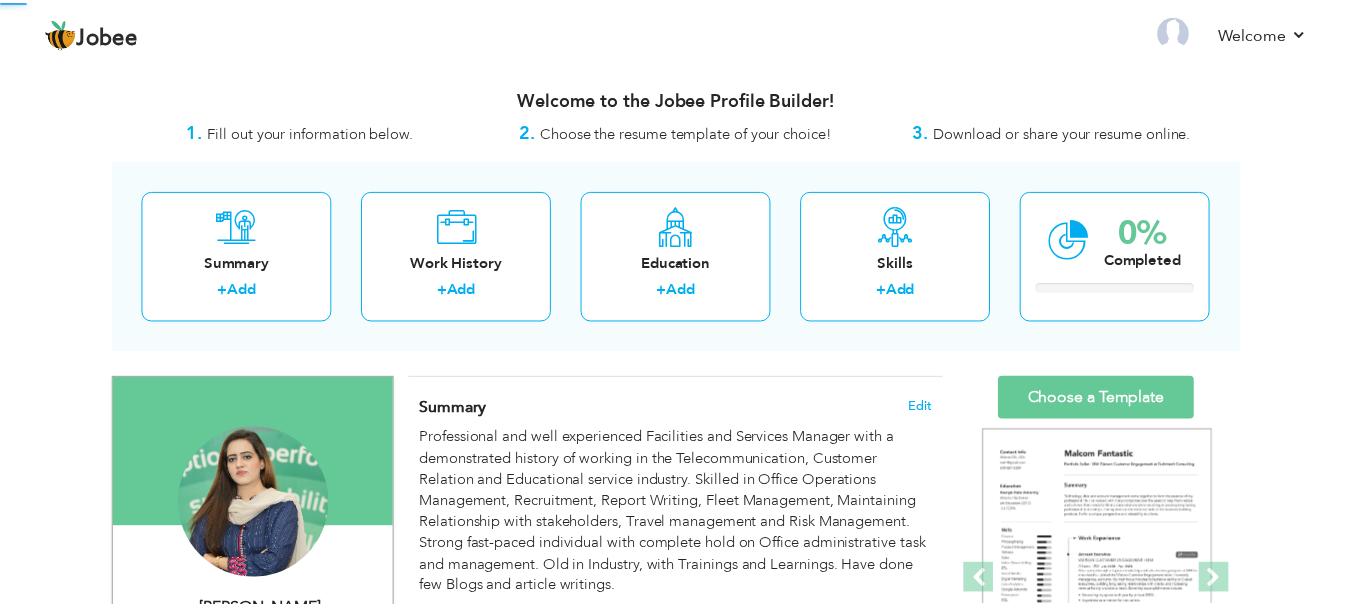 scroll, scrollTop: 0, scrollLeft: 0, axis: both 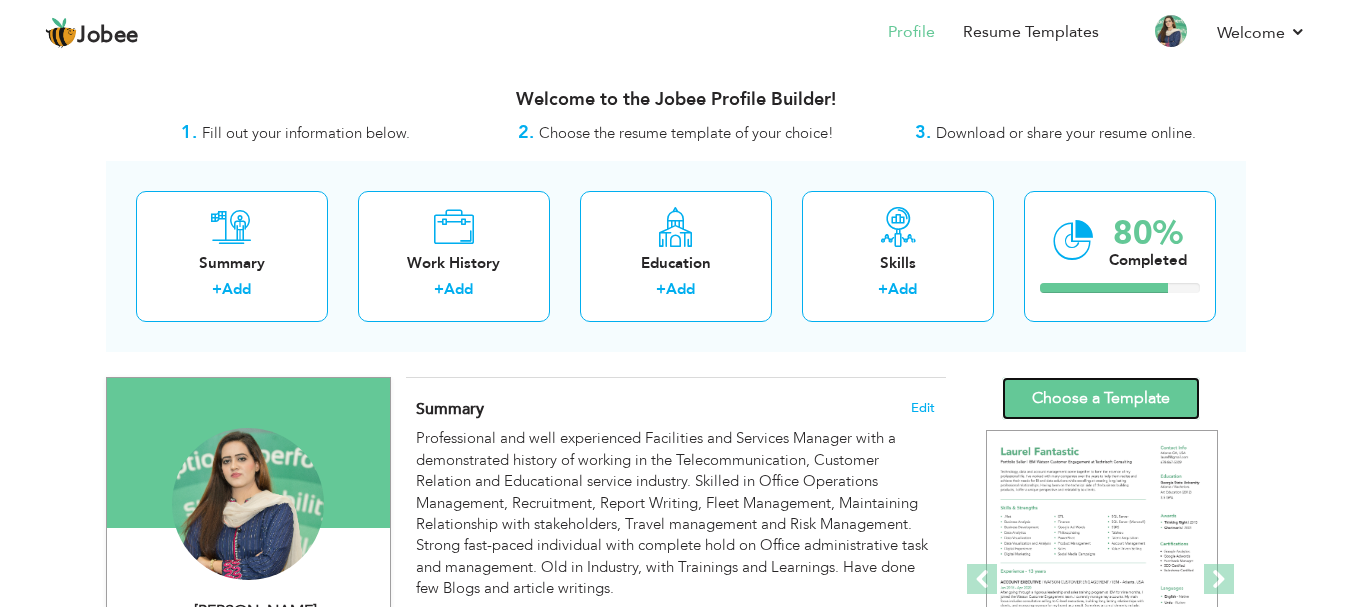 click on "Choose a Template" at bounding box center [1101, 398] 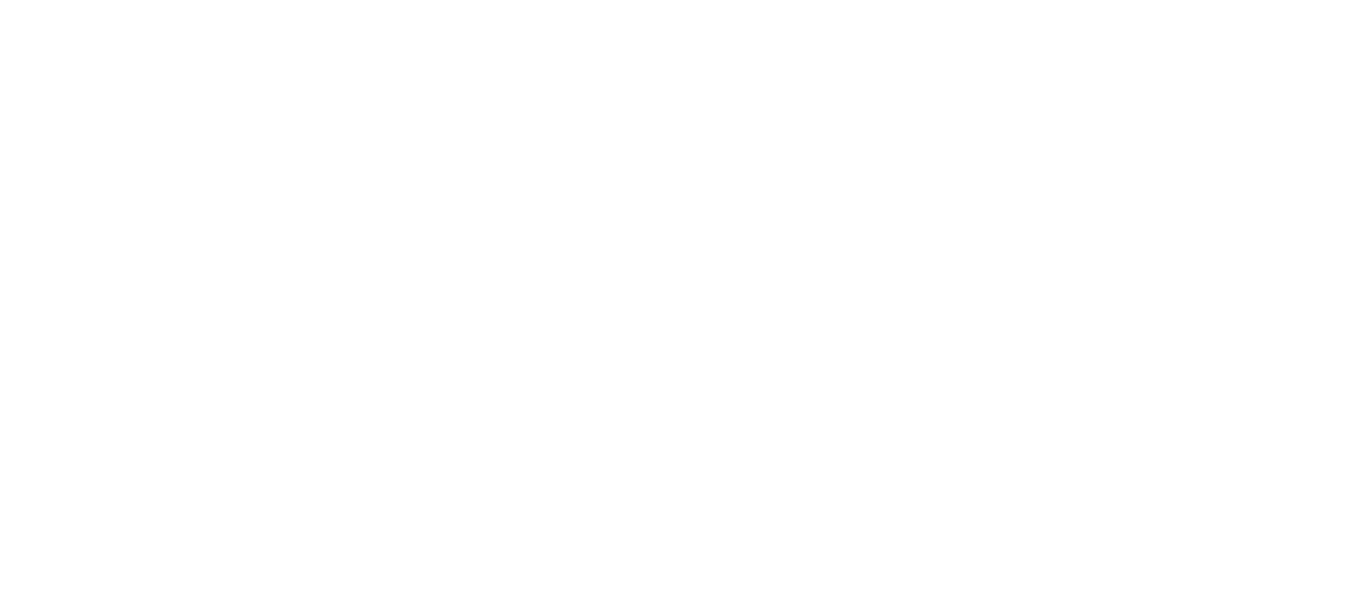 scroll, scrollTop: 0, scrollLeft: 0, axis: both 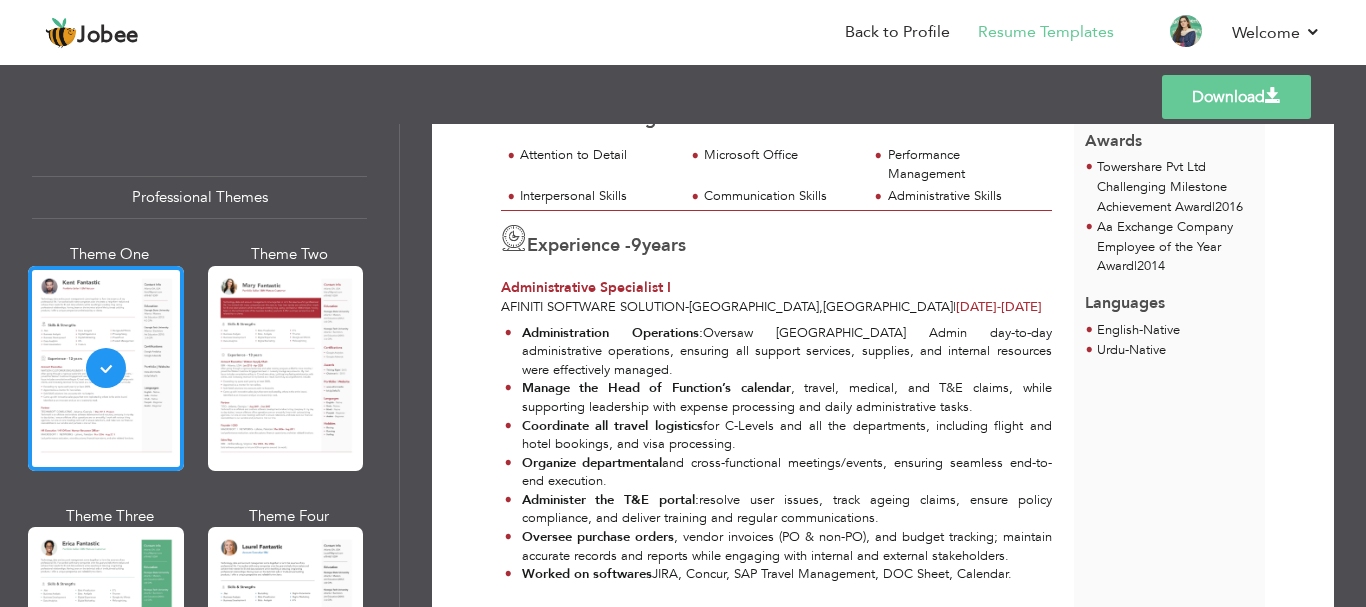 drag, startPoint x: 974, startPoint y: 277, endPoint x: 1296, endPoint y: 101, distance: 366.96048 